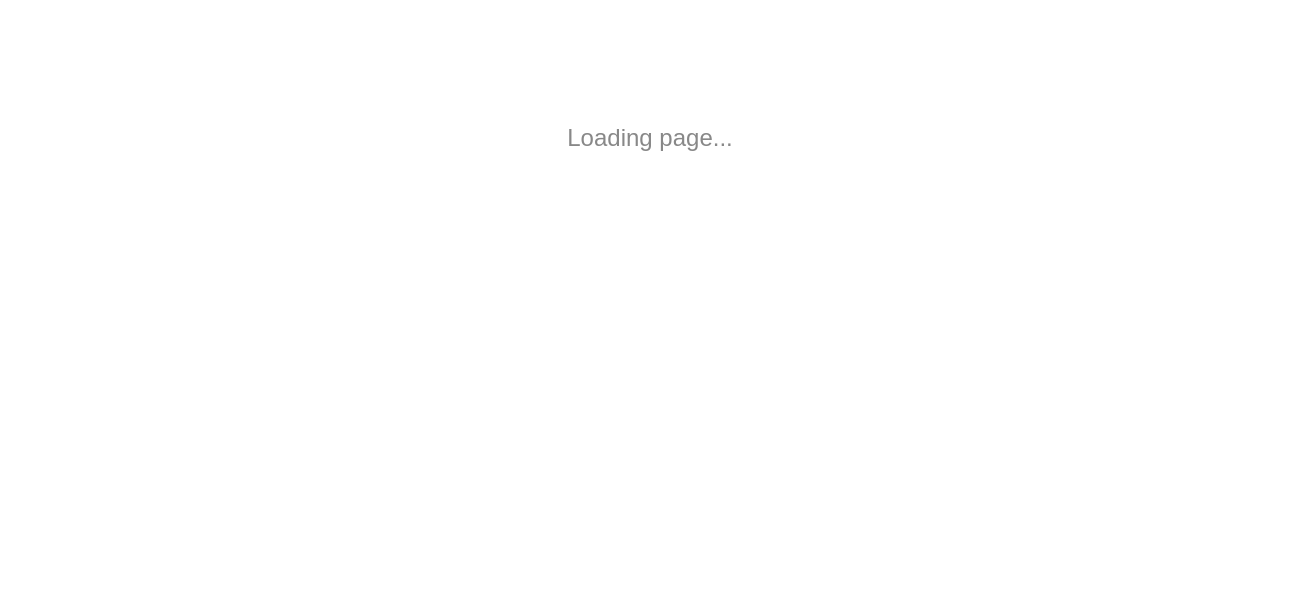 scroll, scrollTop: 0, scrollLeft: 0, axis: both 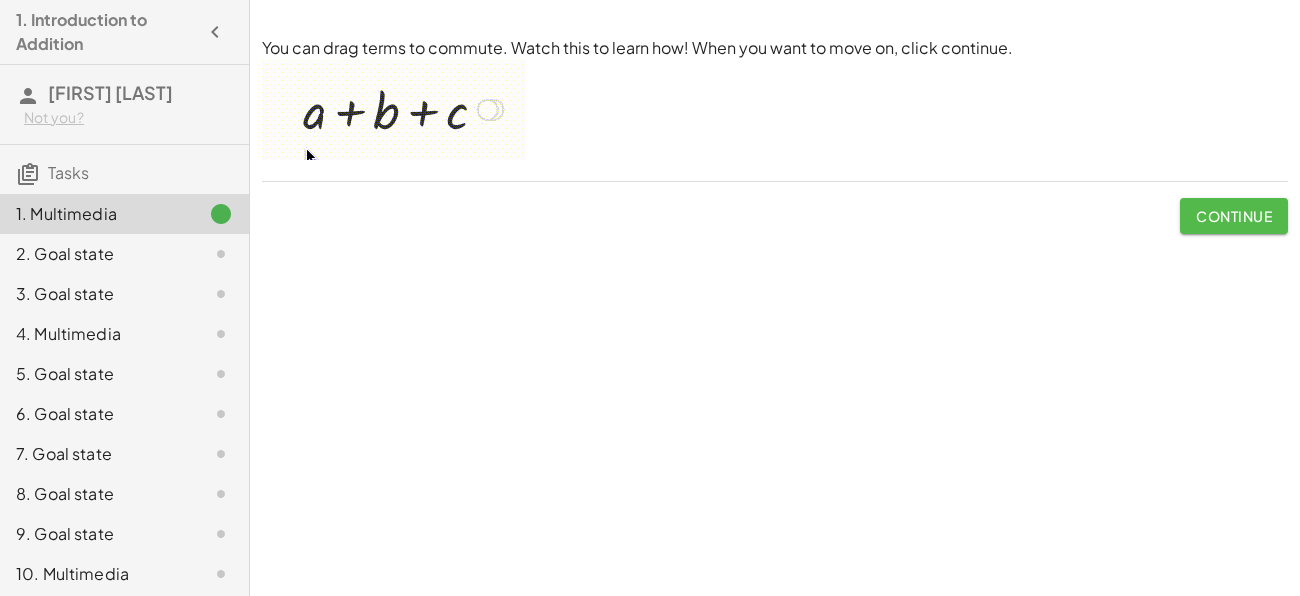 click on "Continue" 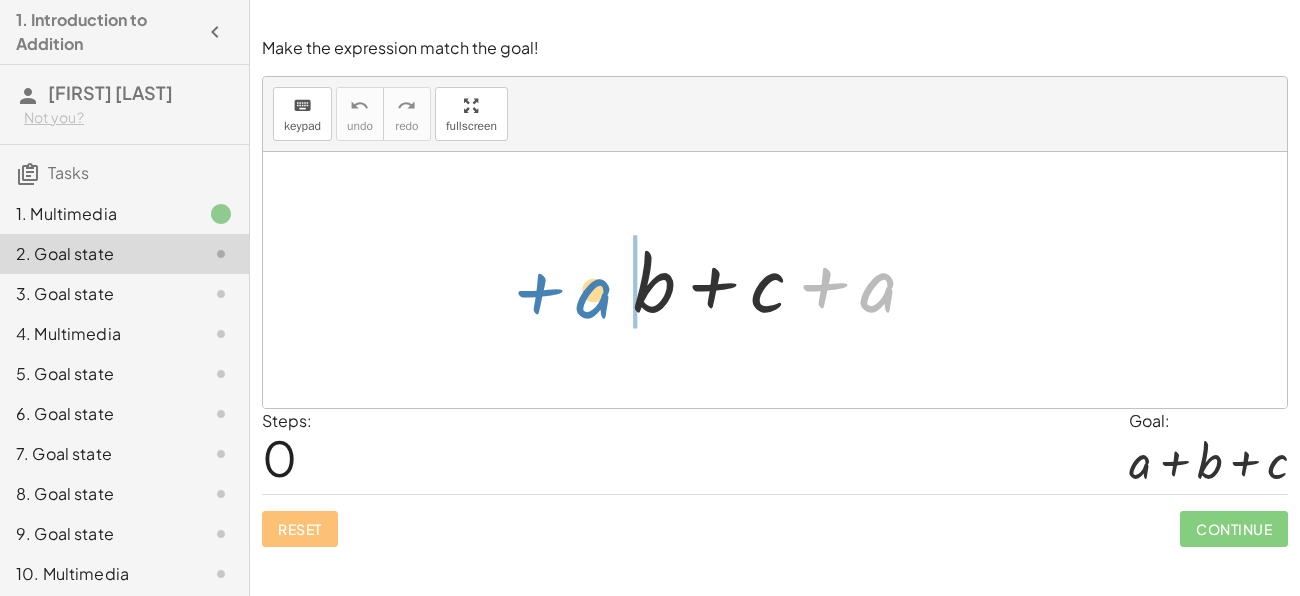 drag, startPoint x: 875, startPoint y: 300, endPoint x: 590, endPoint y: 308, distance: 285.11224 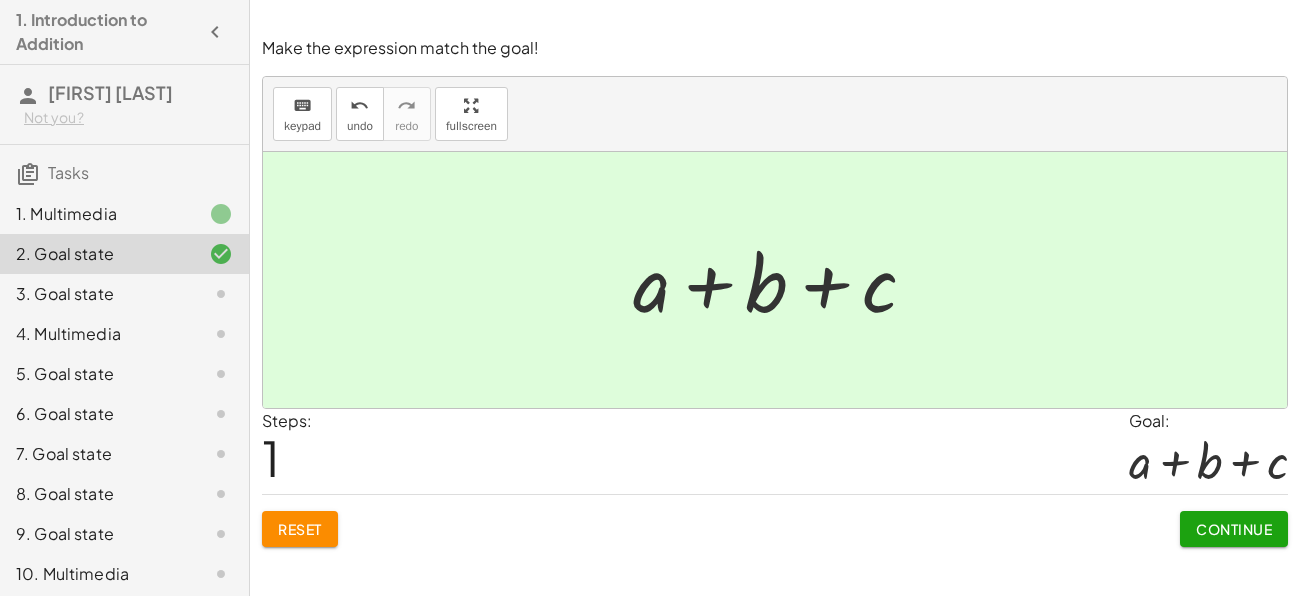 click on "Continue" 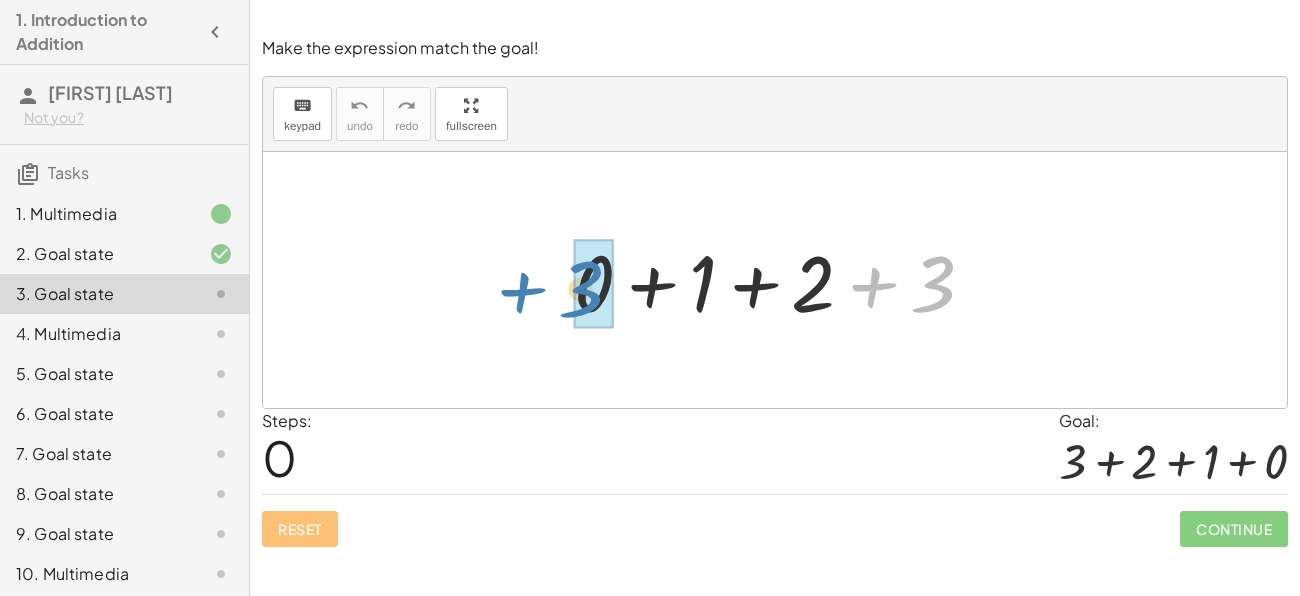 drag, startPoint x: 931, startPoint y: 300, endPoint x: 580, endPoint y: 307, distance: 351.0698 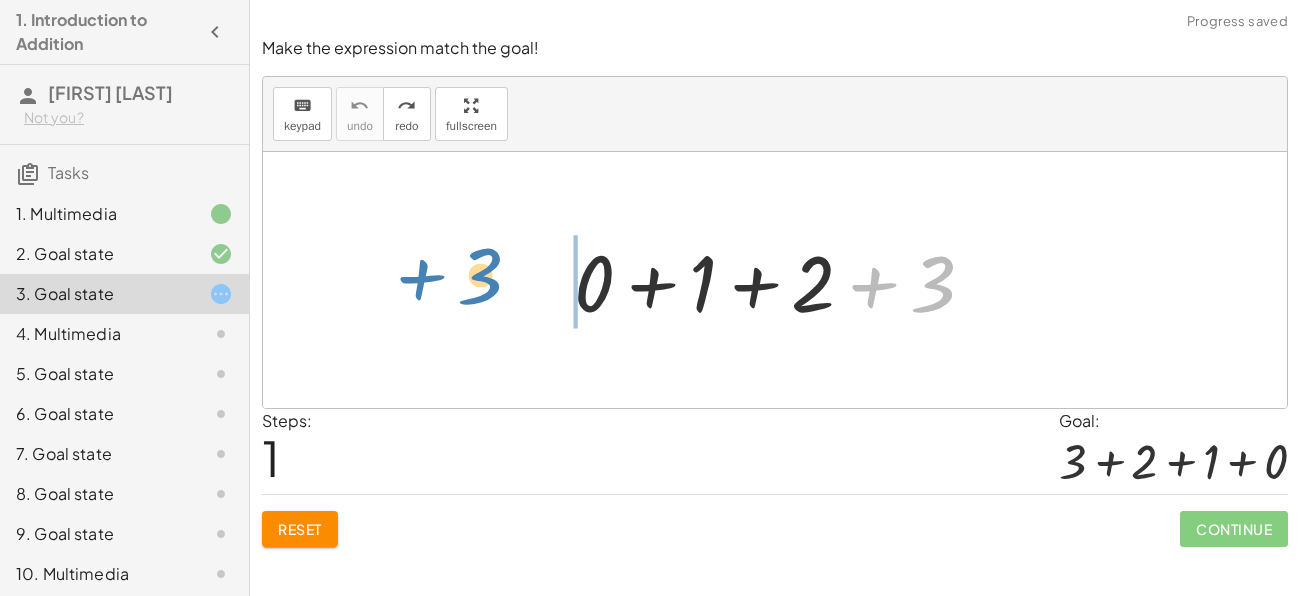 drag, startPoint x: 941, startPoint y: 270, endPoint x: 490, endPoint y: 263, distance: 451.05432 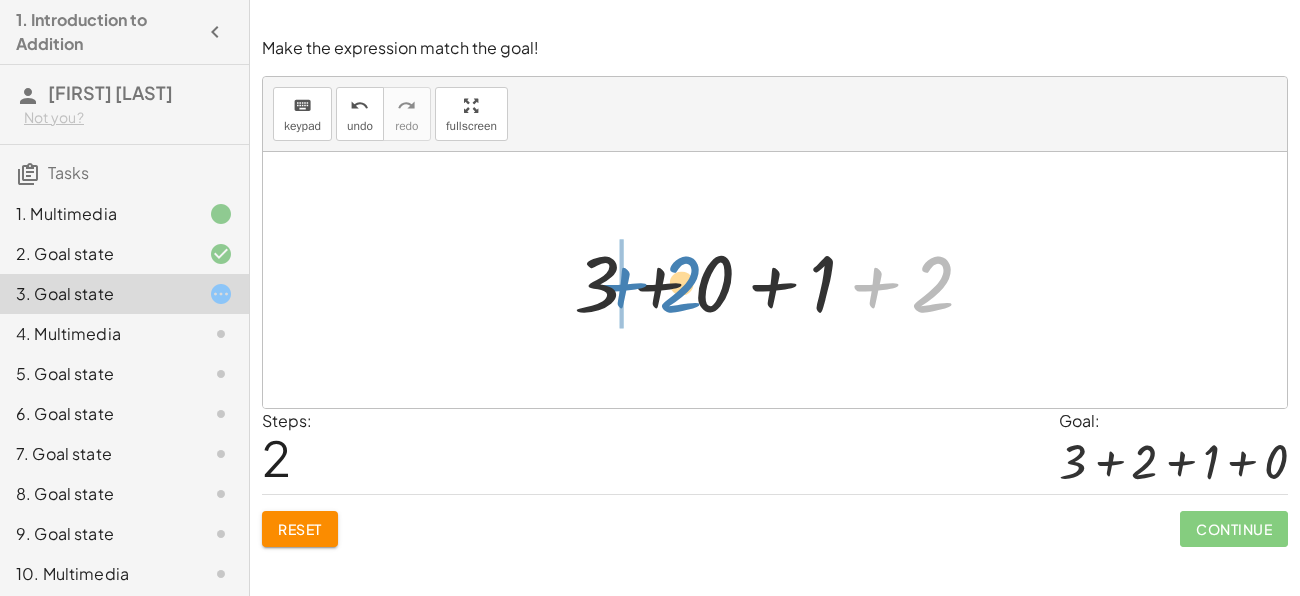drag, startPoint x: 939, startPoint y: 282, endPoint x: 686, endPoint y: 282, distance: 253 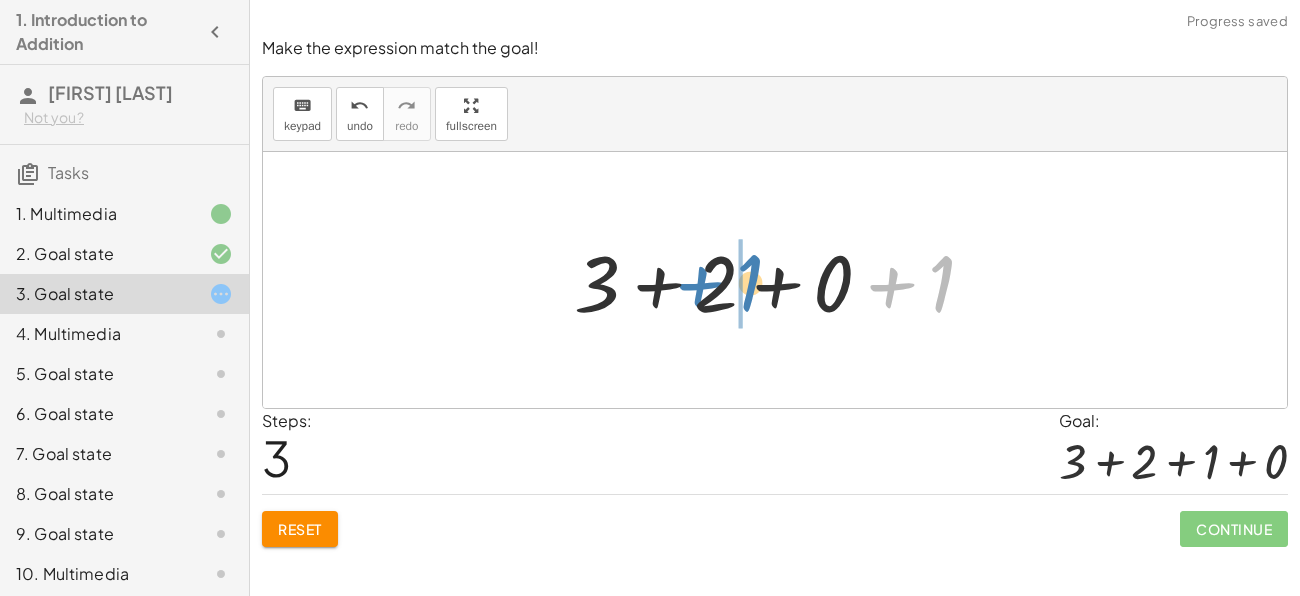 drag, startPoint x: 931, startPoint y: 295, endPoint x: 740, endPoint y: 294, distance: 191.00262 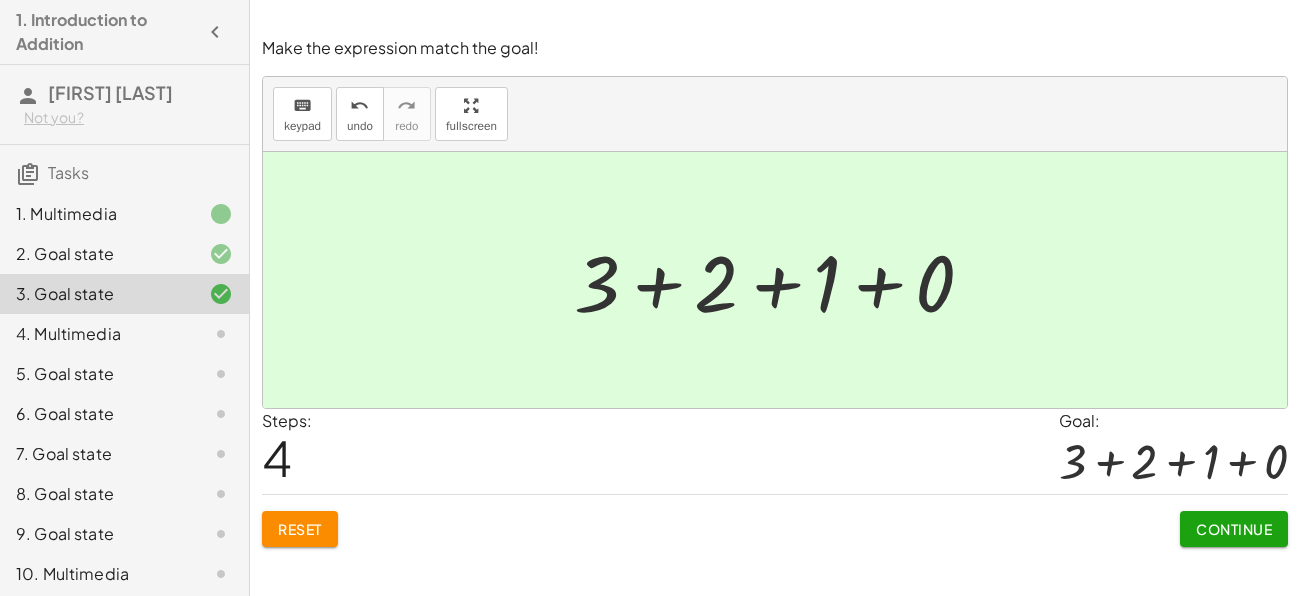 click on "Continue" 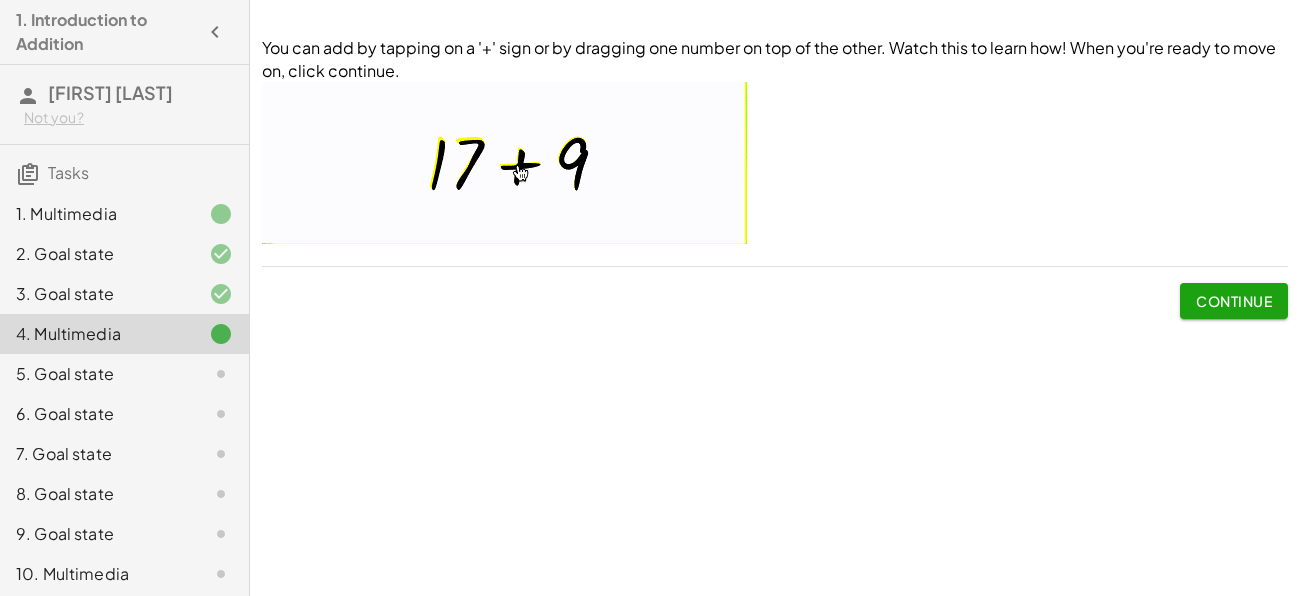 click on "Continue" 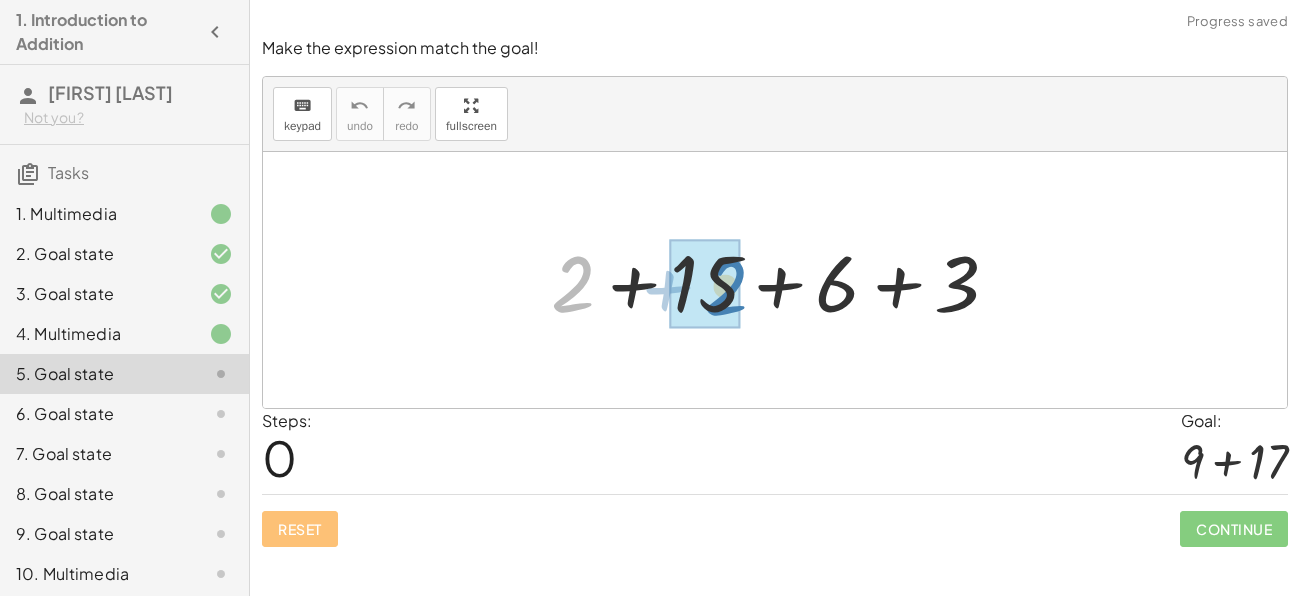 drag, startPoint x: 575, startPoint y: 261, endPoint x: 727, endPoint y: 263, distance: 152.01315 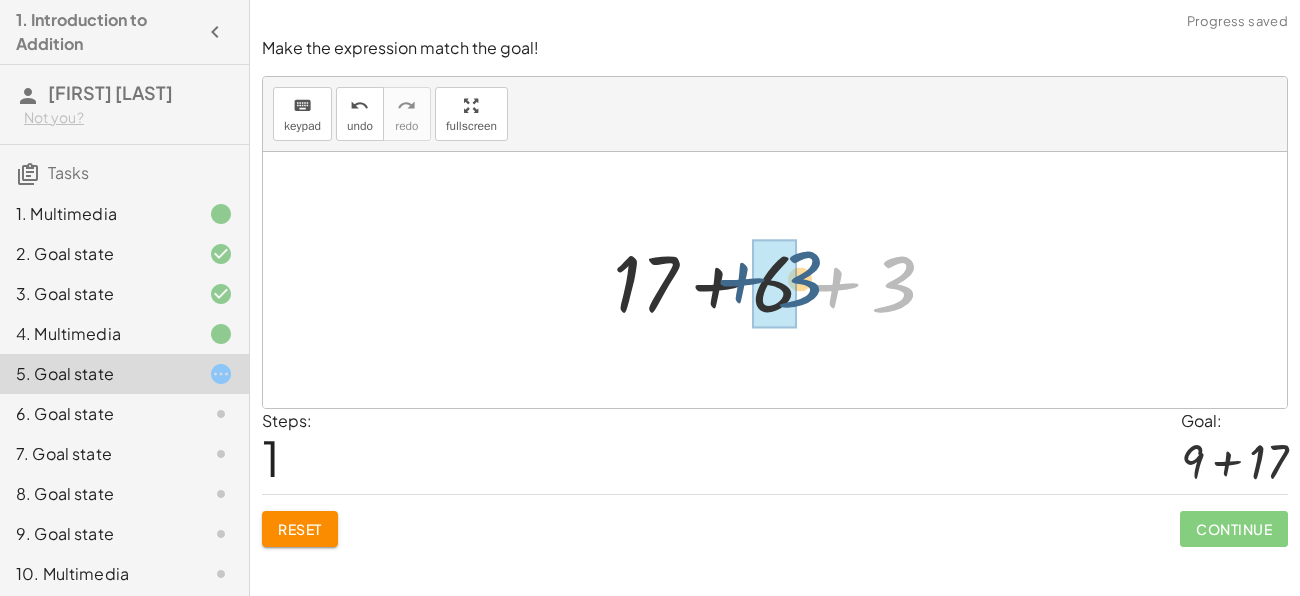 drag, startPoint x: 902, startPoint y: 282, endPoint x: 799, endPoint y: 275, distance: 103.23759 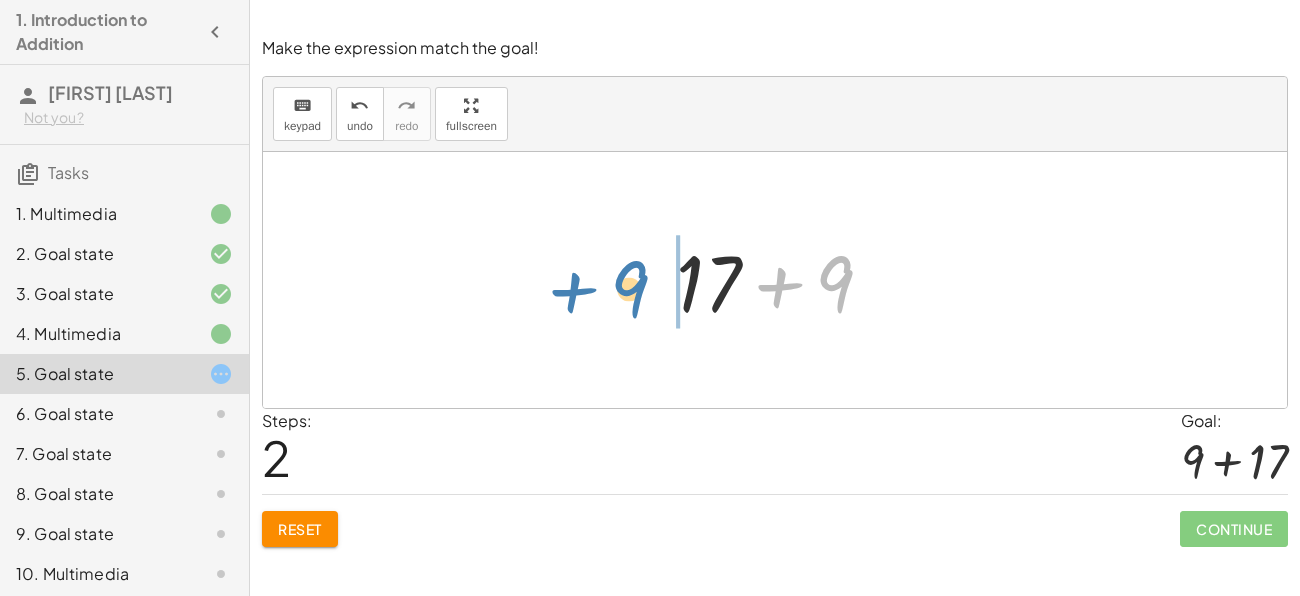 drag, startPoint x: 844, startPoint y: 280, endPoint x: 637, endPoint y: 279, distance: 207.00241 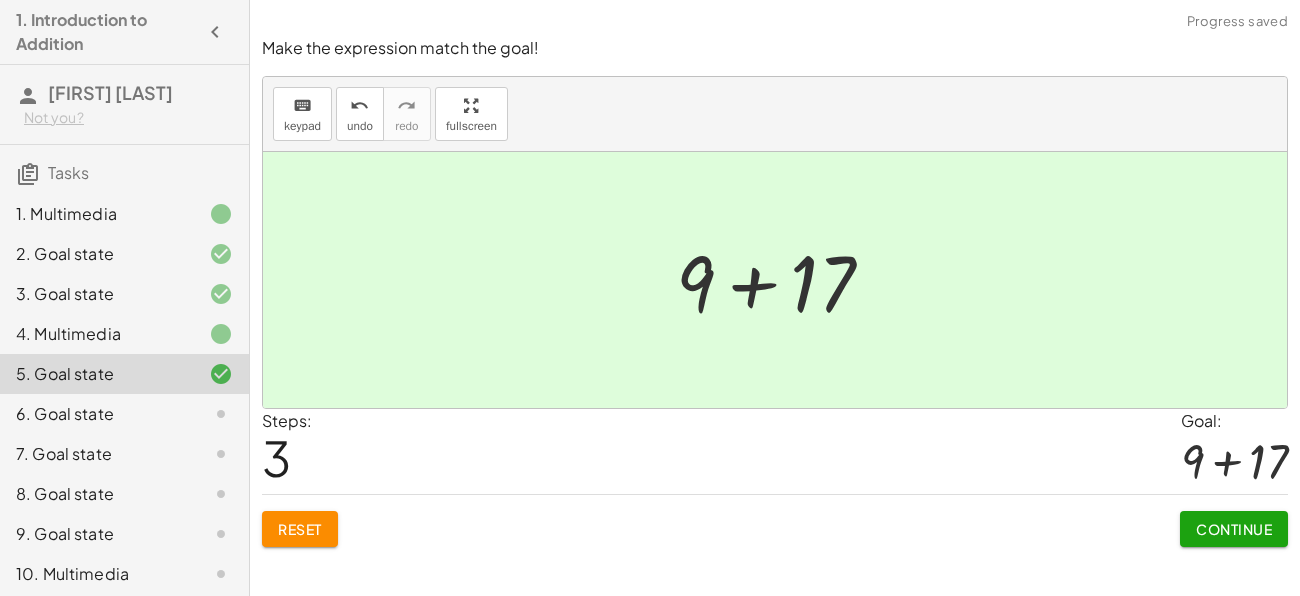 click on "Continue" 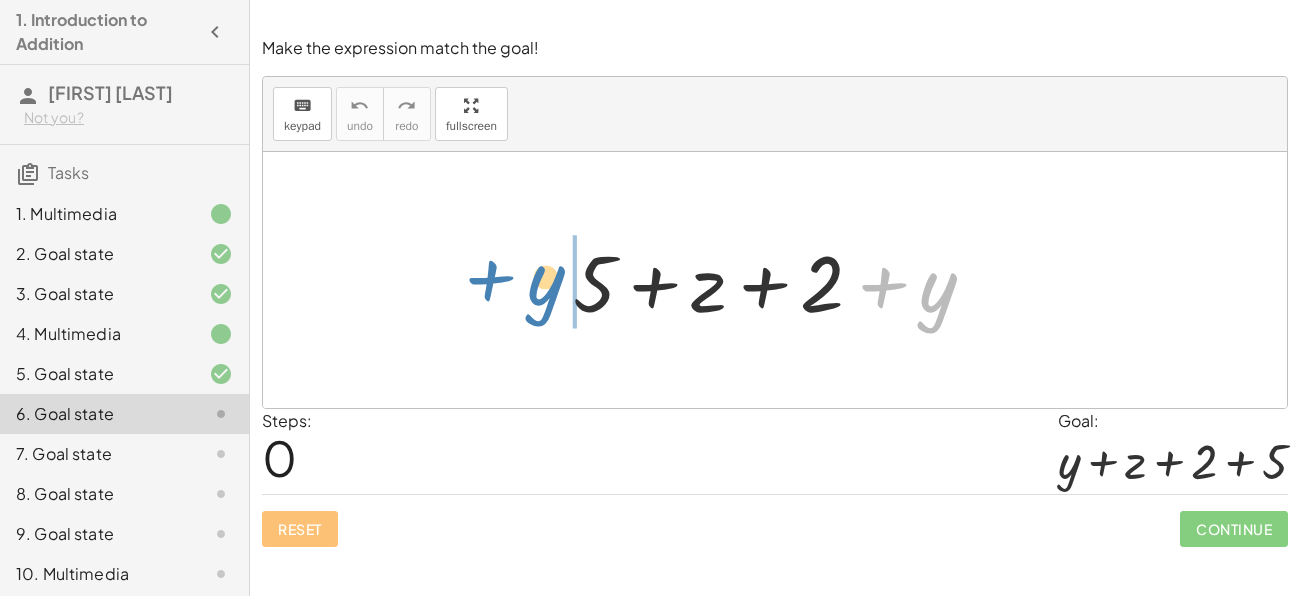 drag, startPoint x: 928, startPoint y: 306, endPoint x: 532, endPoint y: 297, distance: 396.10226 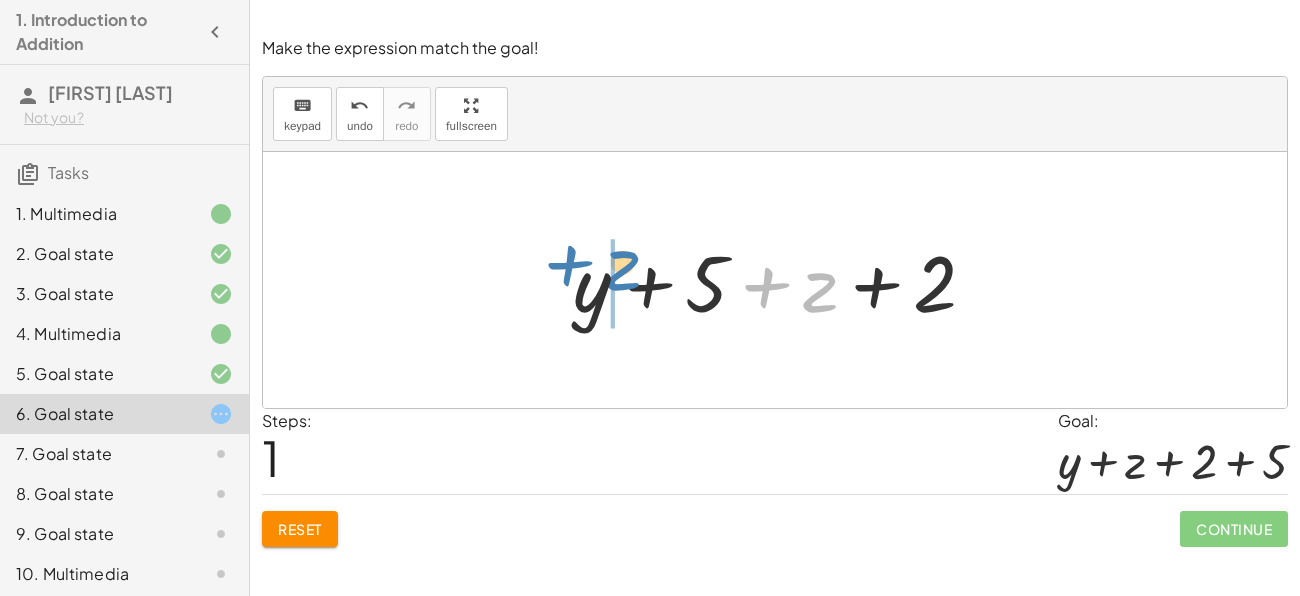 drag, startPoint x: 824, startPoint y: 295, endPoint x: 629, endPoint y: 273, distance: 196.2371 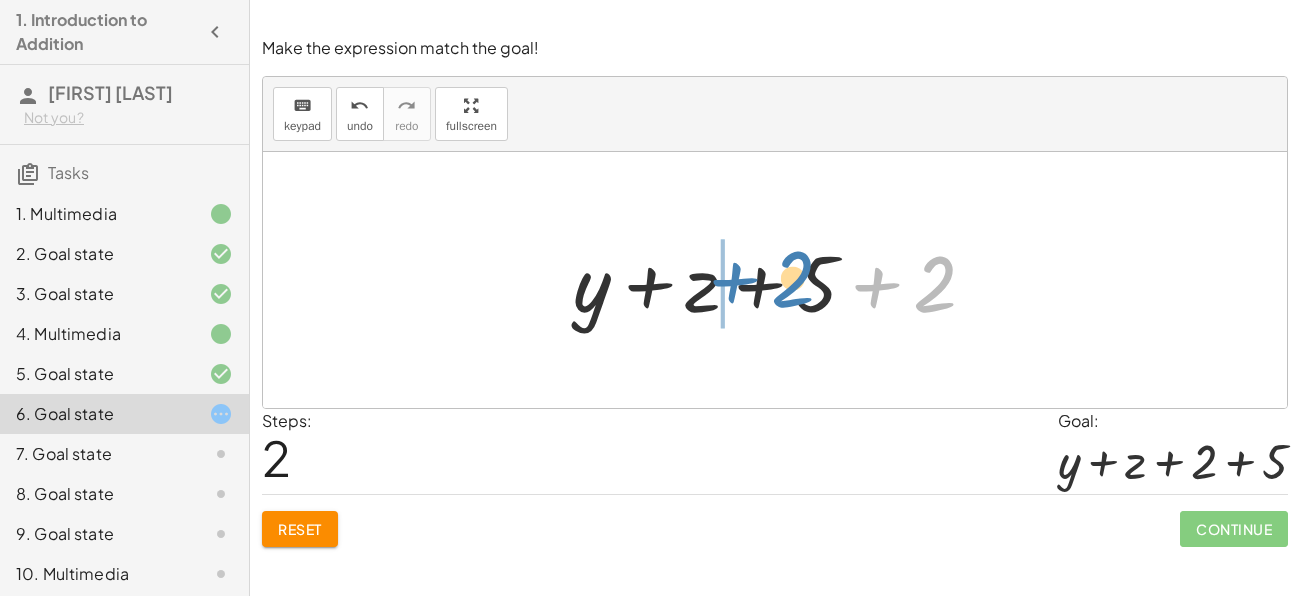 drag, startPoint x: 931, startPoint y: 283, endPoint x: 787, endPoint y: 277, distance: 144.12494 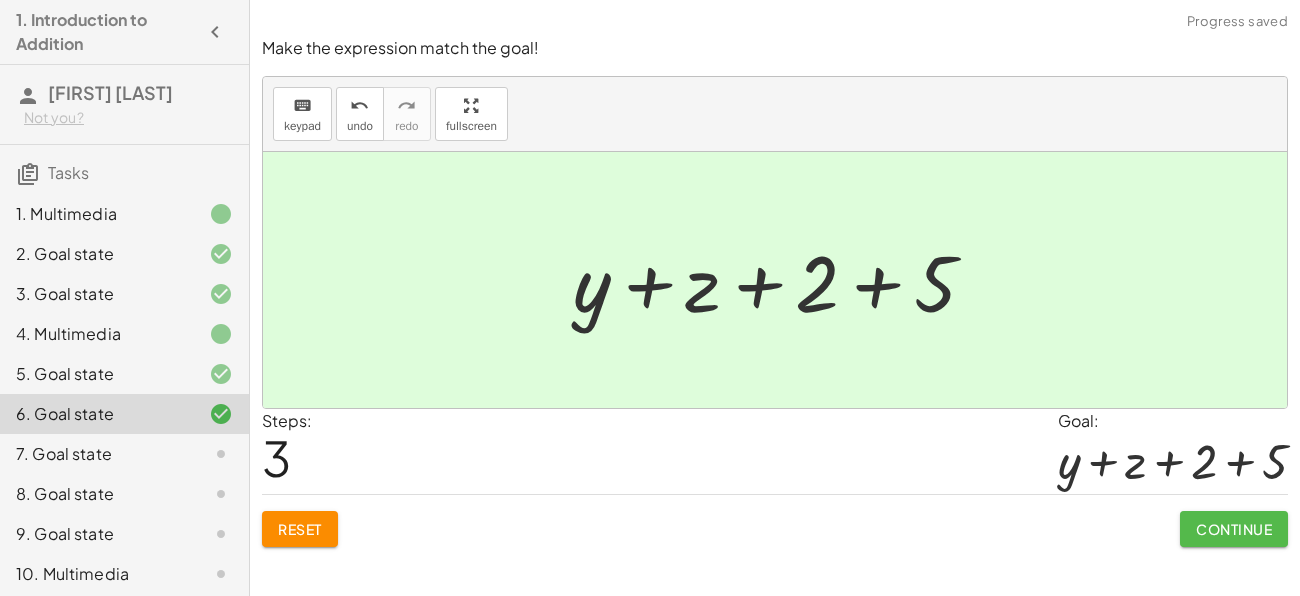 click on "Continue" 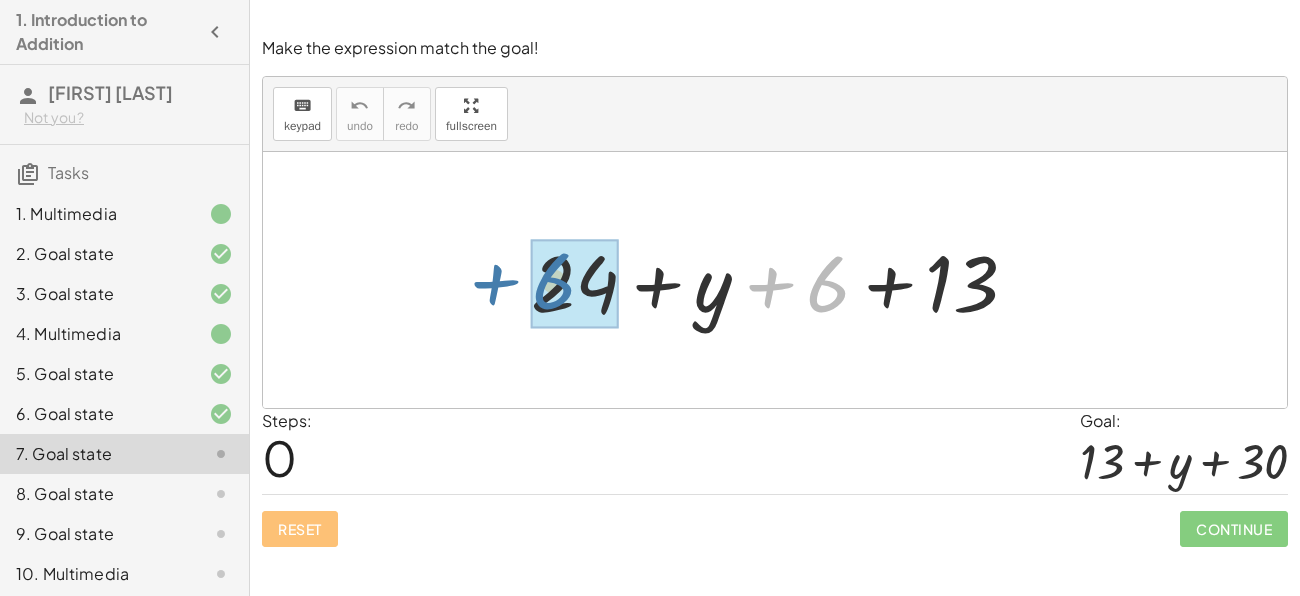 drag, startPoint x: 832, startPoint y: 281, endPoint x: 560, endPoint y: 279, distance: 272.00735 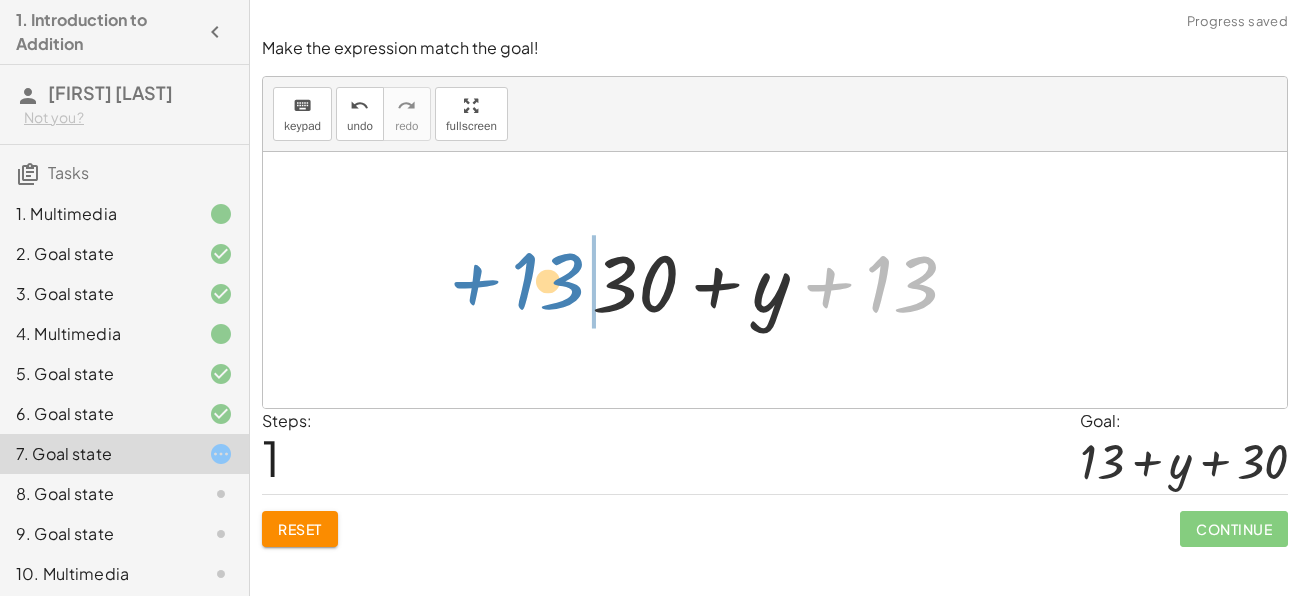 drag, startPoint x: 912, startPoint y: 281, endPoint x: 554, endPoint y: 271, distance: 358.13965 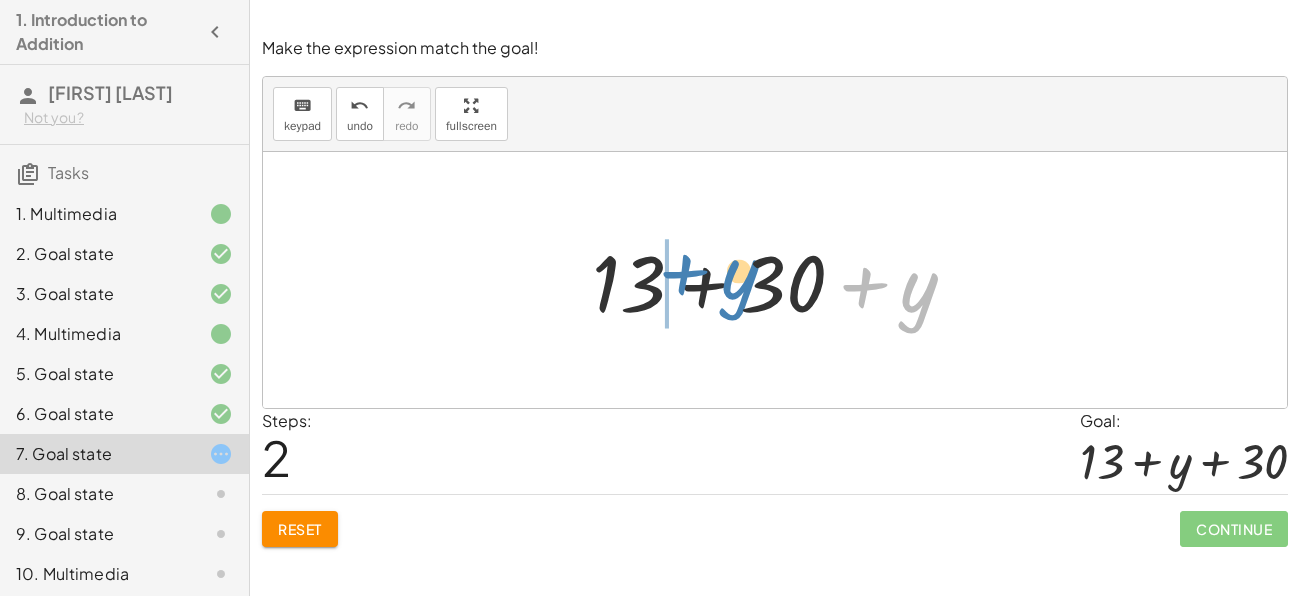 drag, startPoint x: 921, startPoint y: 288, endPoint x: 741, endPoint y: 270, distance: 180.89777 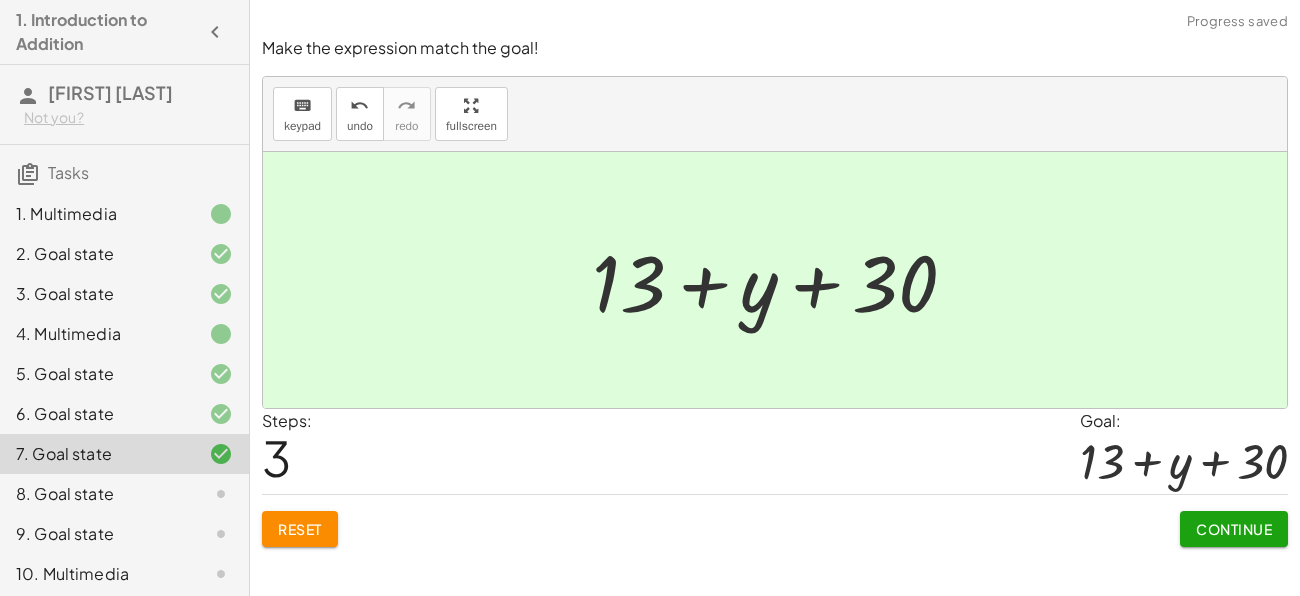 click on "Continue" 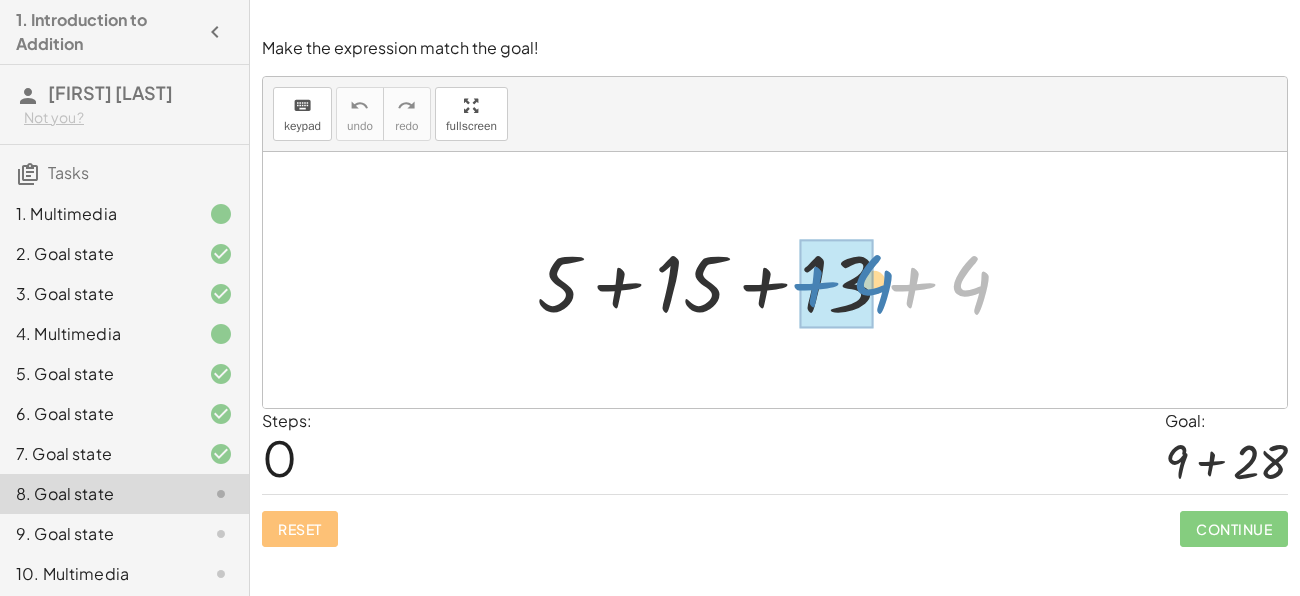 drag, startPoint x: 971, startPoint y: 289, endPoint x: 872, endPoint y: 286, distance: 99.04544 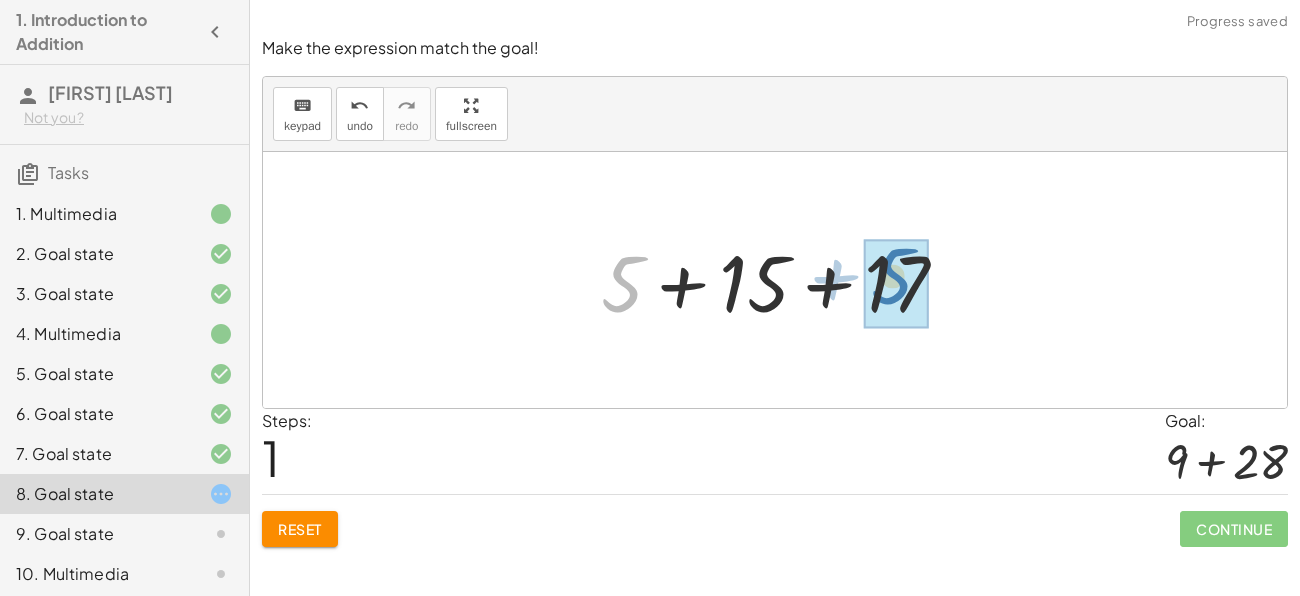 drag, startPoint x: 617, startPoint y: 297, endPoint x: 887, endPoint y: 289, distance: 270.1185 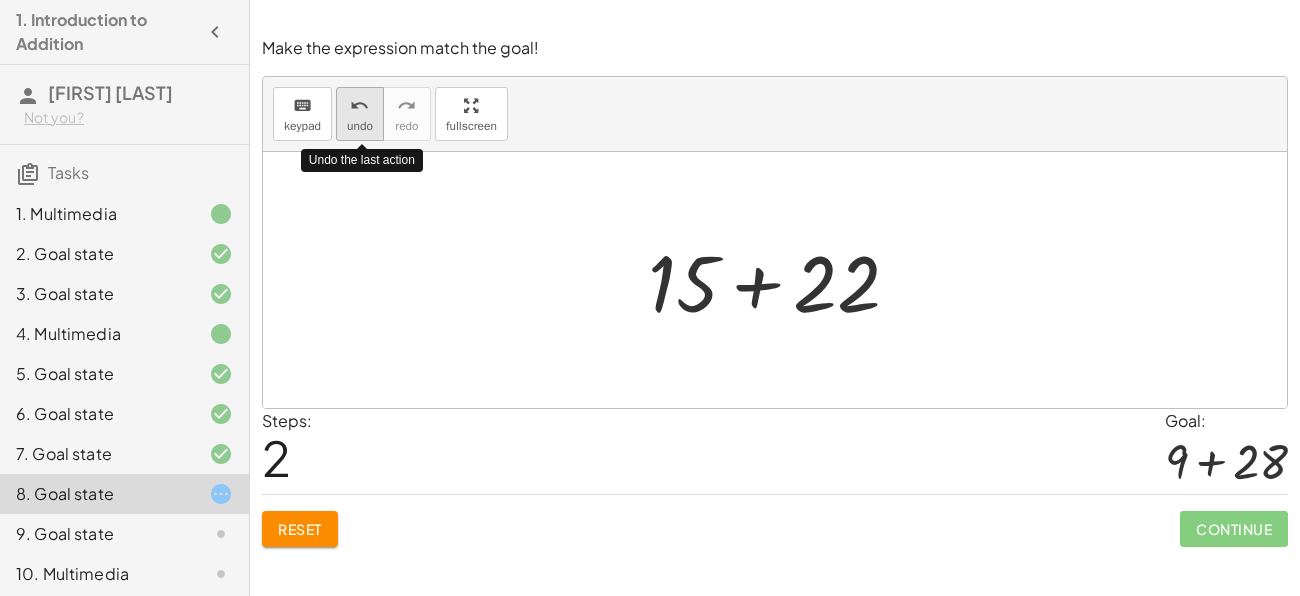 click on "undo" at bounding box center (360, 126) 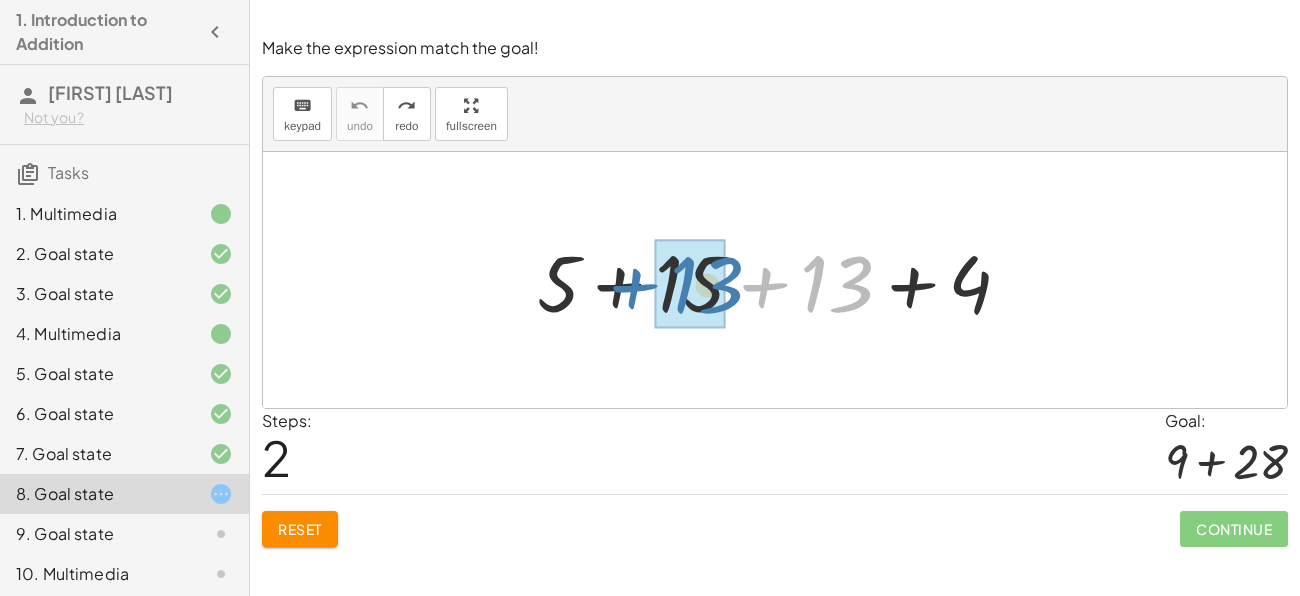 drag, startPoint x: 832, startPoint y: 290, endPoint x: 701, endPoint y: 285, distance: 131.09538 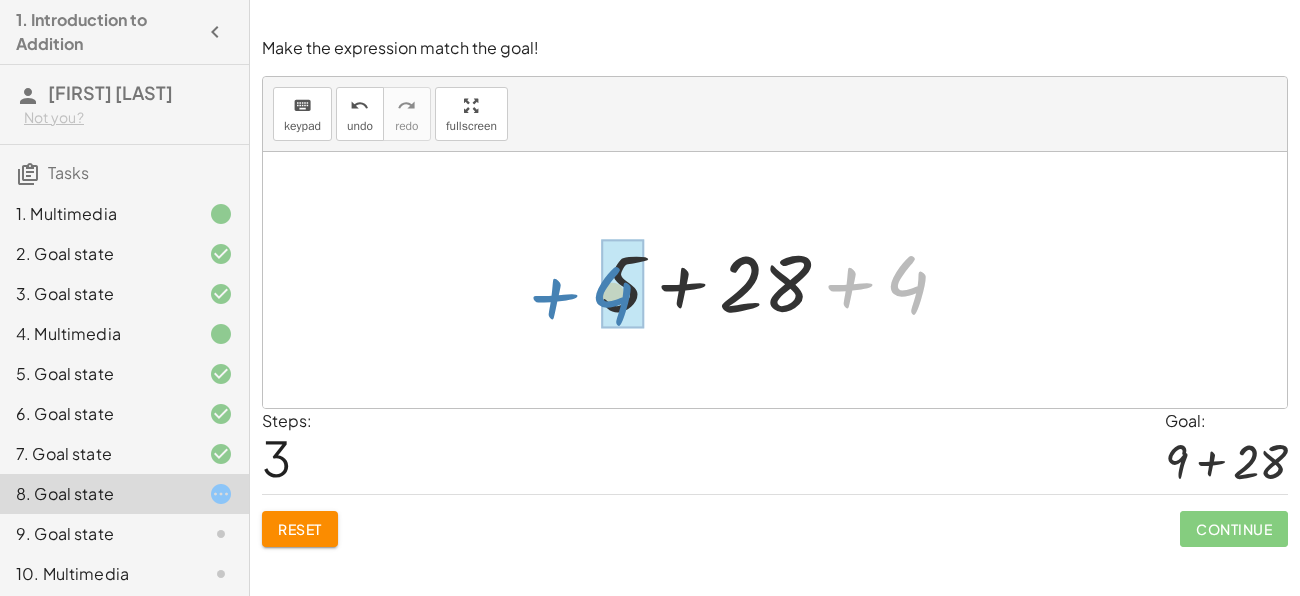 drag, startPoint x: 921, startPoint y: 287, endPoint x: 623, endPoint y: 297, distance: 298.16772 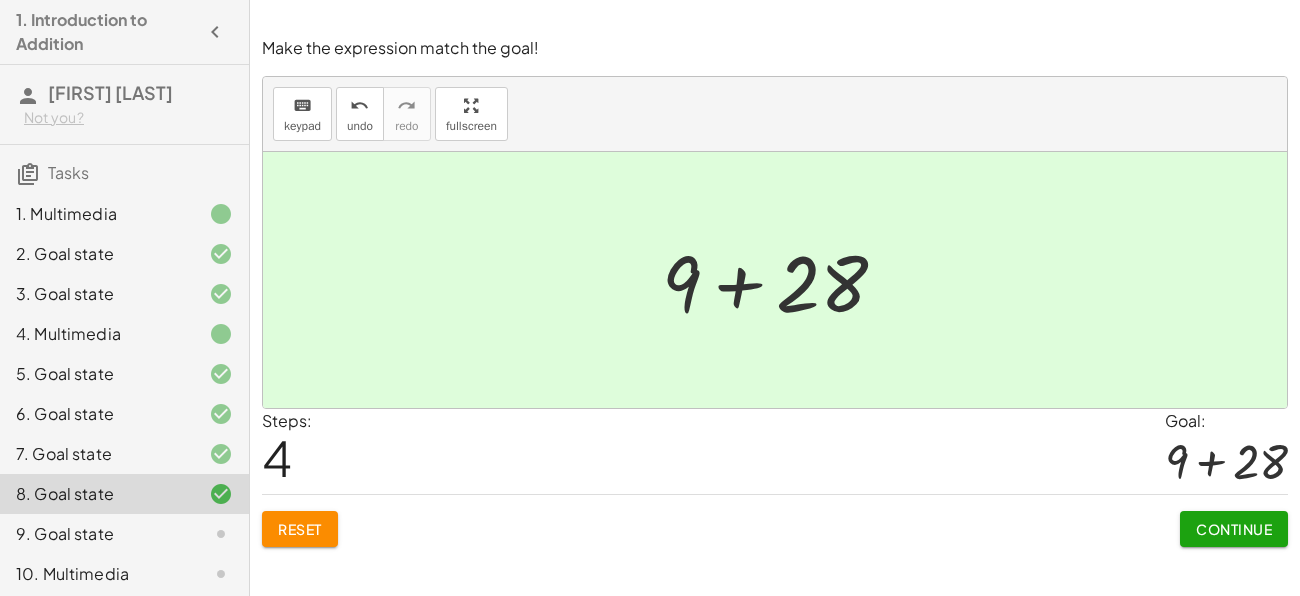 click on "Continue" 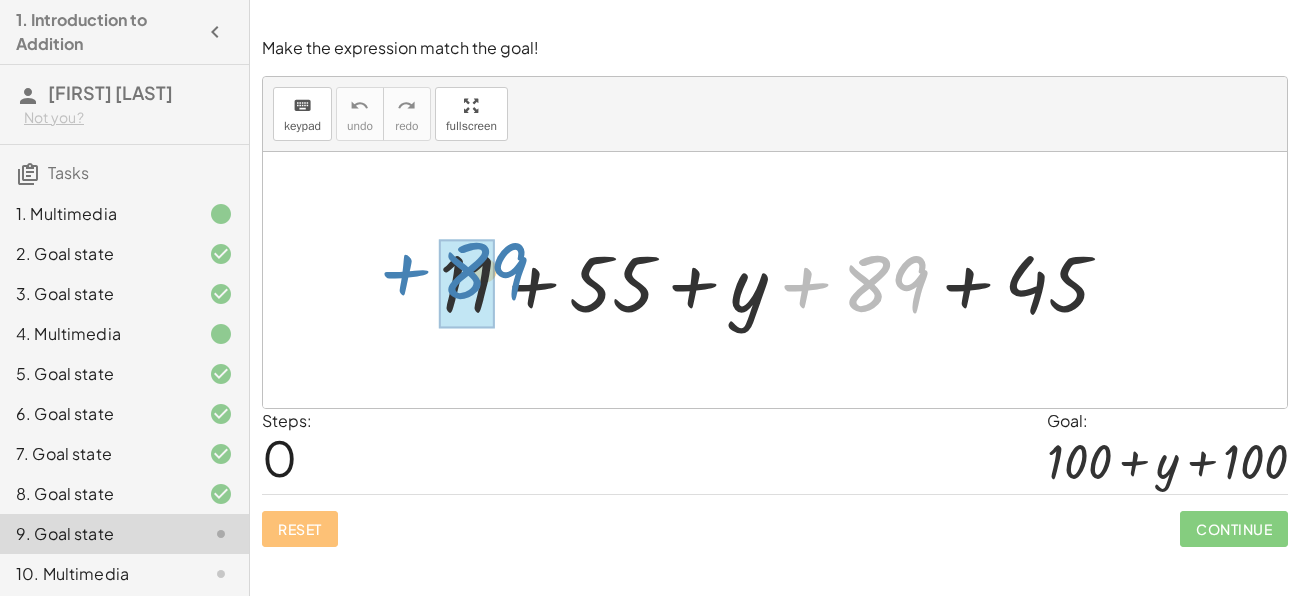 drag, startPoint x: 882, startPoint y: 282, endPoint x: 479, endPoint y: 272, distance: 403.12405 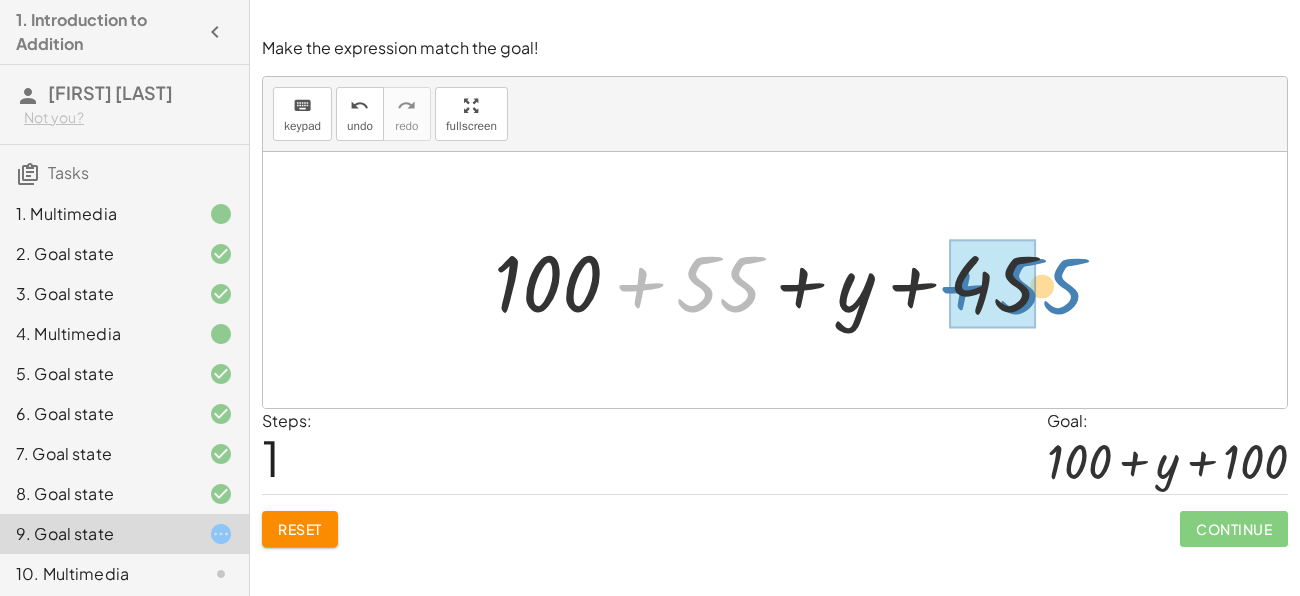drag, startPoint x: 720, startPoint y: 282, endPoint x: 1045, endPoint y: 282, distance: 325 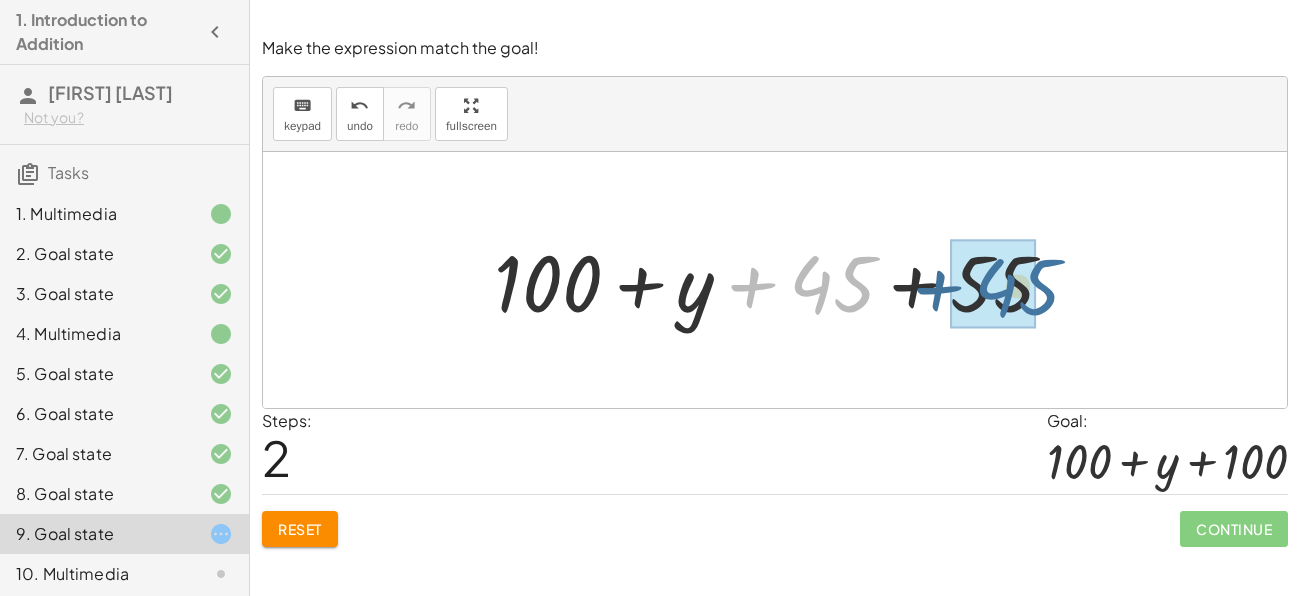 drag, startPoint x: 820, startPoint y: 295, endPoint x: 1005, endPoint y: 299, distance: 185.04324 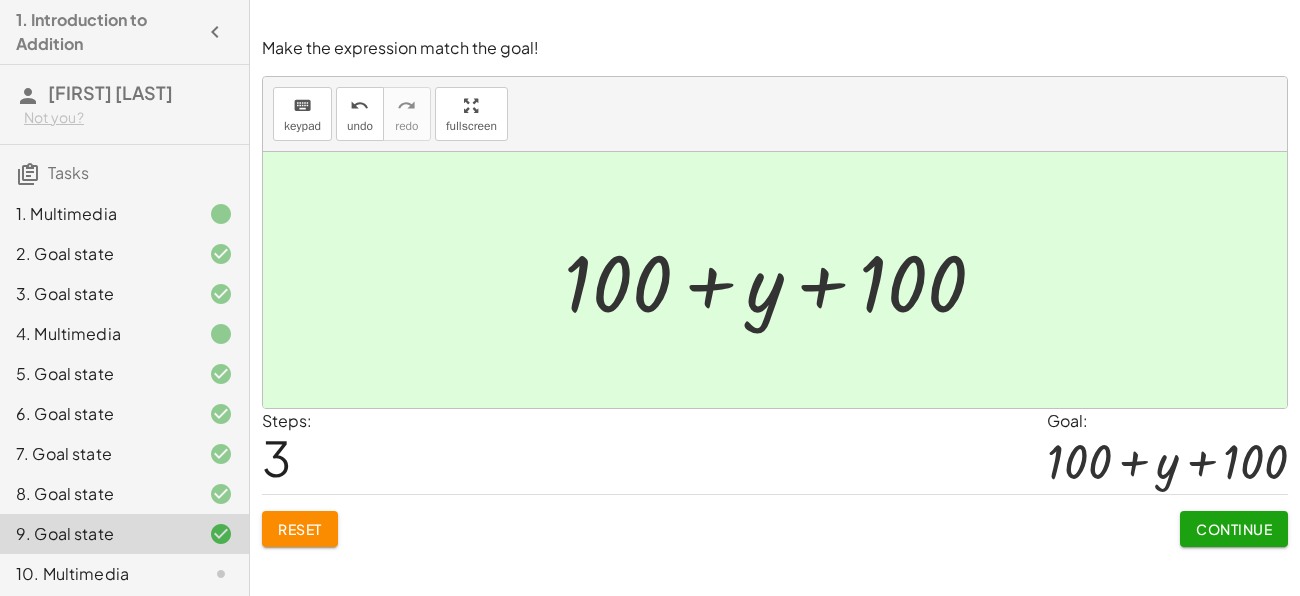 click on "Continue" 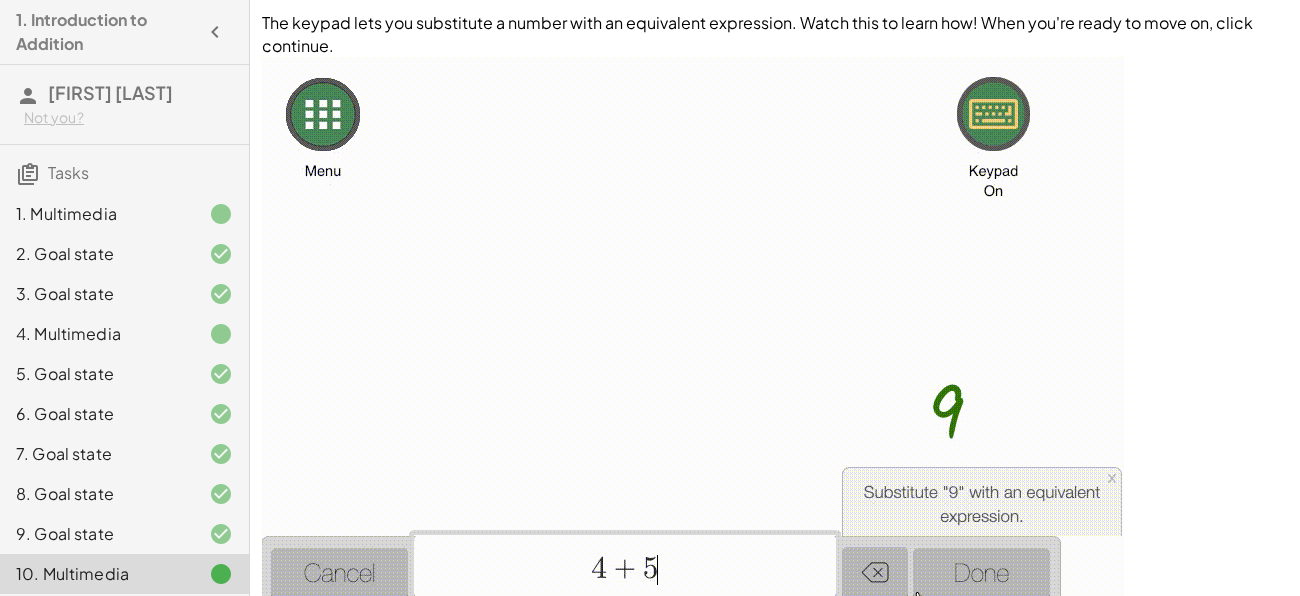 click at bounding box center [693, 416] 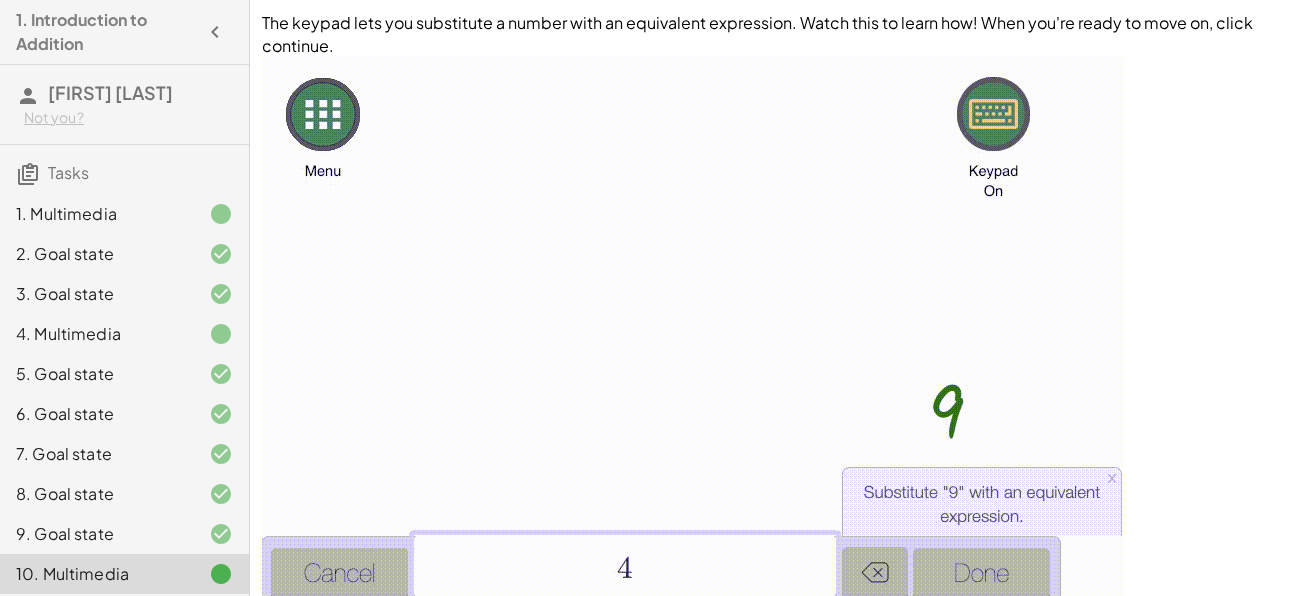 click at bounding box center (775, 419) 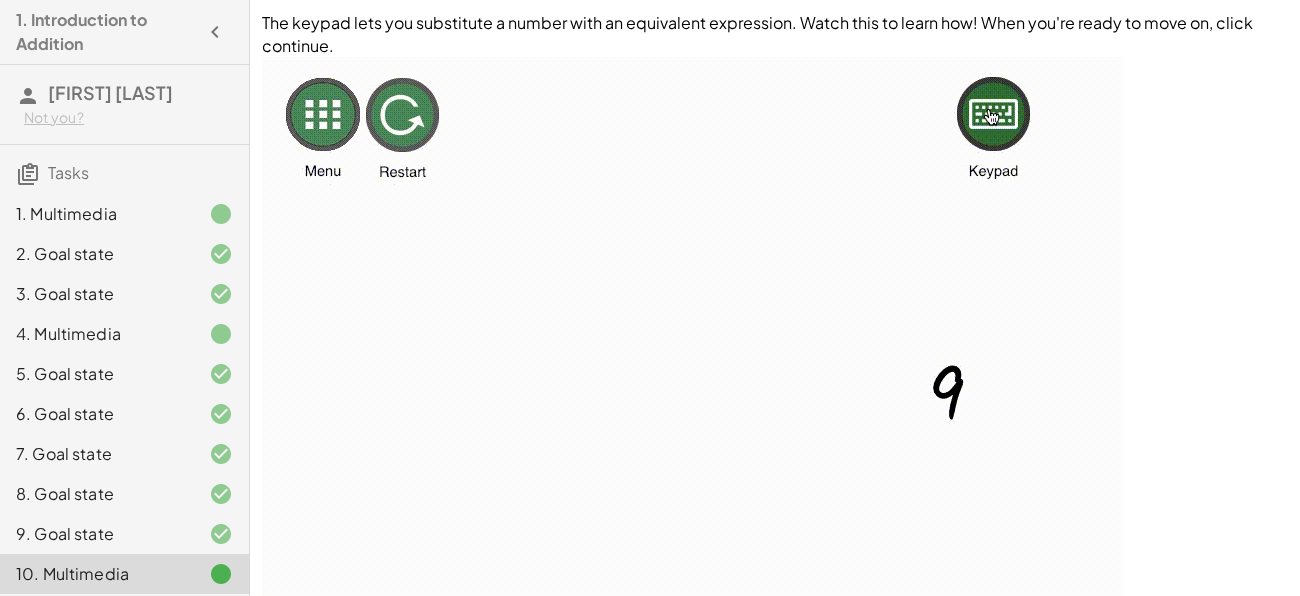 click at bounding box center [775, 419] 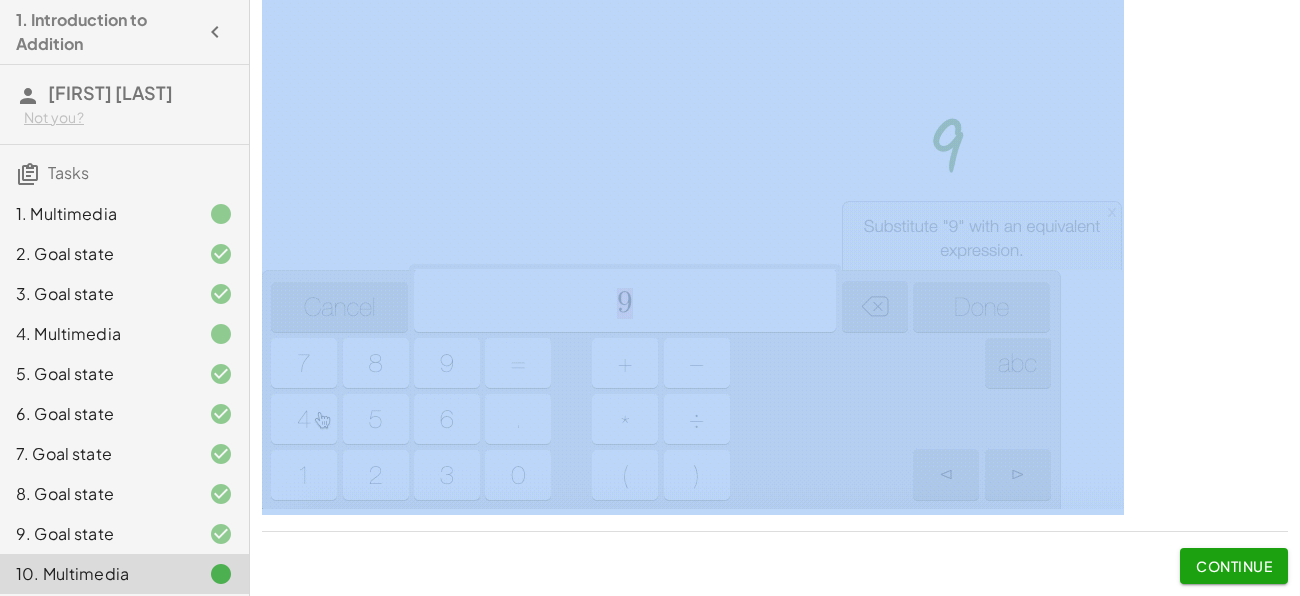 scroll, scrollTop: 258, scrollLeft: 0, axis: vertical 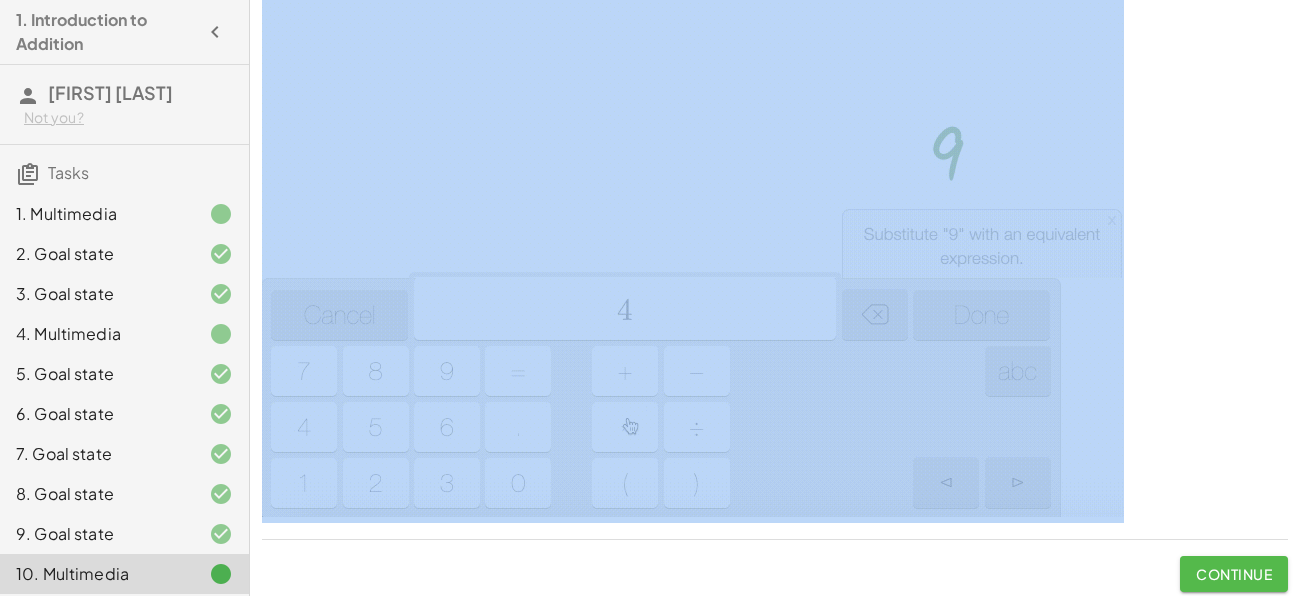 click on "Continue" 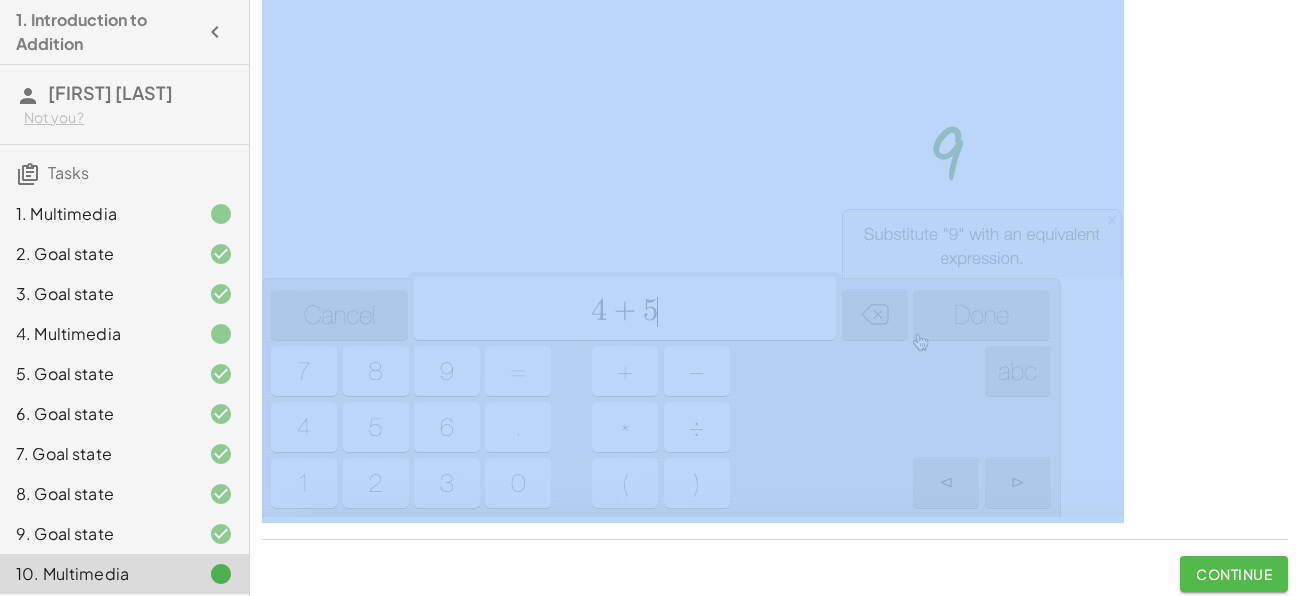 scroll, scrollTop: 0, scrollLeft: 0, axis: both 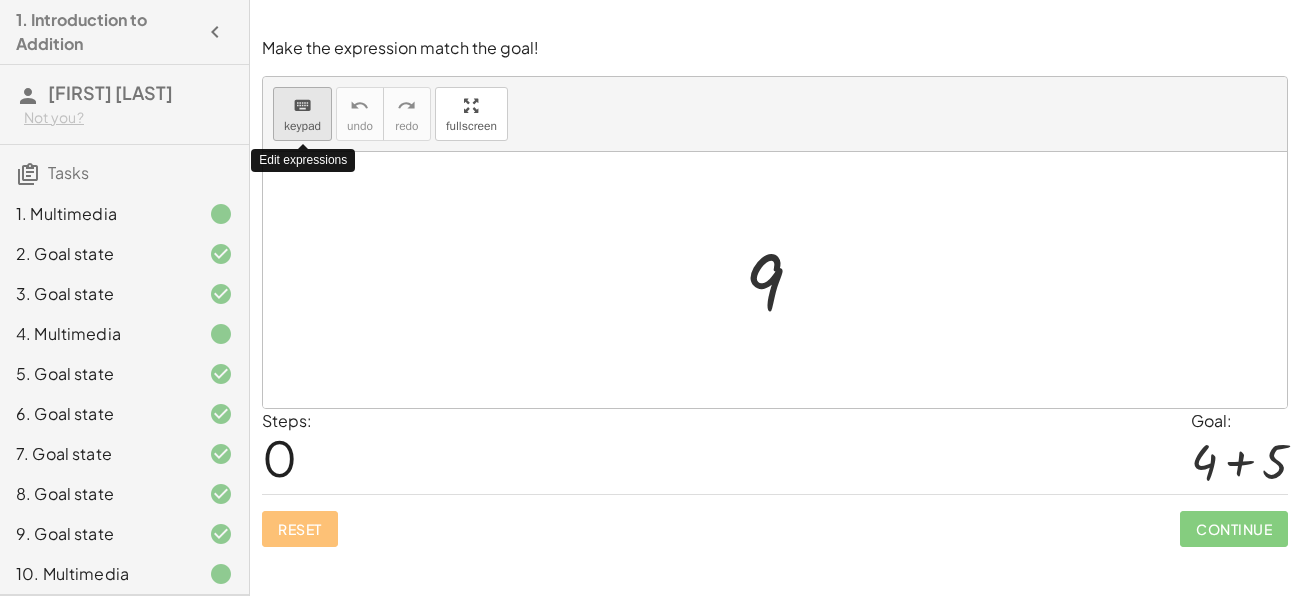 click on "keypad" at bounding box center (302, 126) 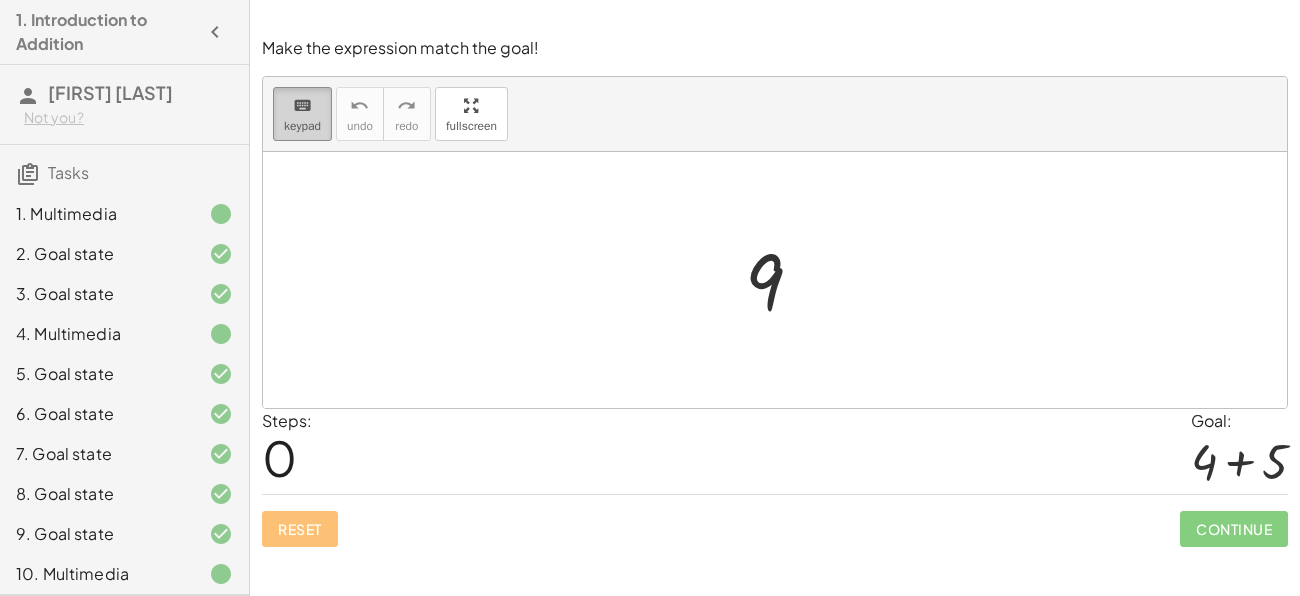 click on "keyboard keypad" at bounding box center (302, 114) 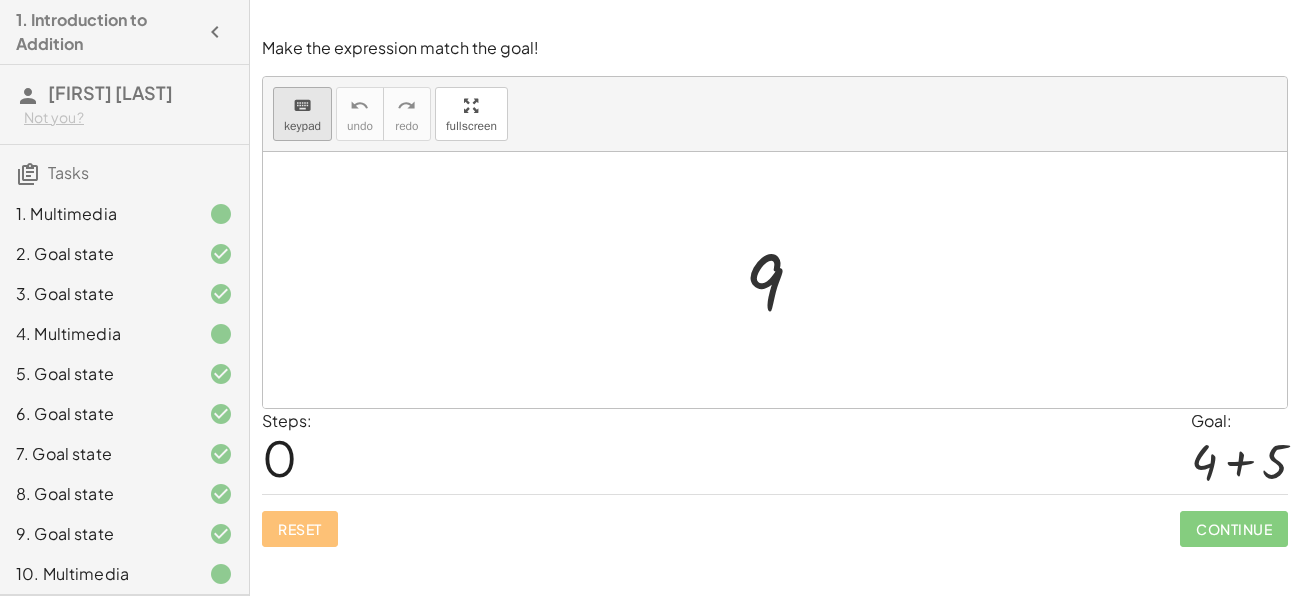 click on "keypad" at bounding box center (302, 126) 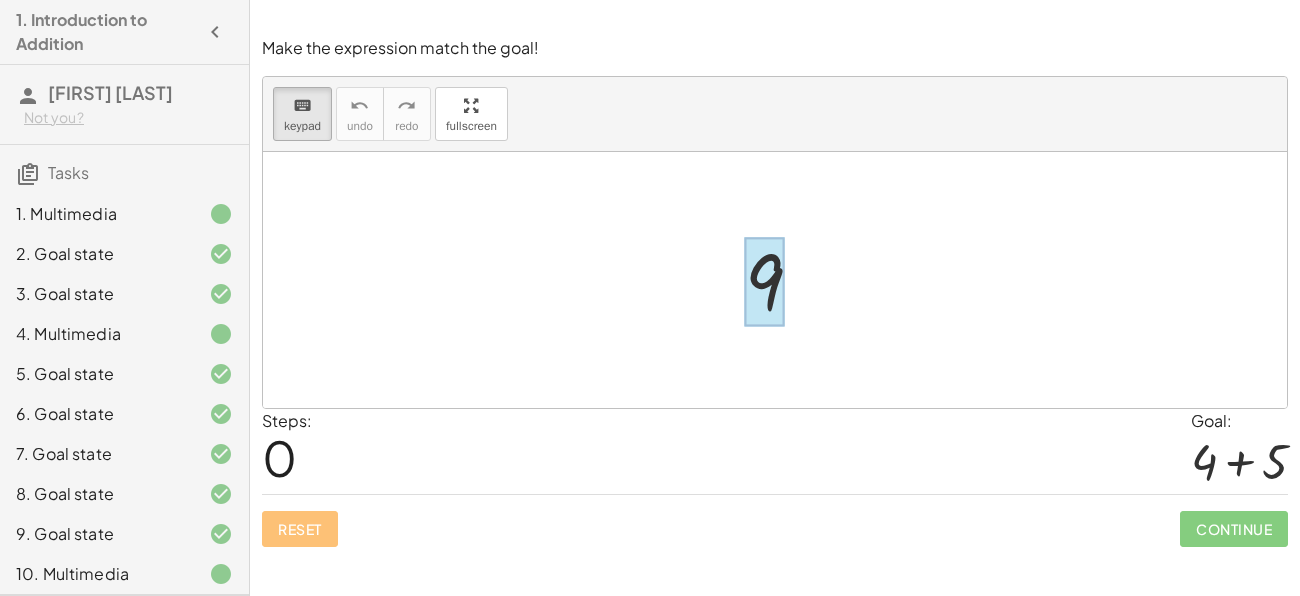 click at bounding box center [764, 282] 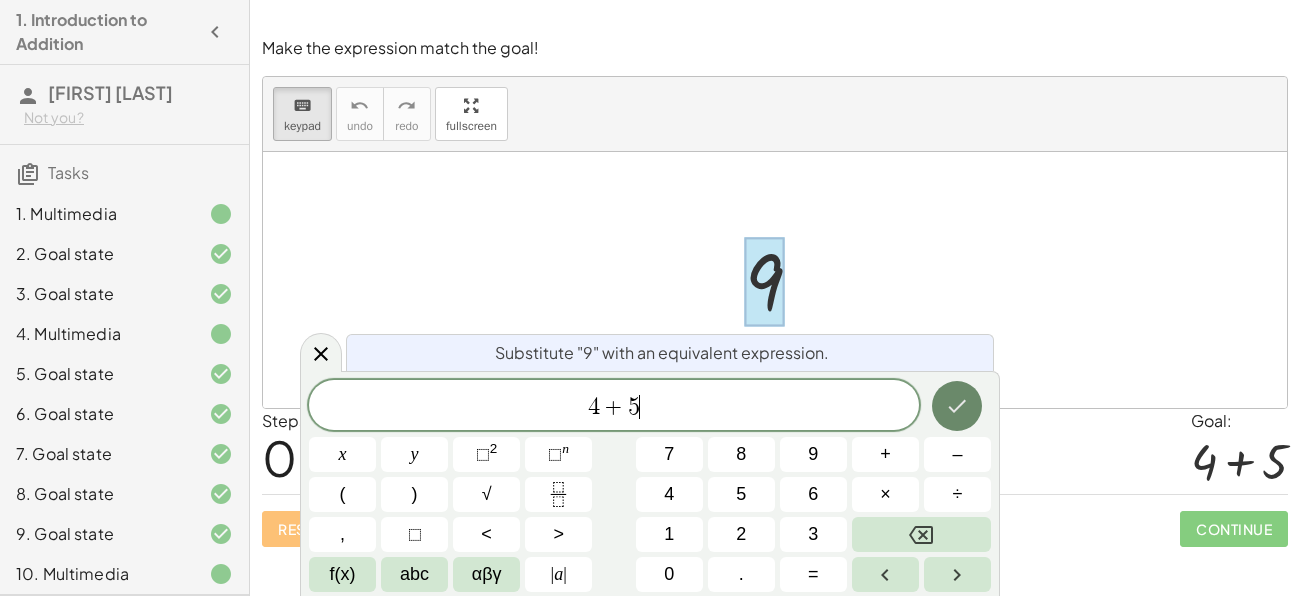 click at bounding box center (957, 406) 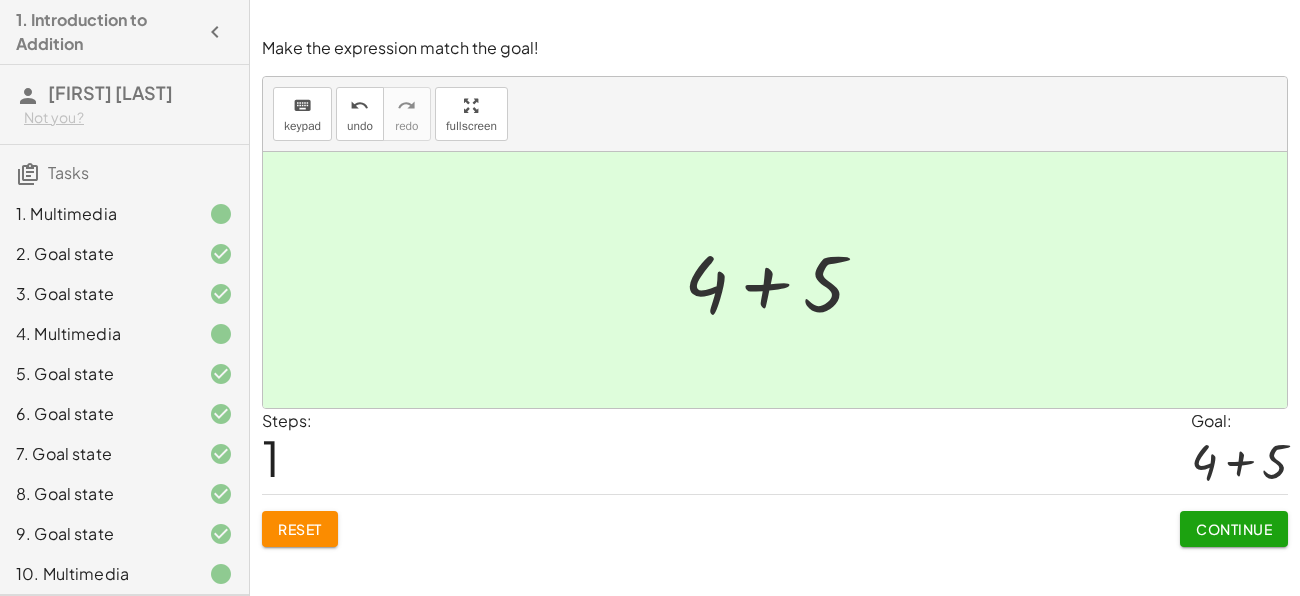 click on "Continue" 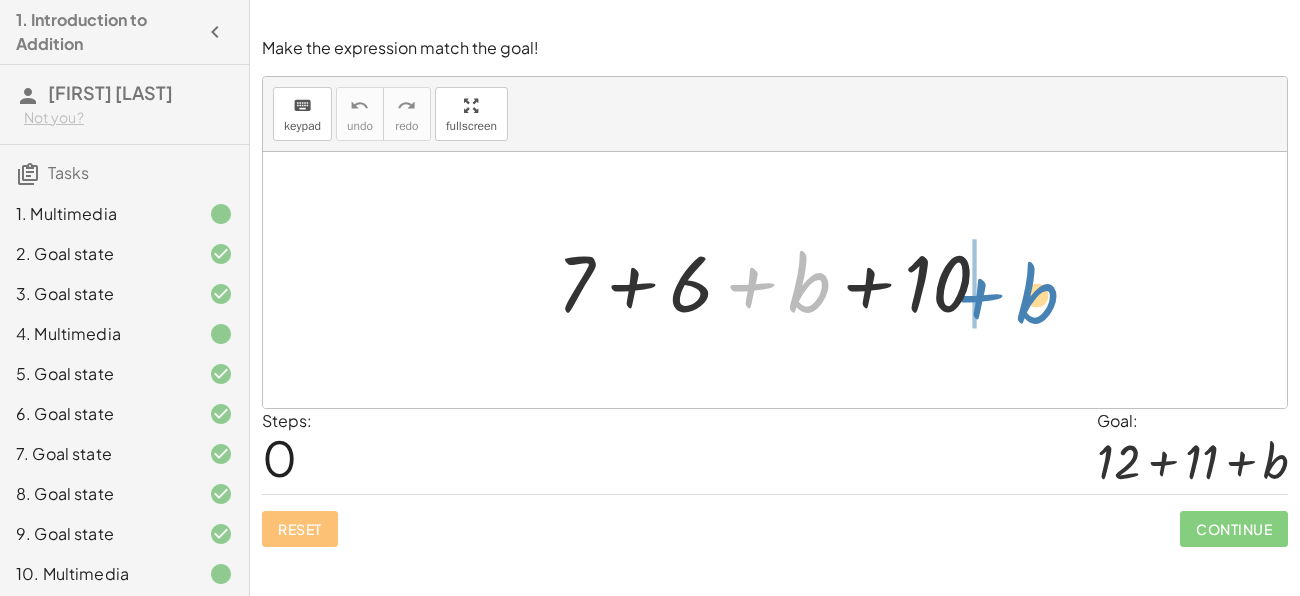 drag, startPoint x: 809, startPoint y: 298, endPoint x: 1037, endPoint y: 309, distance: 228.2652 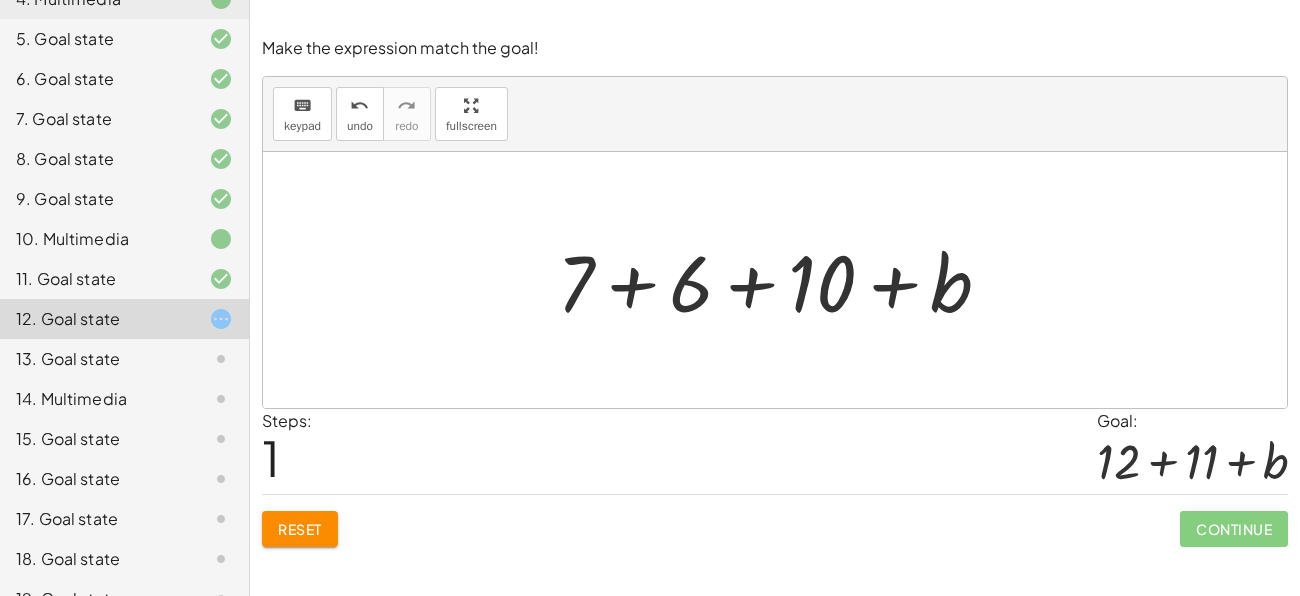 scroll, scrollTop: 334, scrollLeft: 0, axis: vertical 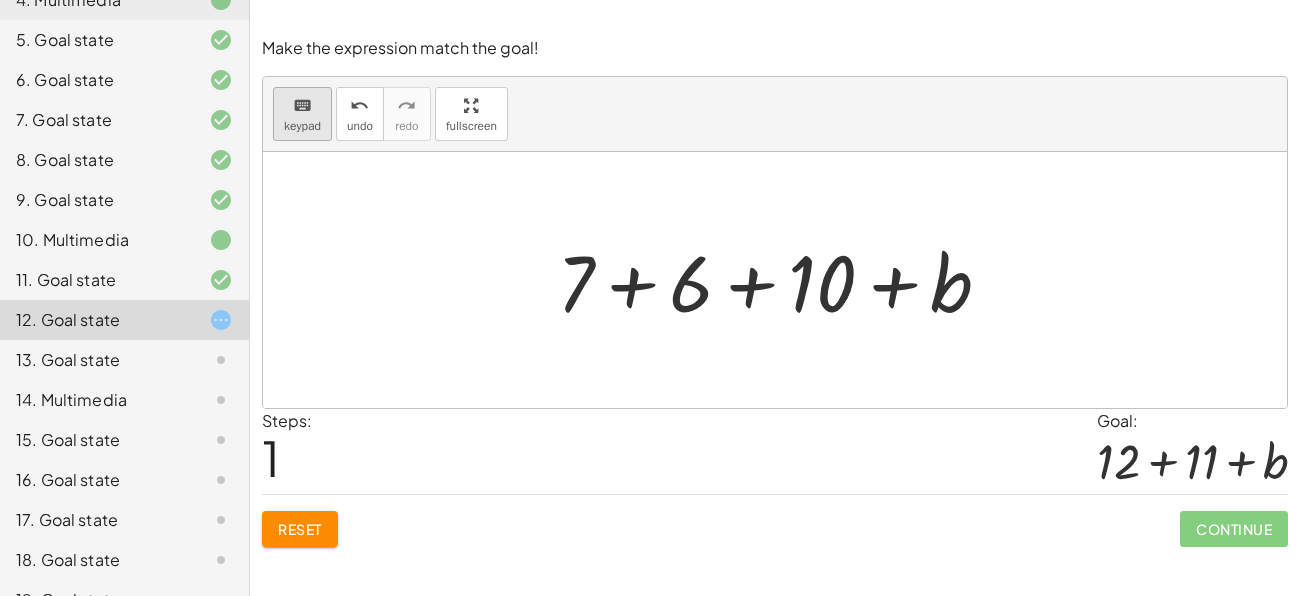click on "keyboard keypad" at bounding box center [302, 114] 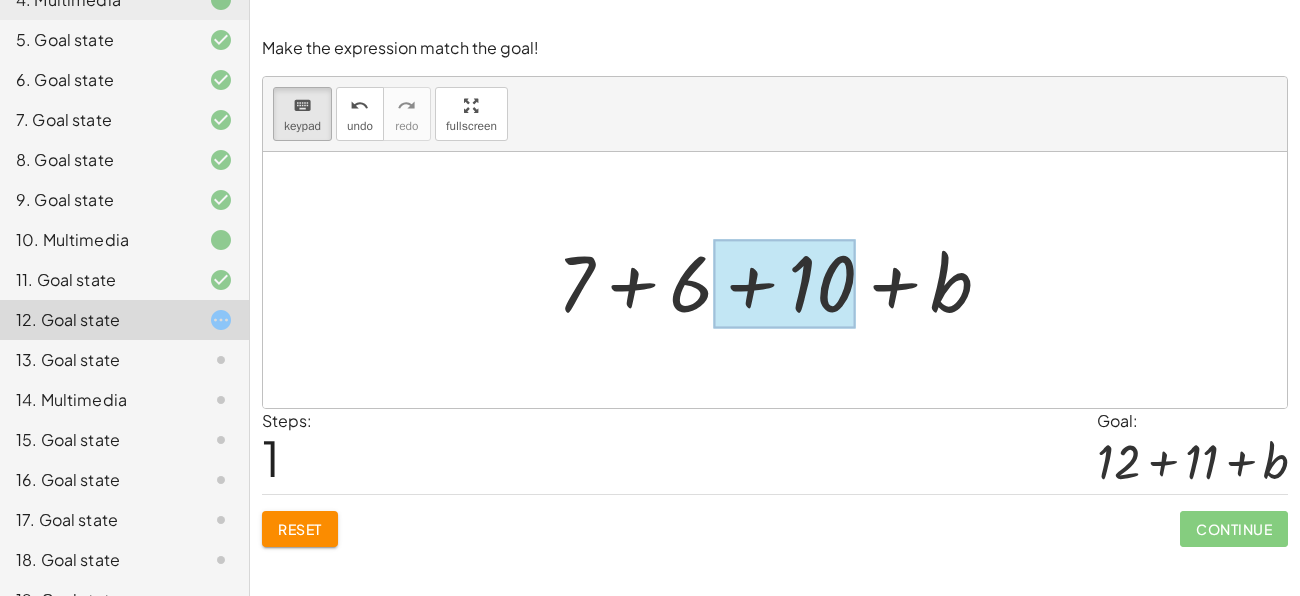 click at bounding box center [784, 284] 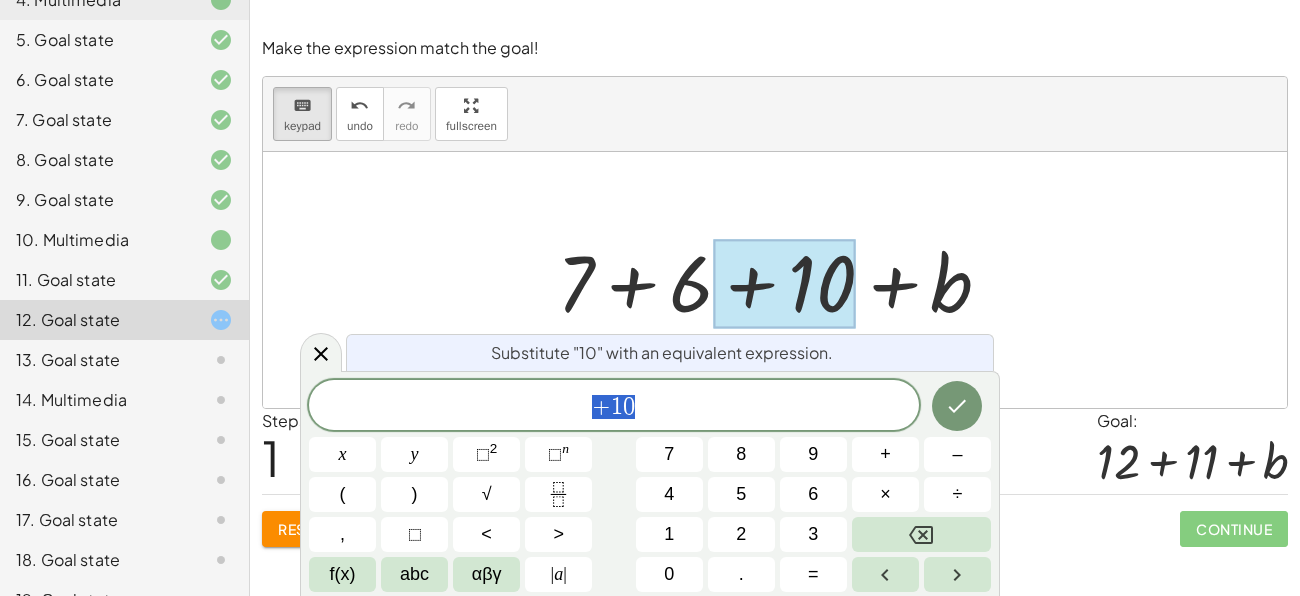 click on "+ 1 0" at bounding box center [614, 407] 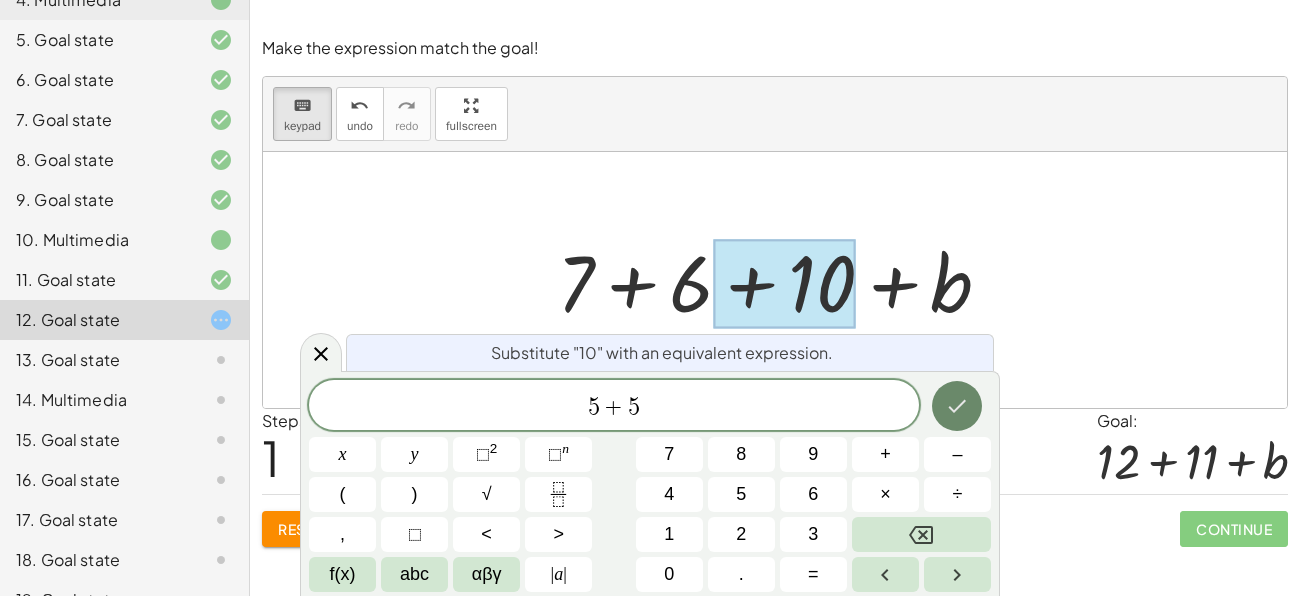 click 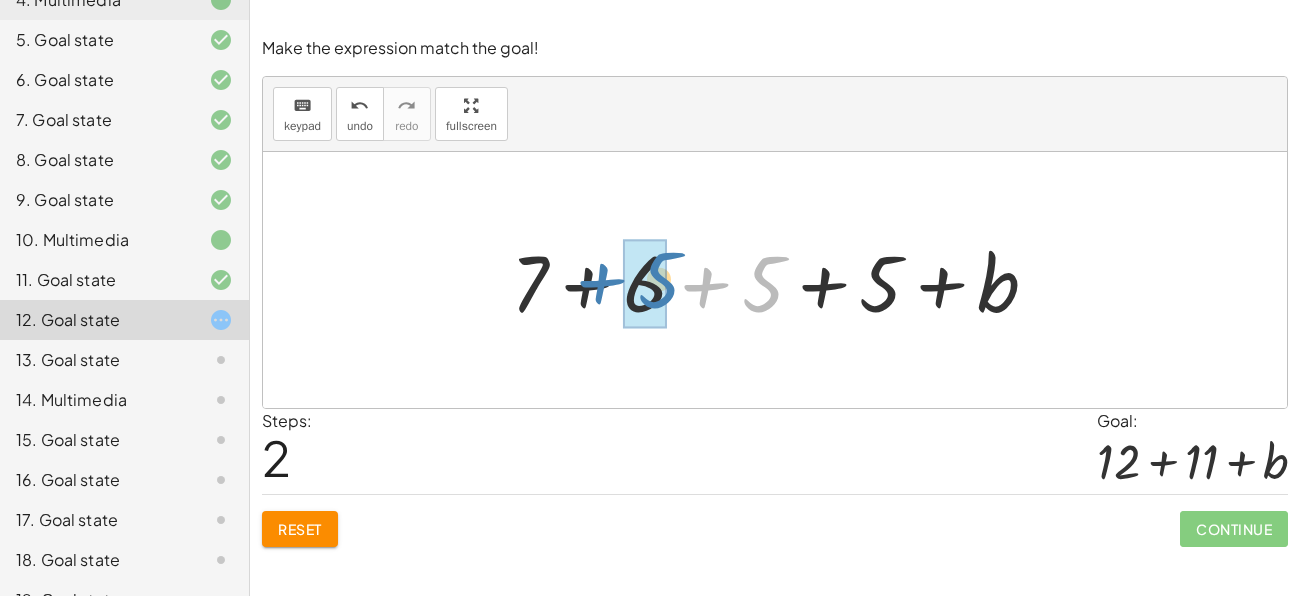 drag, startPoint x: 769, startPoint y: 289, endPoint x: 663, endPoint y: 285, distance: 106.07545 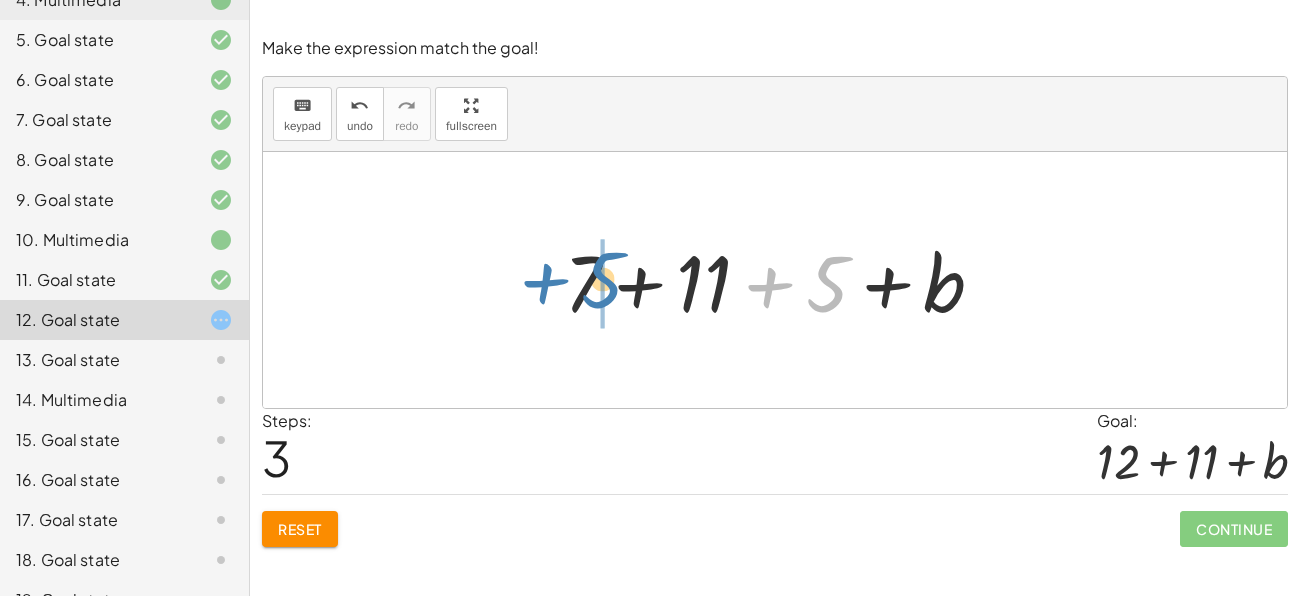 drag, startPoint x: 825, startPoint y: 274, endPoint x: 601, endPoint y: 269, distance: 224.0558 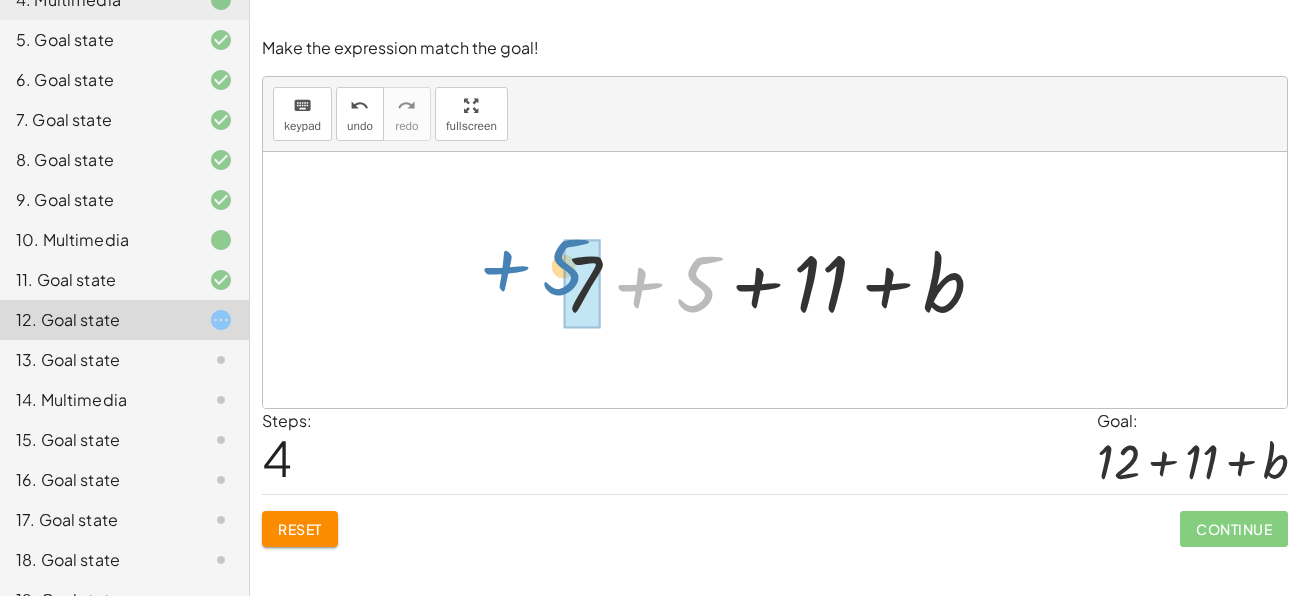drag, startPoint x: 693, startPoint y: 292, endPoint x: 563, endPoint y: 281, distance: 130.46455 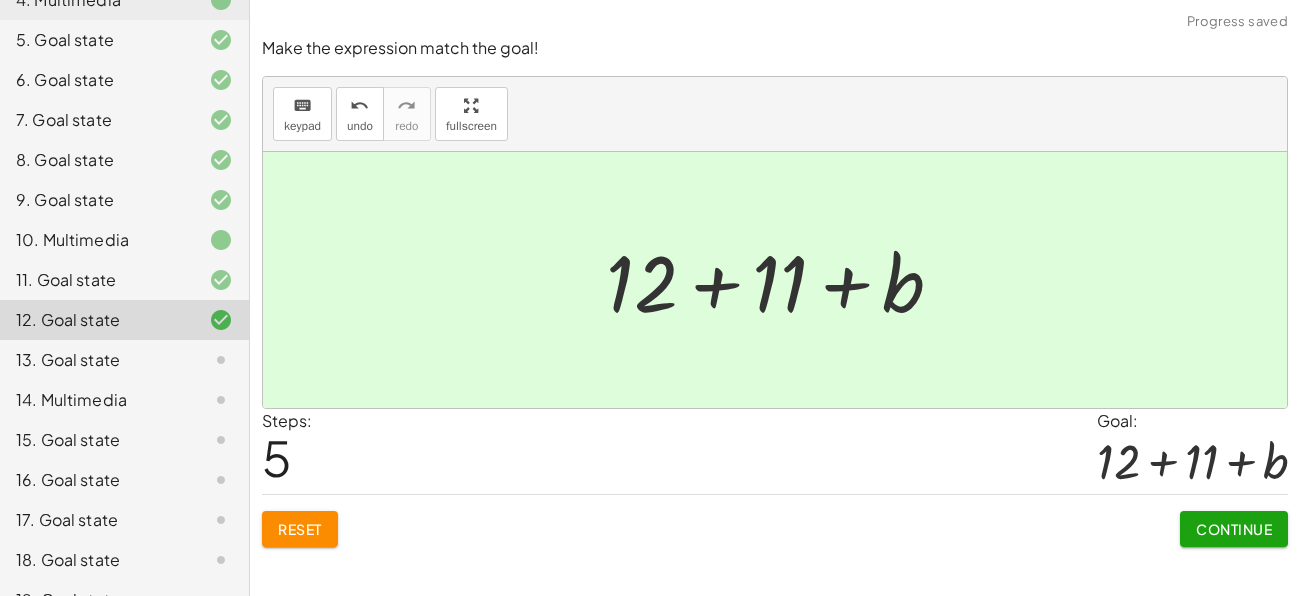 click on "Continue" at bounding box center [1234, 529] 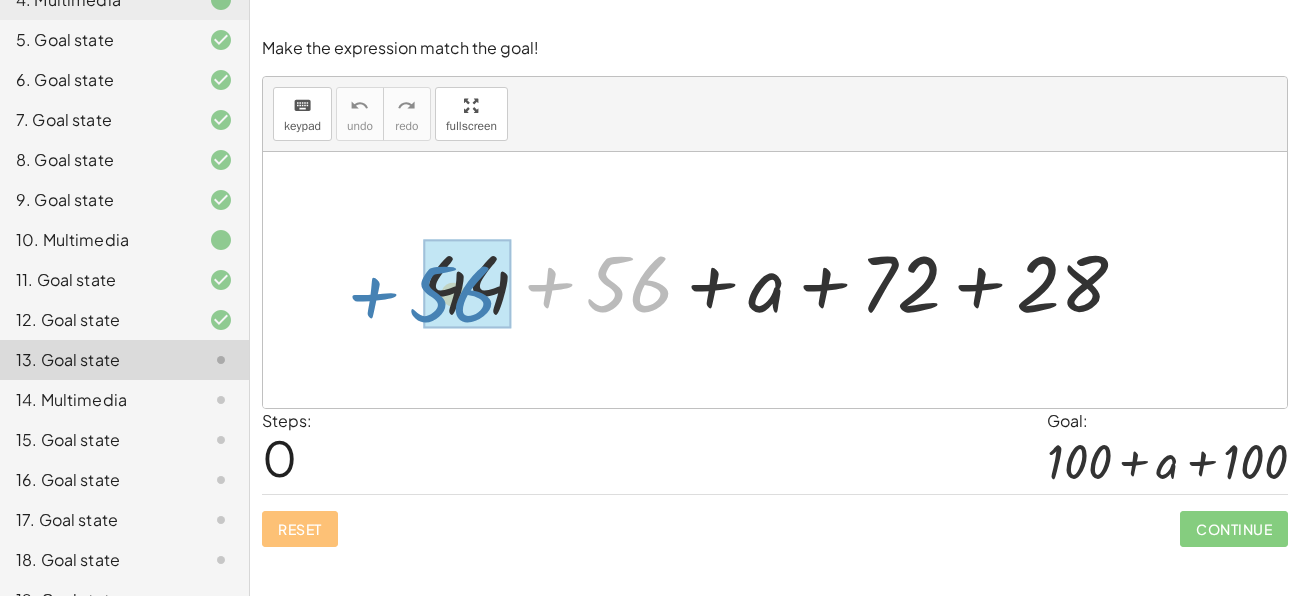 drag, startPoint x: 625, startPoint y: 275, endPoint x: 450, endPoint y: 286, distance: 175.34537 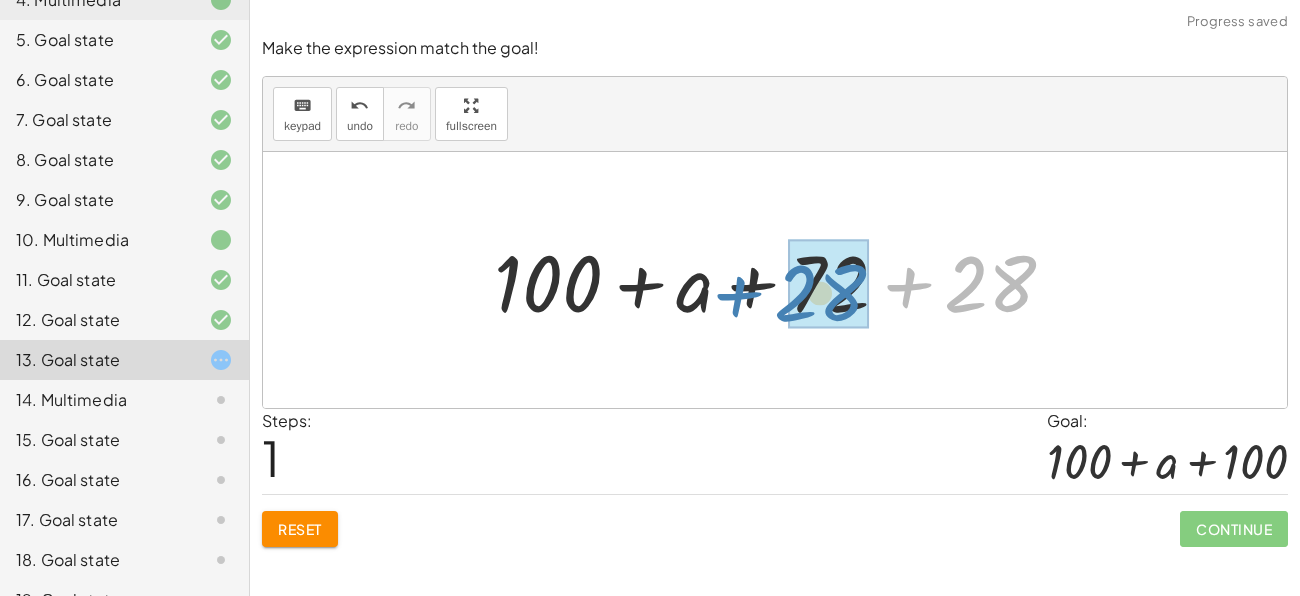 drag, startPoint x: 1013, startPoint y: 268, endPoint x: 845, endPoint y: 263, distance: 168.07439 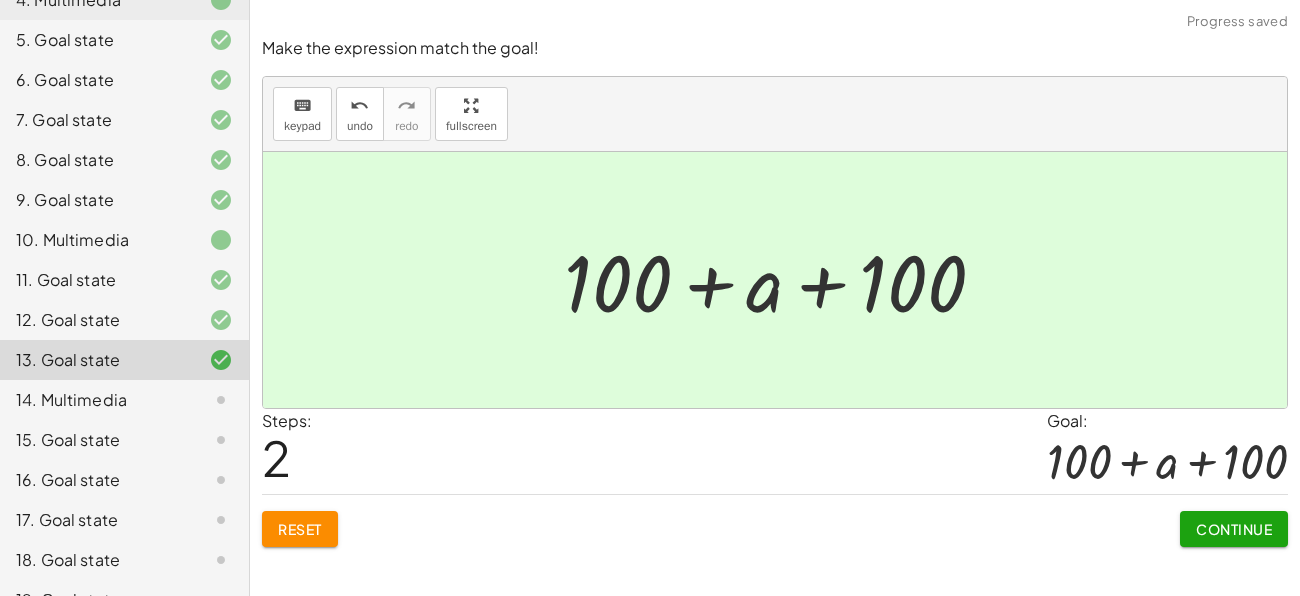 click on "Continue" 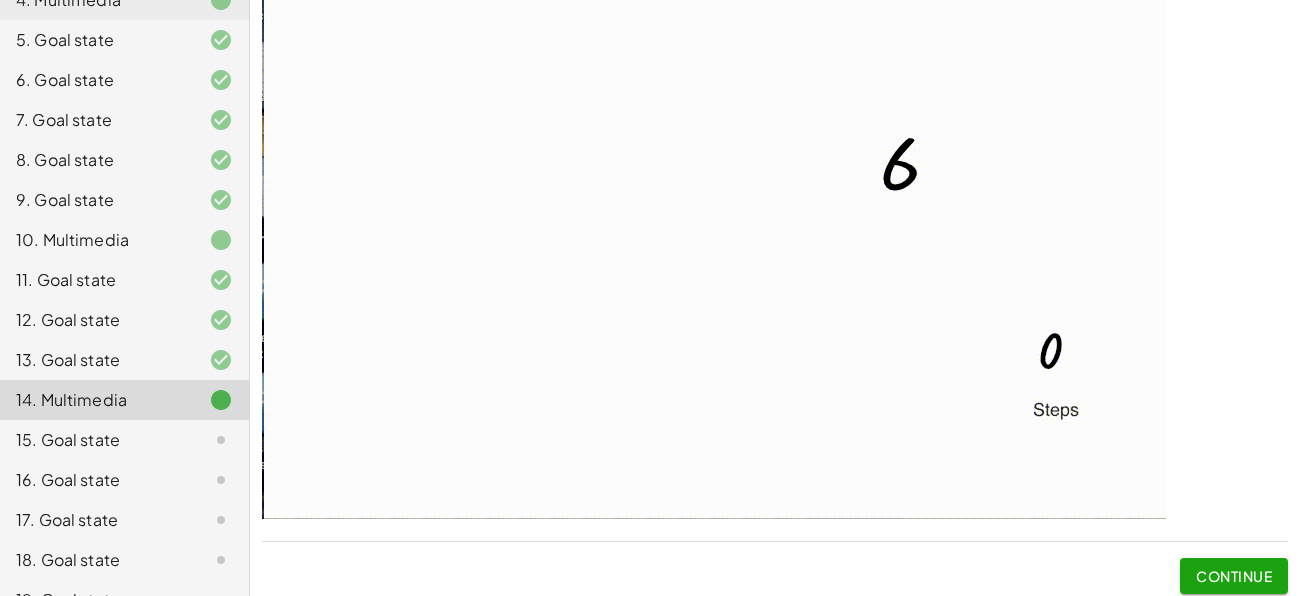 scroll, scrollTop: 203, scrollLeft: 0, axis: vertical 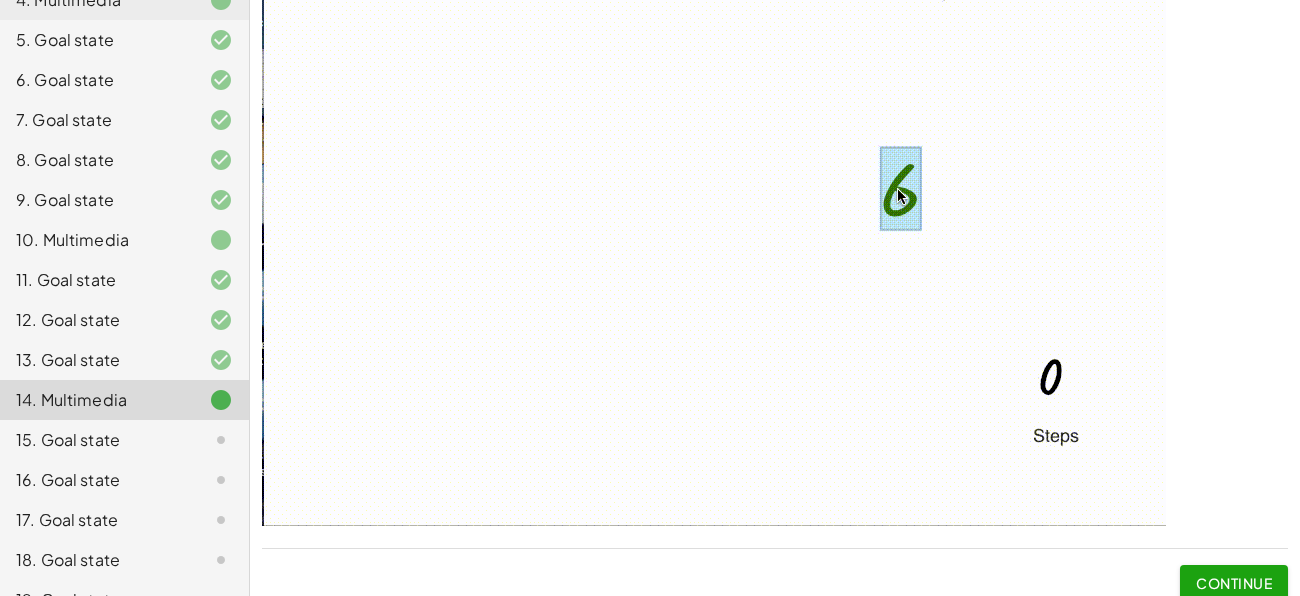 click on "Continue" at bounding box center (1234, 583) 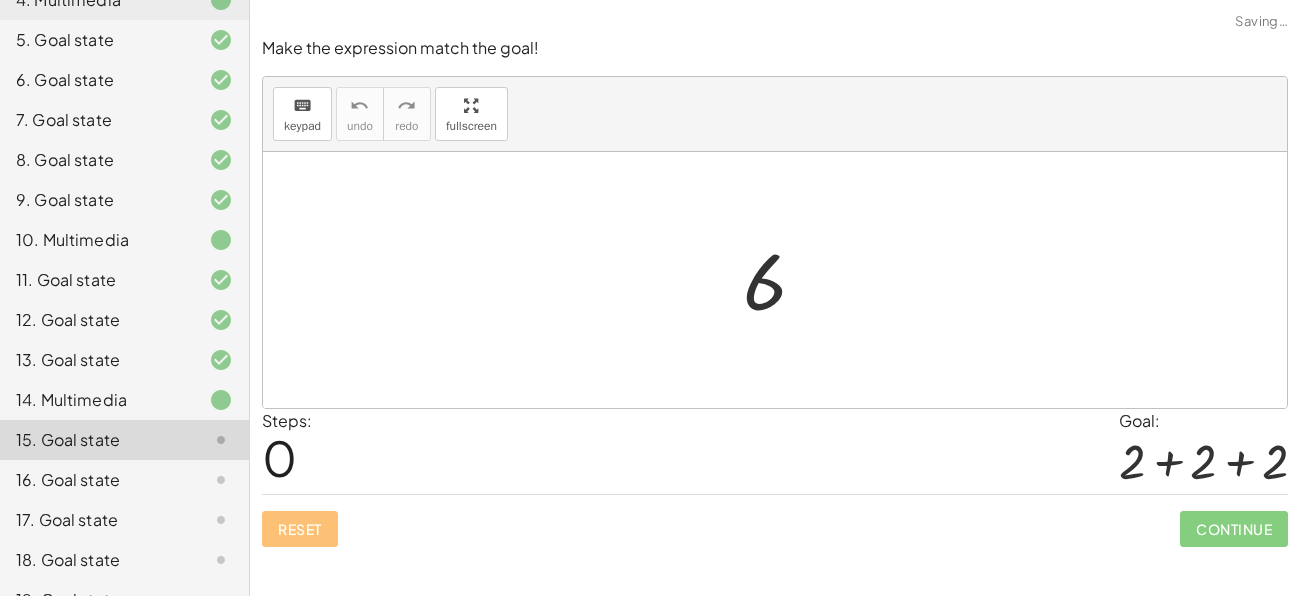 scroll, scrollTop: 0, scrollLeft: 0, axis: both 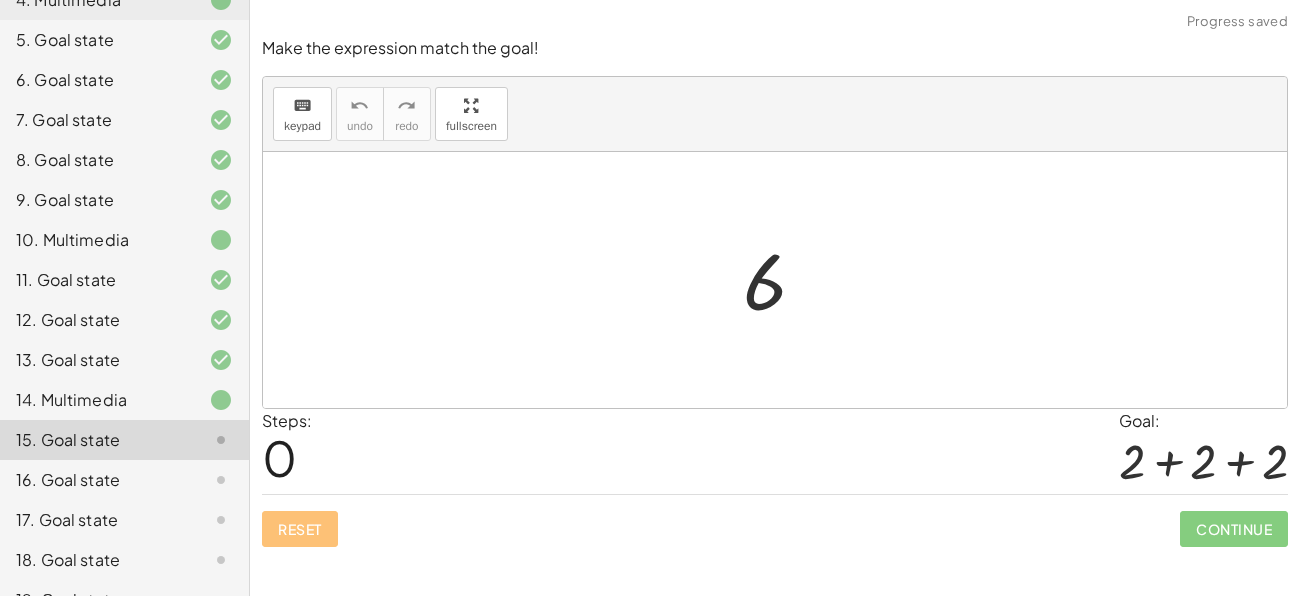click at bounding box center [782, 280] 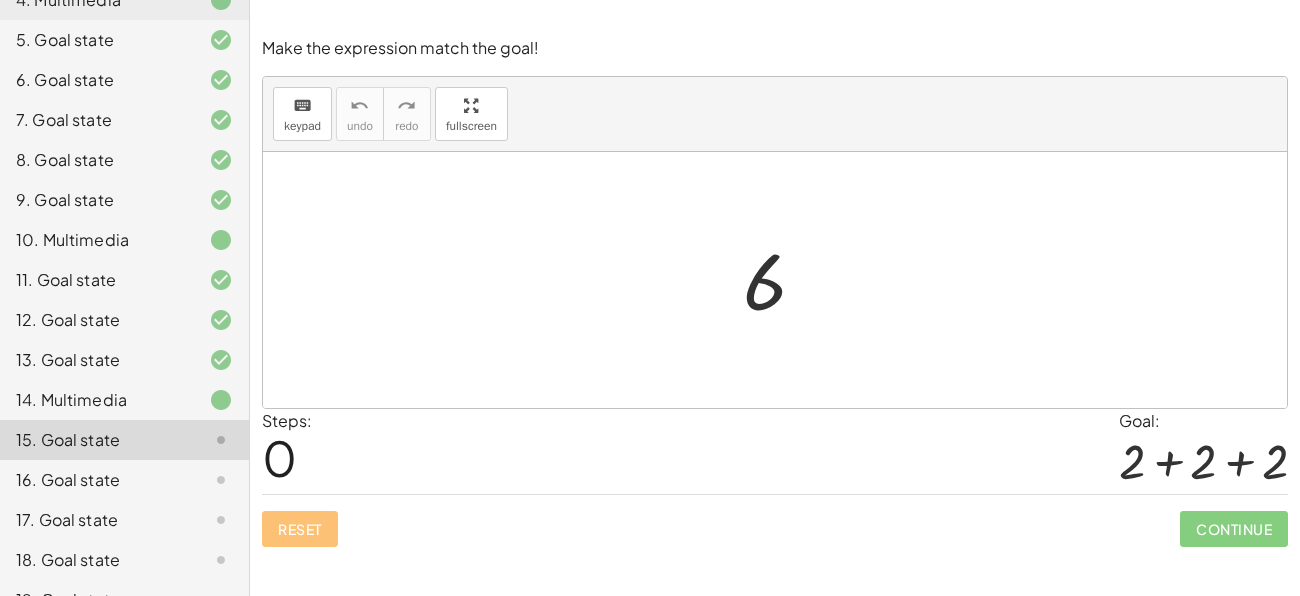 click at bounding box center (782, 280) 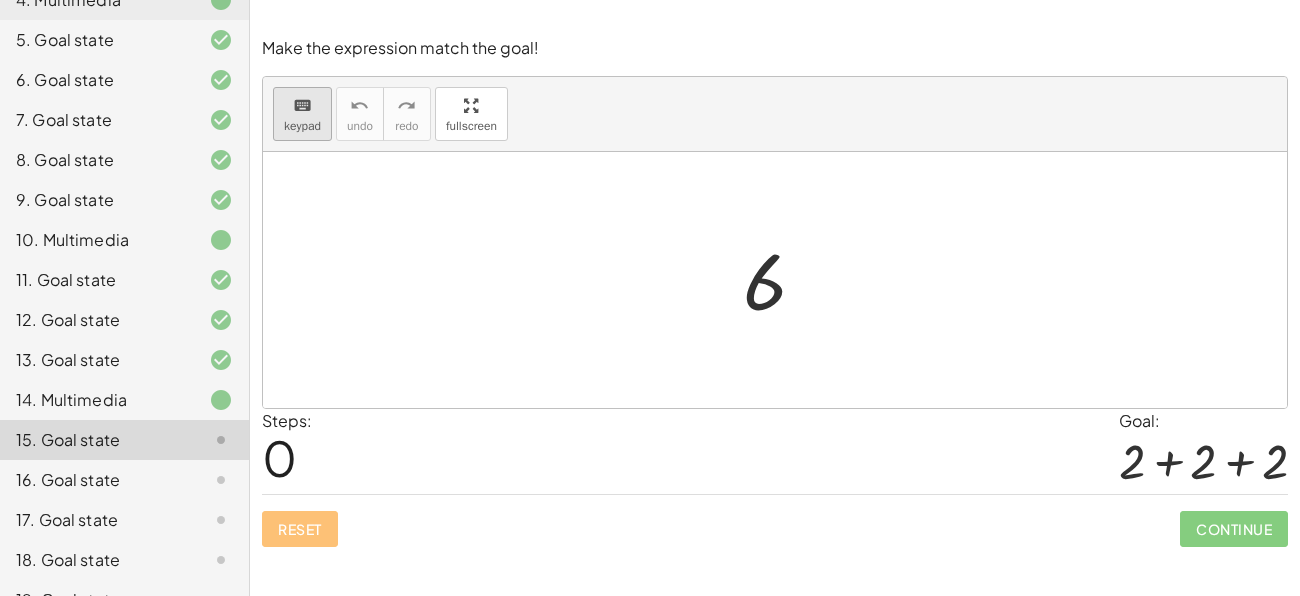 click on "keyboard" at bounding box center [302, 106] 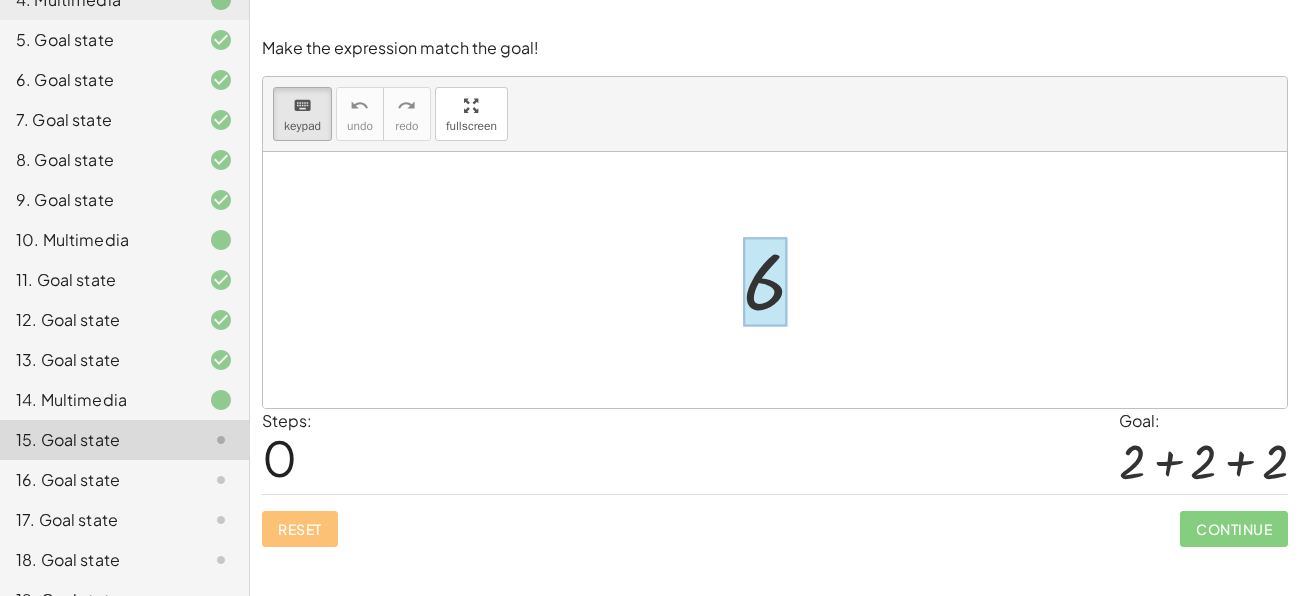click at bounding box center [765, 282] 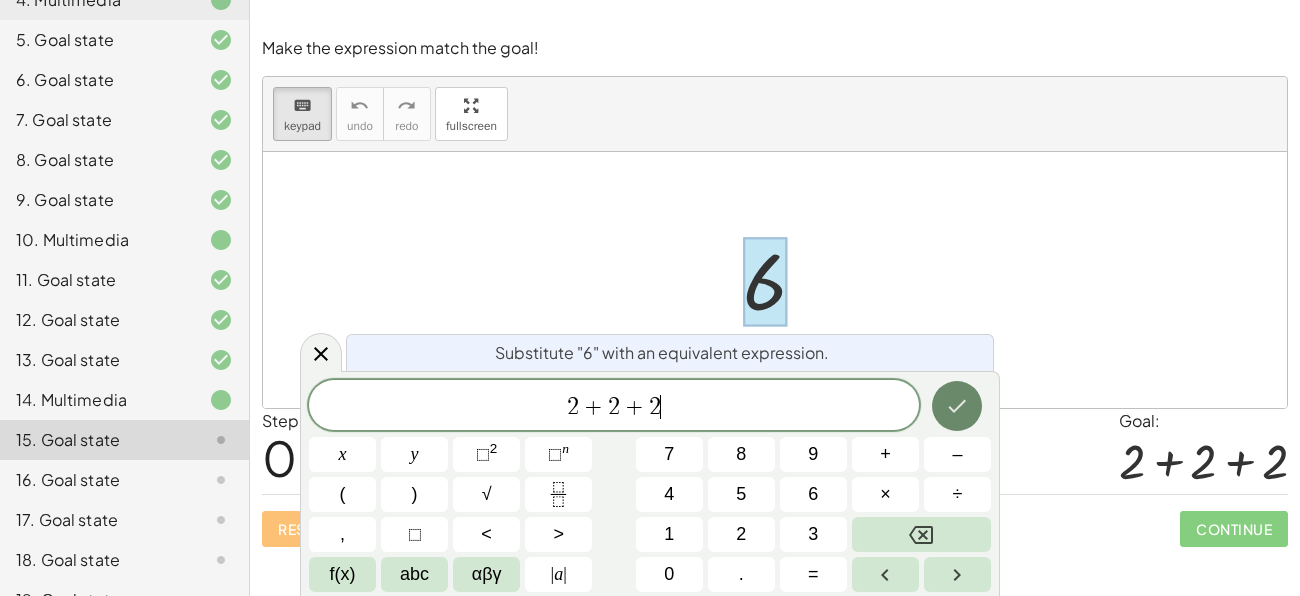 click 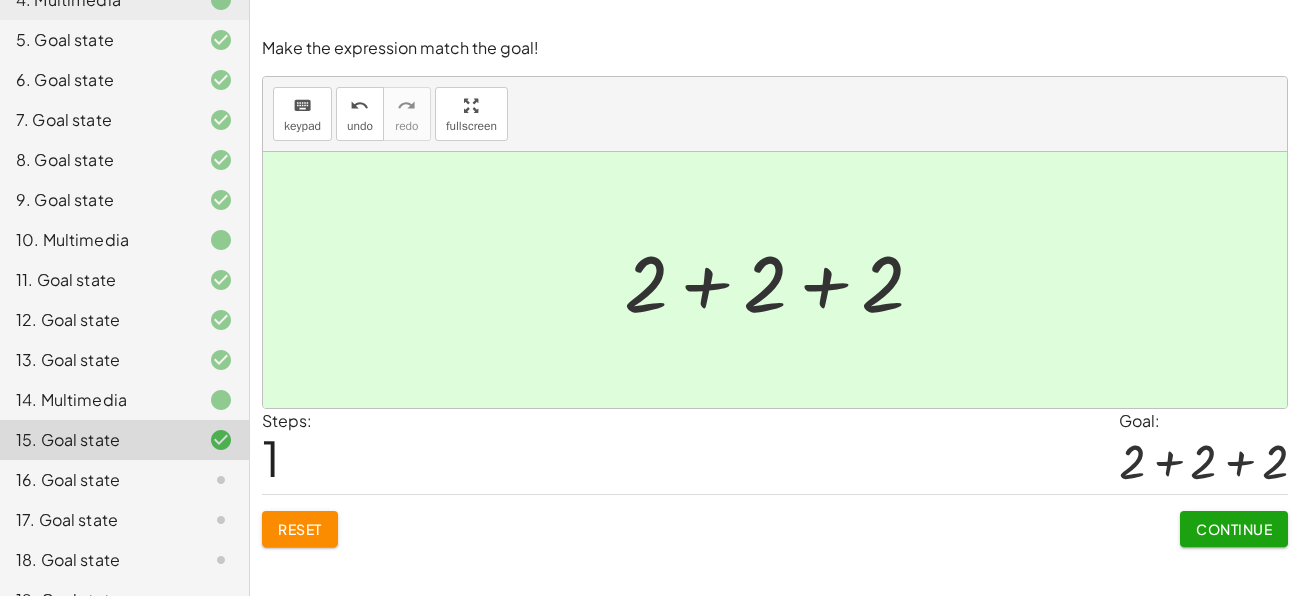 click on "Continue" 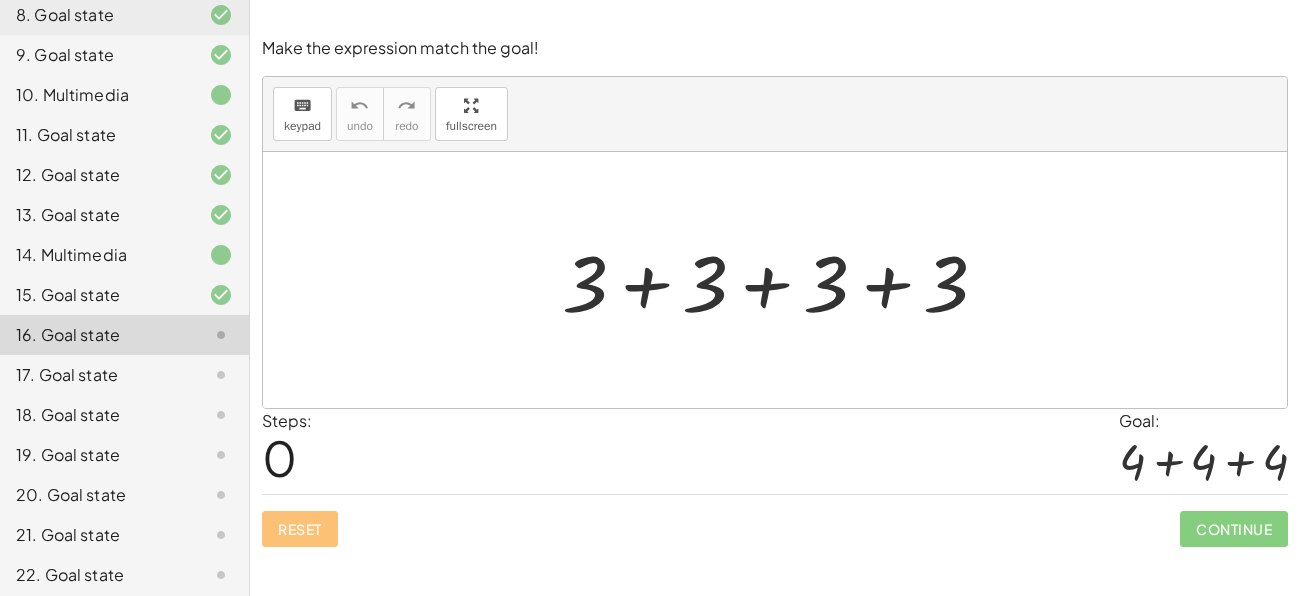 scroll, scrollTop: 485, scrollLeft: 0, axis: vertical 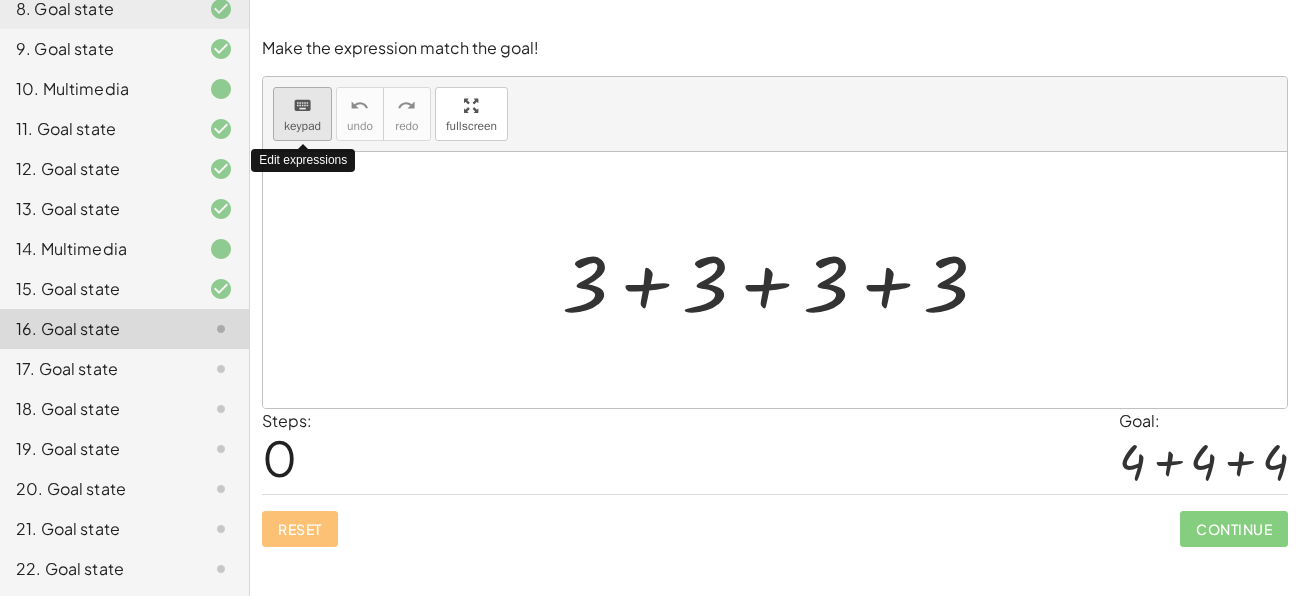 click on "keypad" at bounding box center (302, 126) 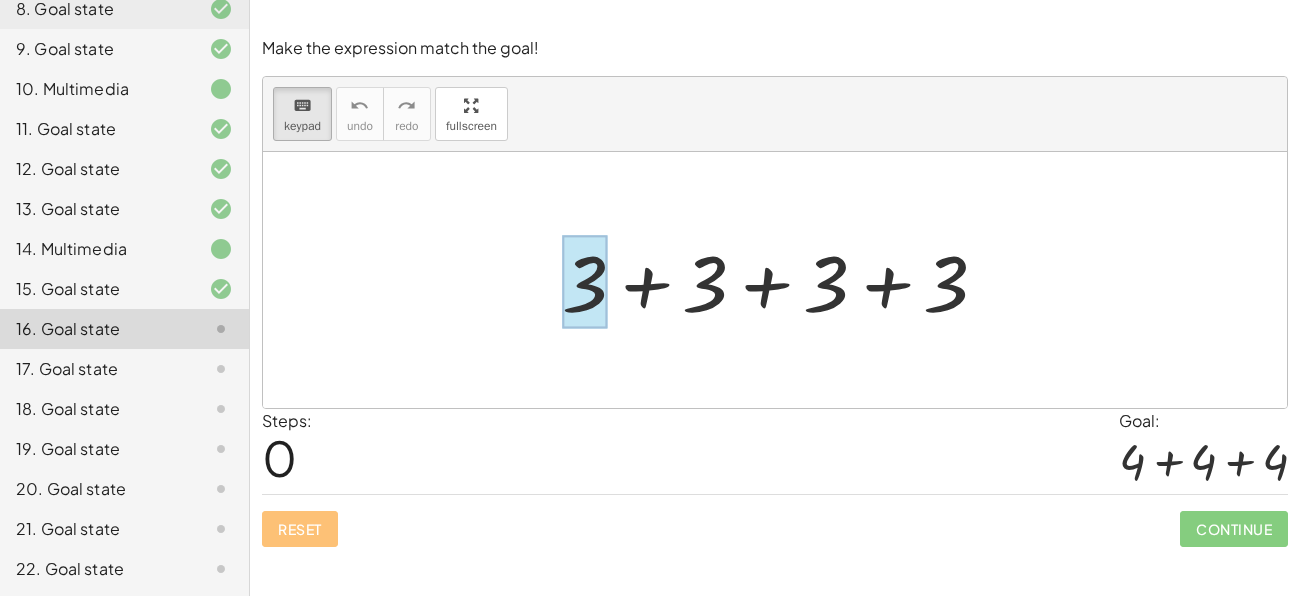 click at bounding box center [585, 282] 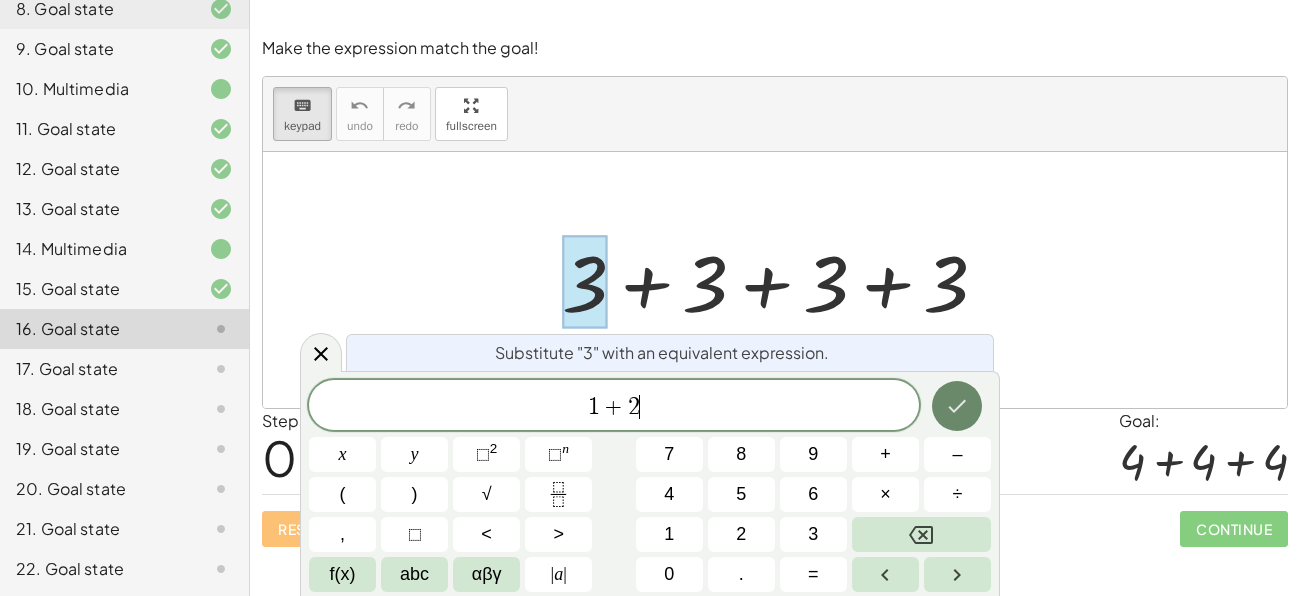 click 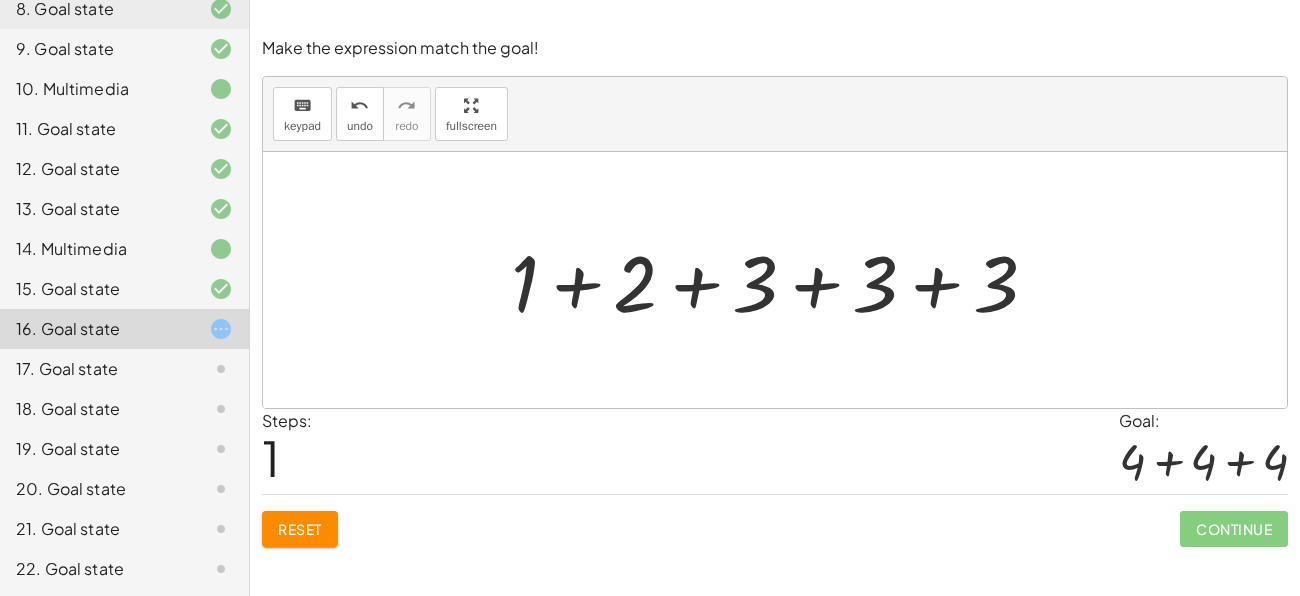 click at bounding box center [782, 280] 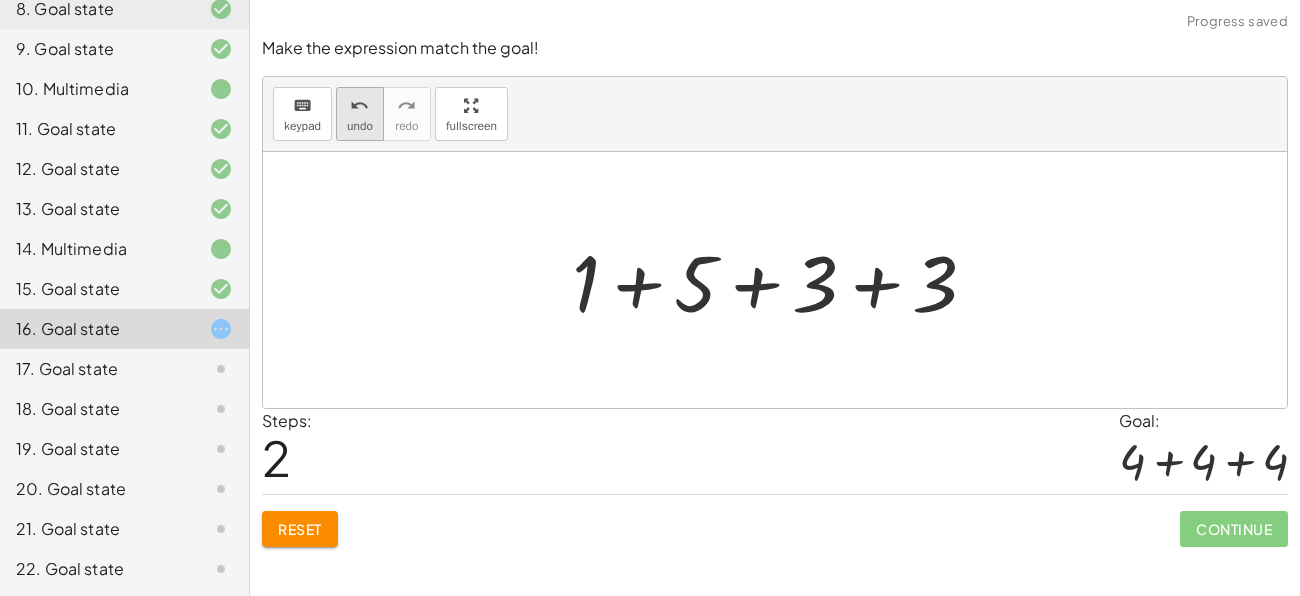 click on "undo" at bounding box center (360, 126) 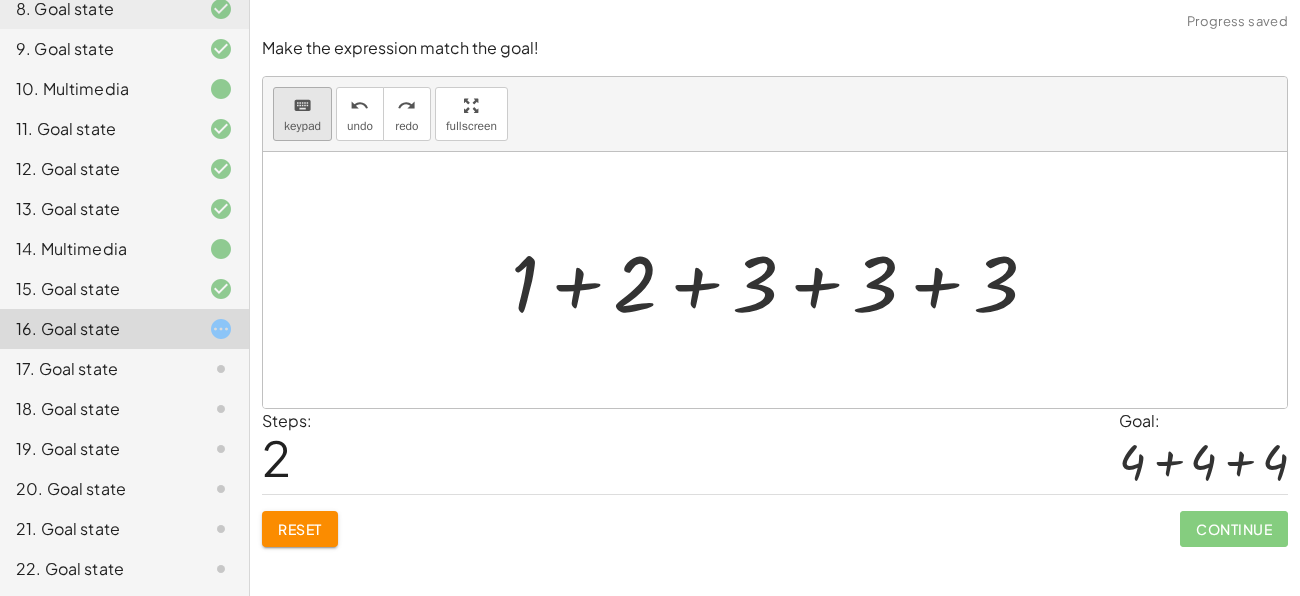 click on "keypad" at bounding box center (302, 126) 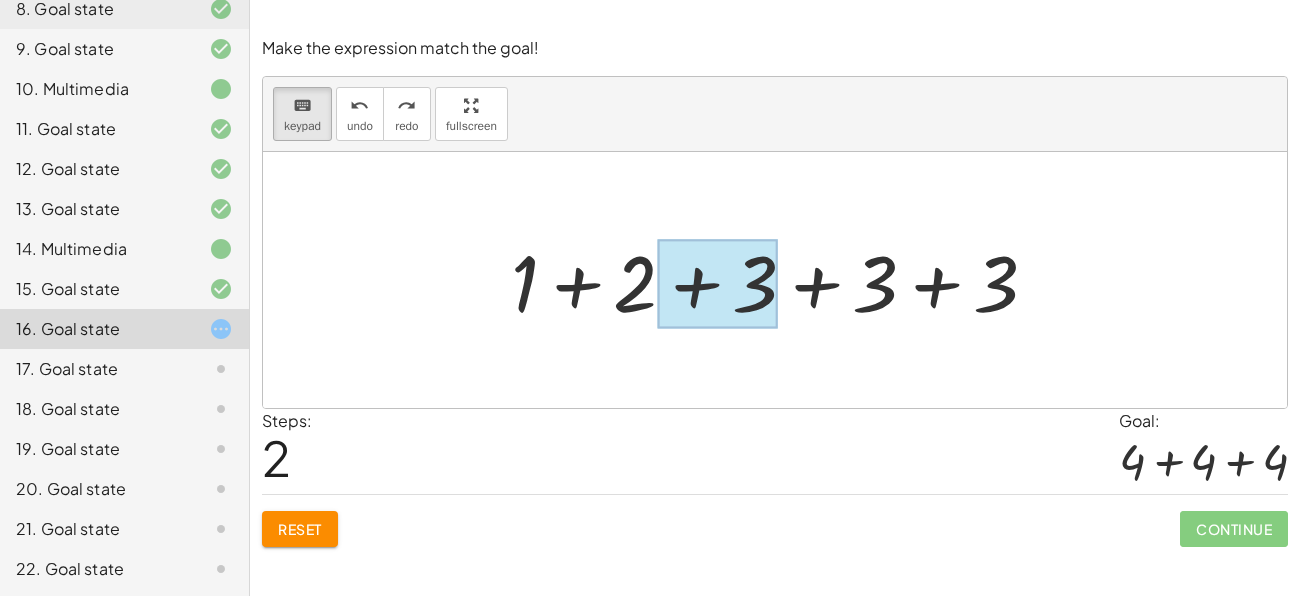 click at bounding box center (717, 284) 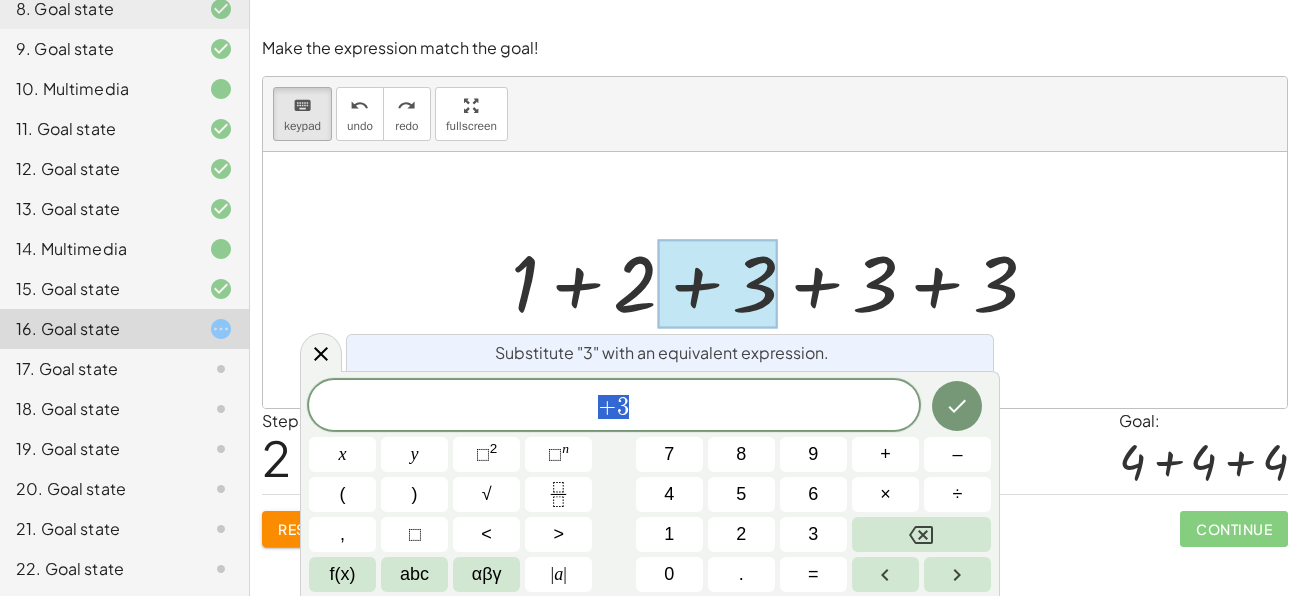 click on "+ 3" at bounding box center [614, 407] 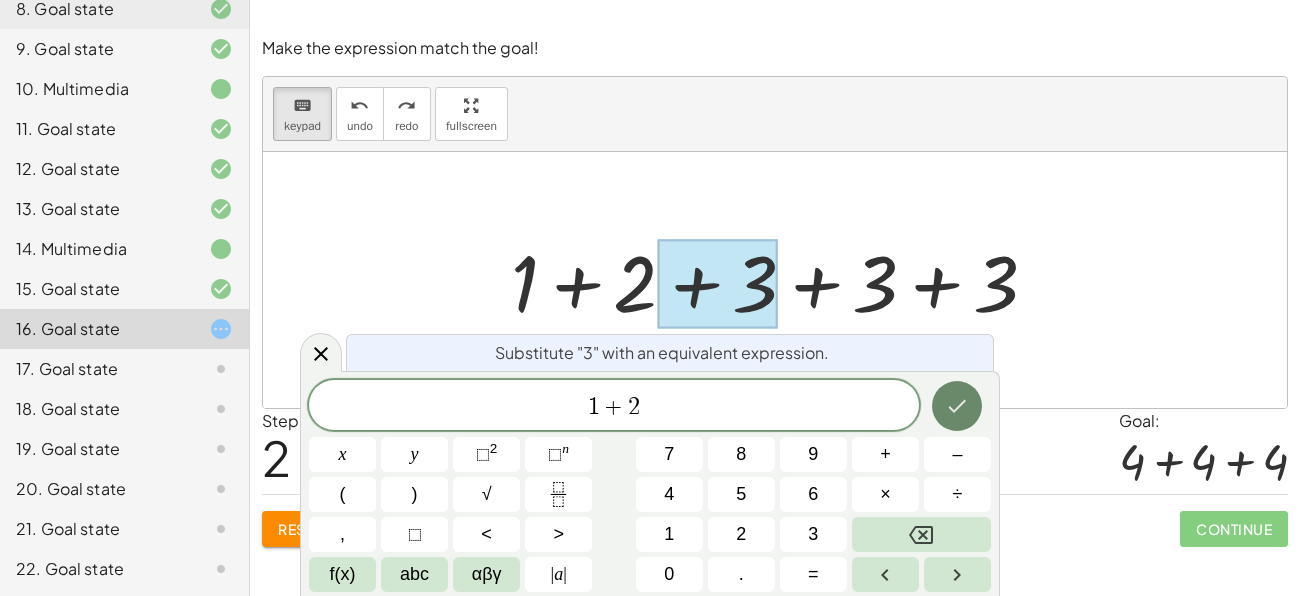 click 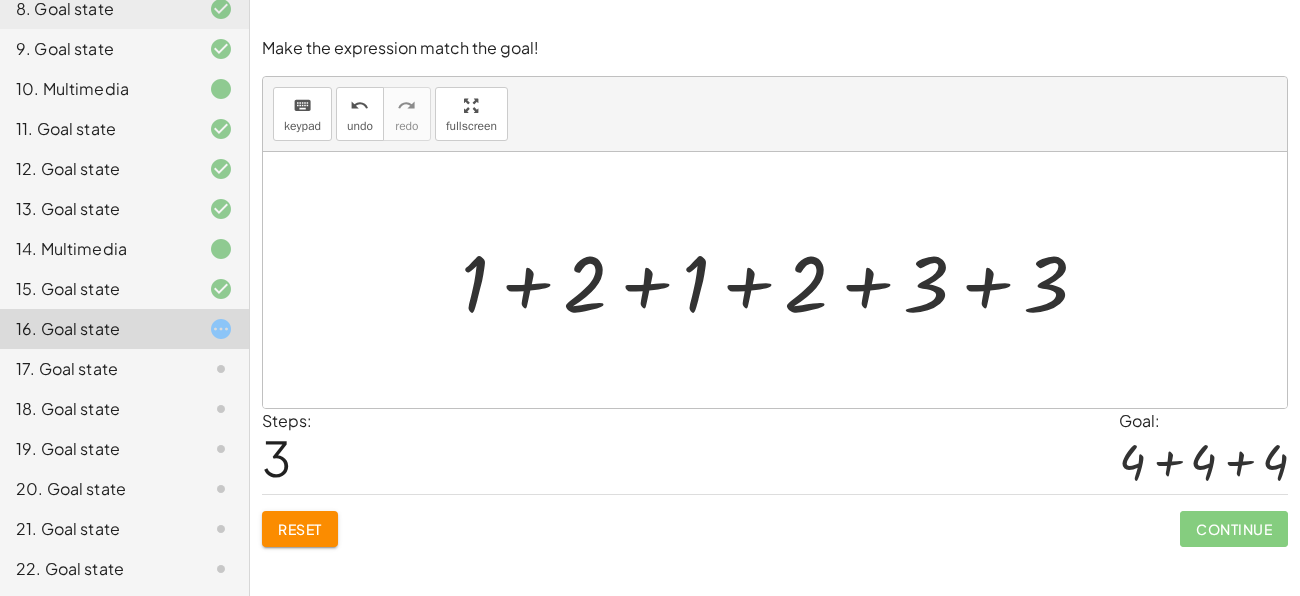 click at bounding box center [782, 280] 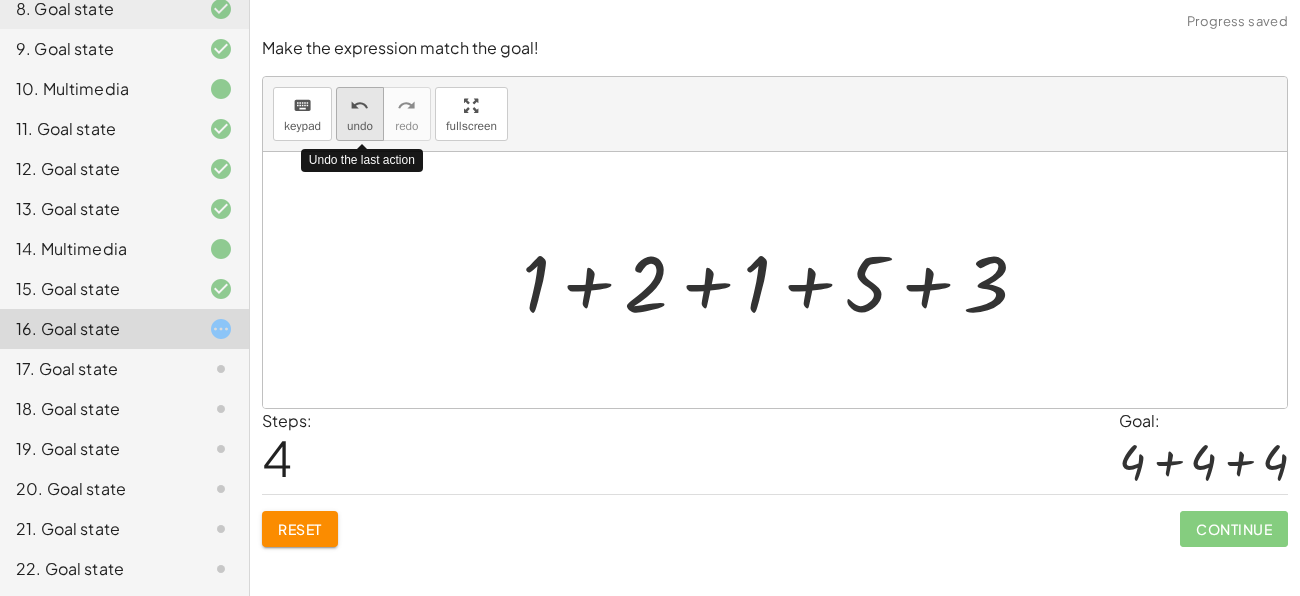 click on "undo" at bounding box center [359, 106] 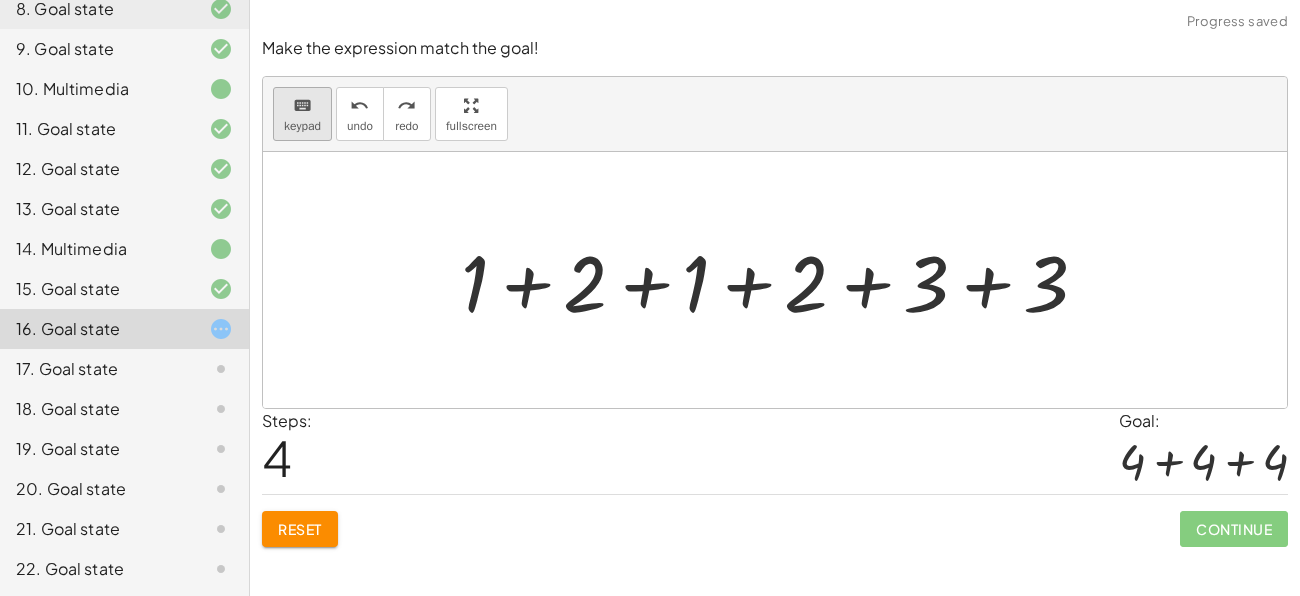 click on "keyboard" at bounding box center (302, 106) 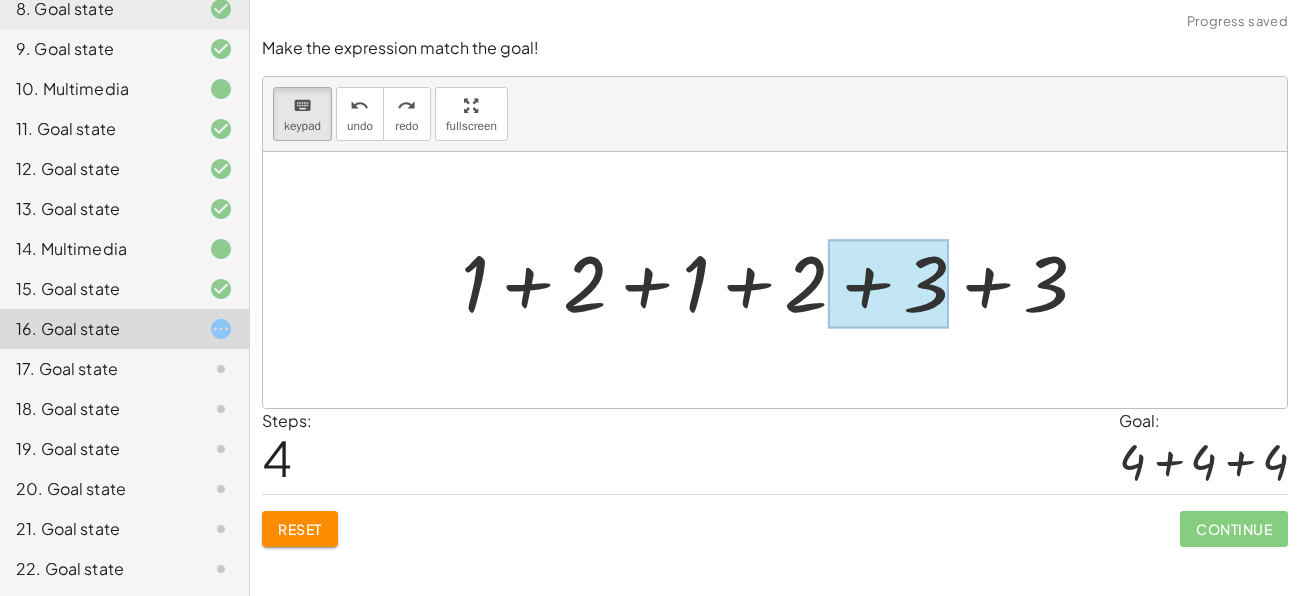 click at bounding box center [888, 284] 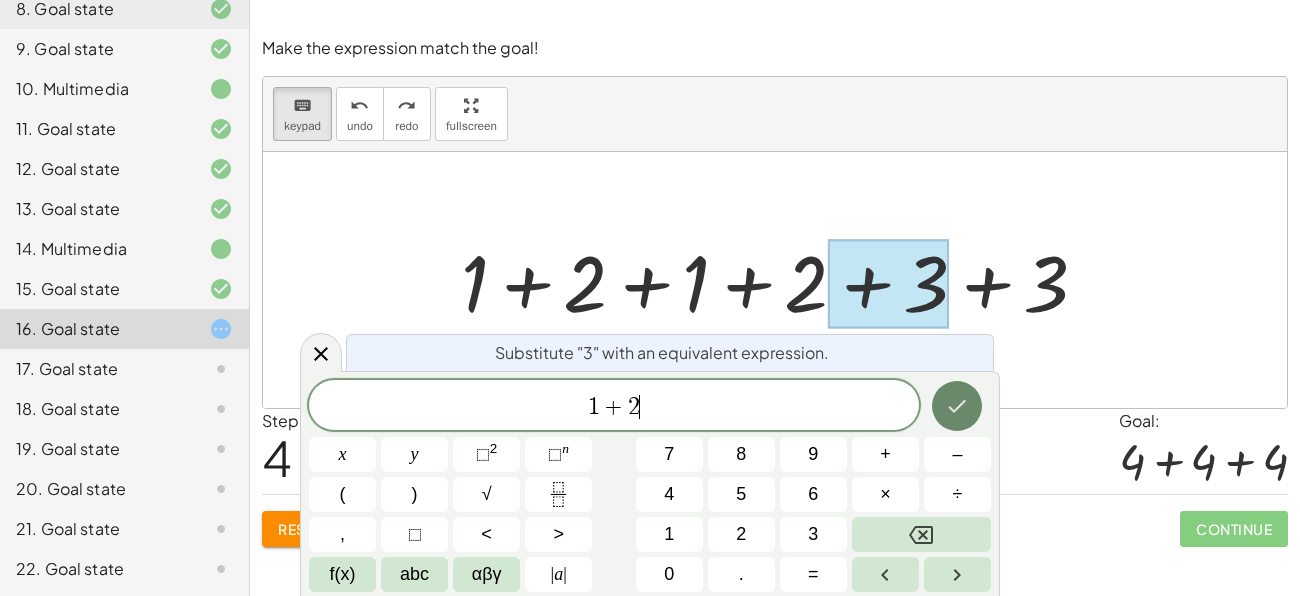 click 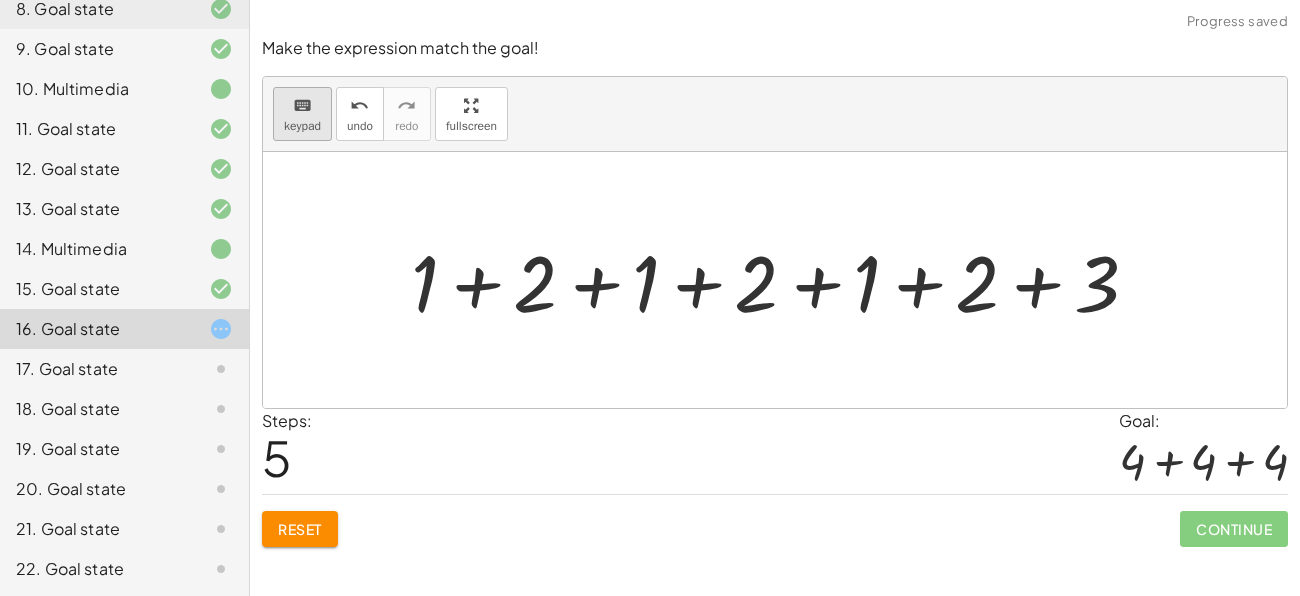 click on "keyboard keypad" at bounding box center [302, 114] 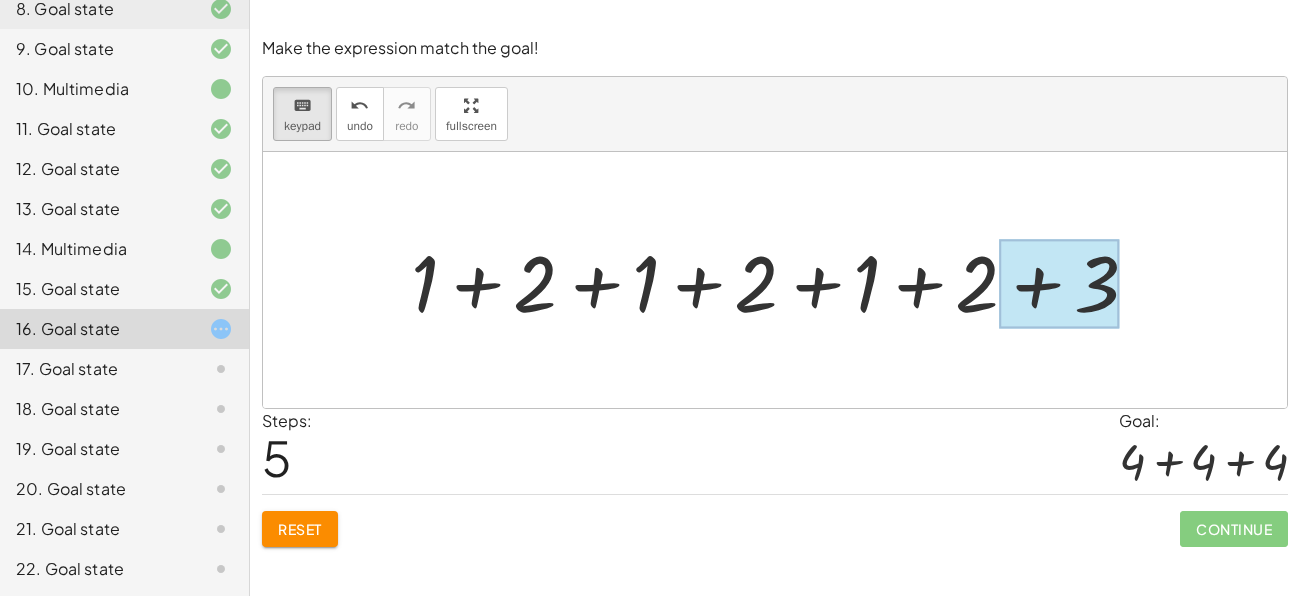 click at bounding box center (1059, 284) 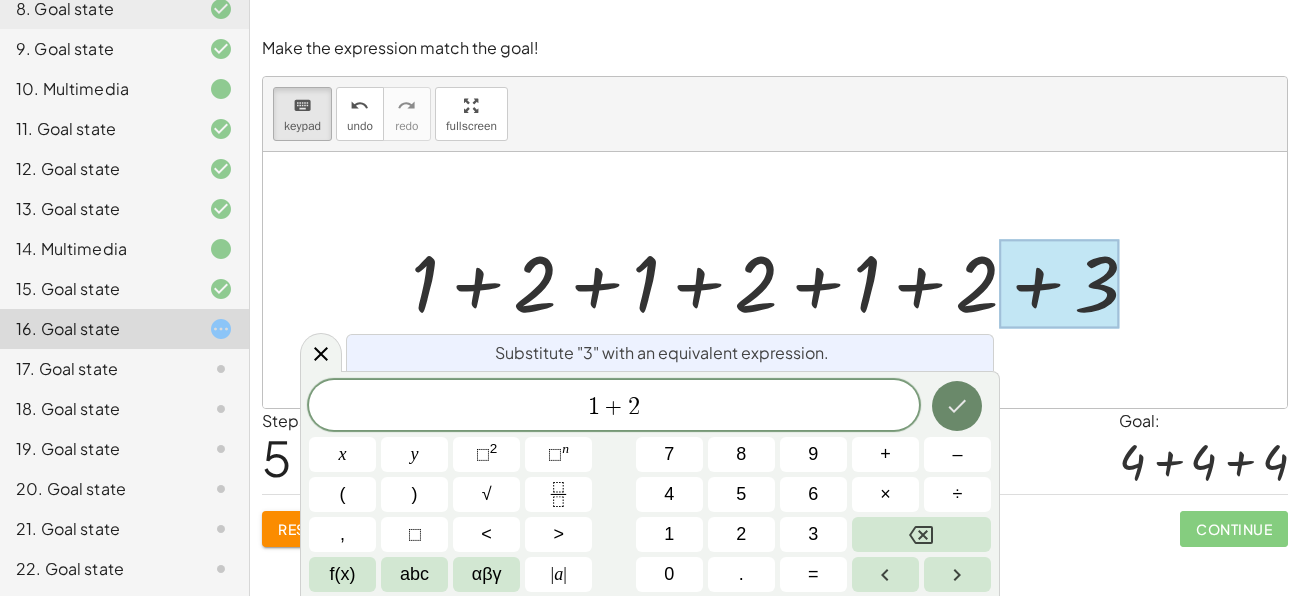 click 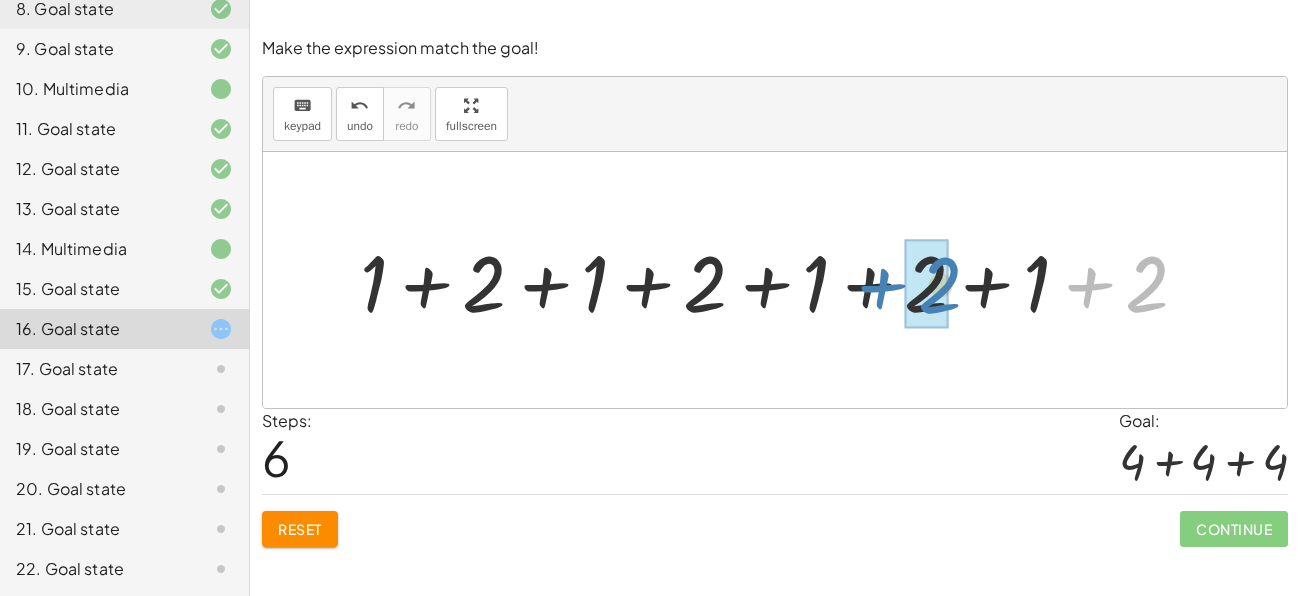 drag, startPoint x: 1141, startPoint y: 304, endPoint x: 937, endPoint y: 306, distance: 204.0098 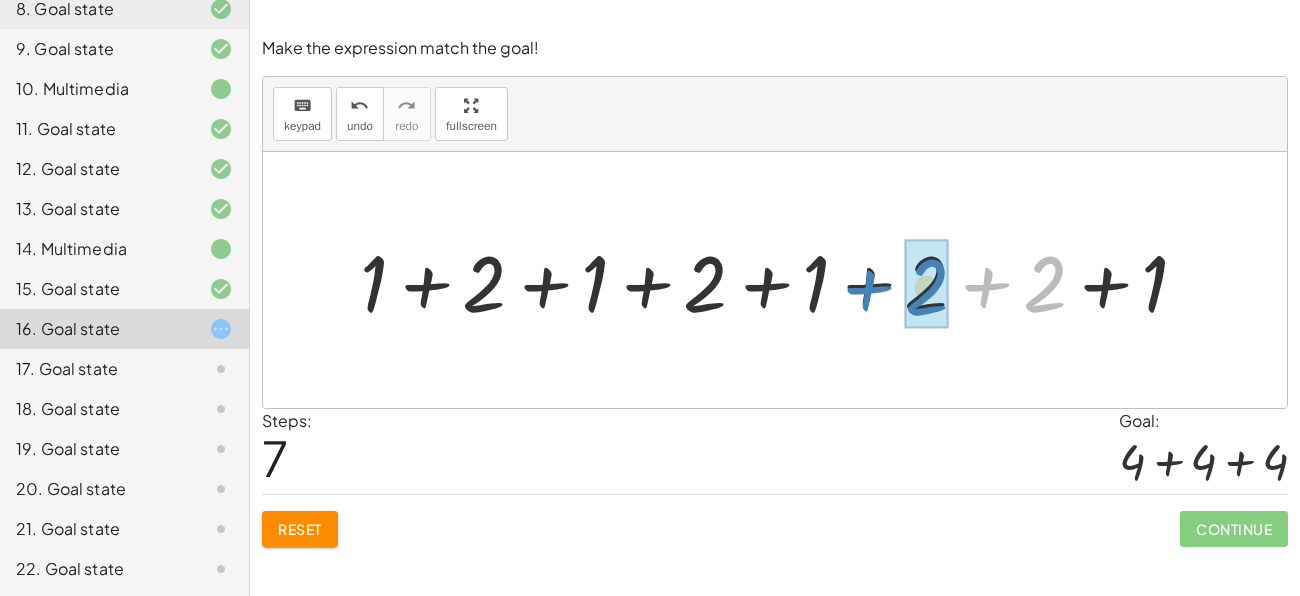 drag, startPoint x: 1034, startPoint y: 294, endPoint x: 918, endPoint y: 300, distance: 116.15507 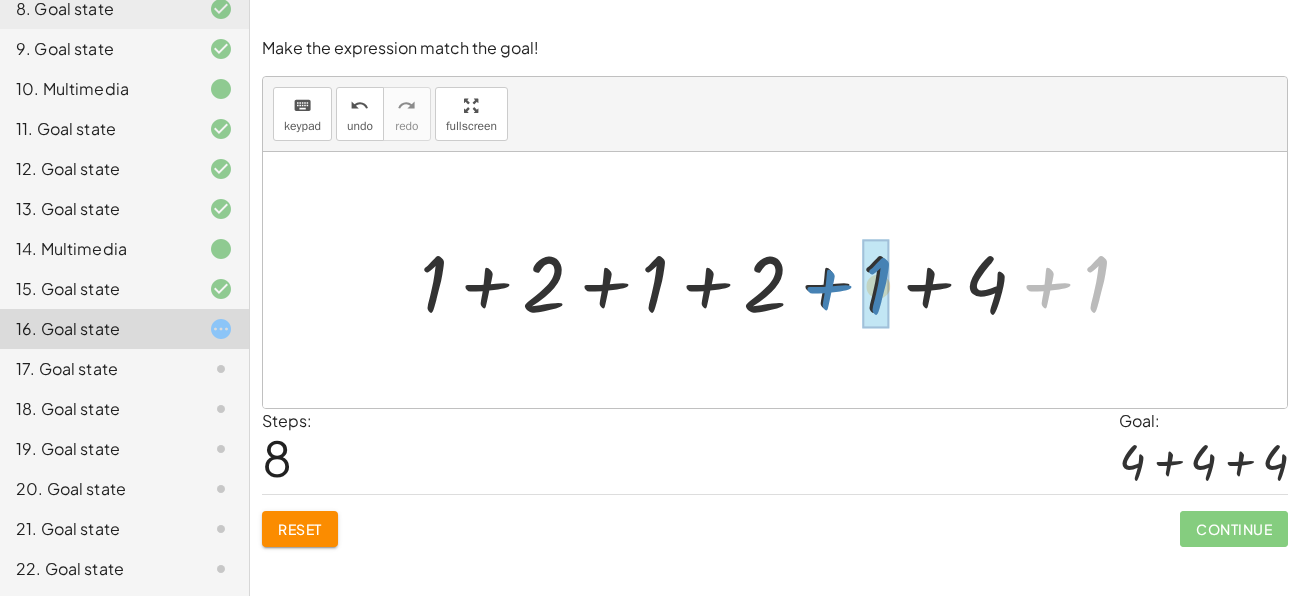 drag, startPoint x: 1091, startPoint y: 288, endPoint x: 871, endPoint y: 291, distance: 220.02045 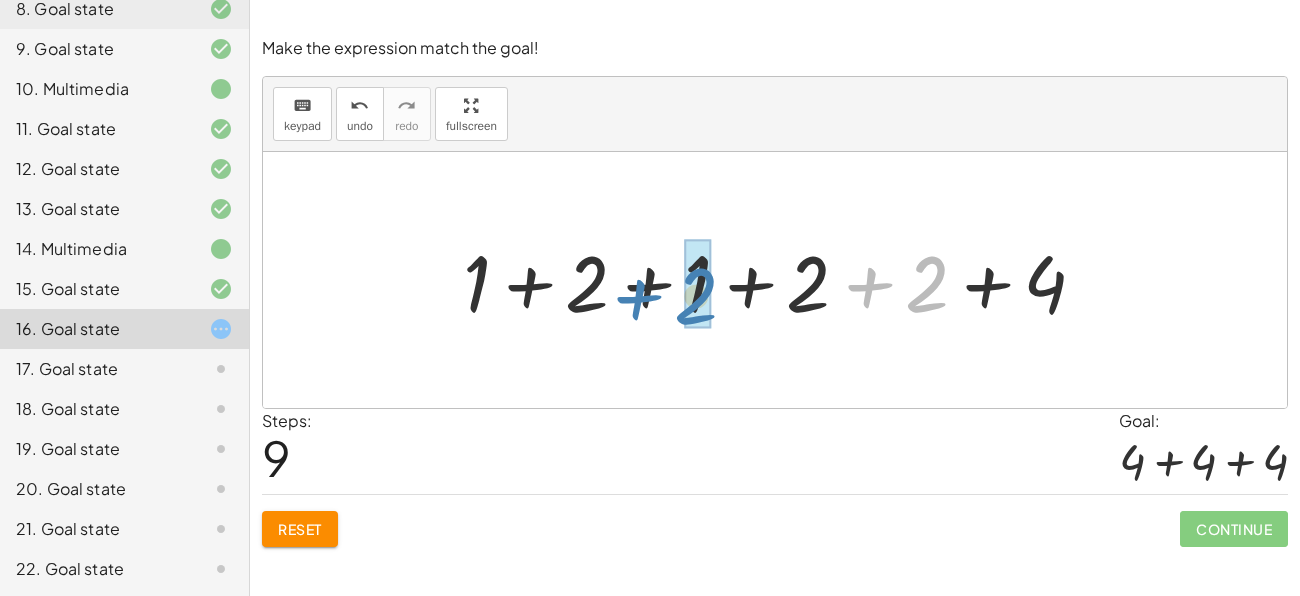drag, startPoint x: 928, startPoint y: 296, endPoint x: 697, endPoint y: 309, distance: 231.36551 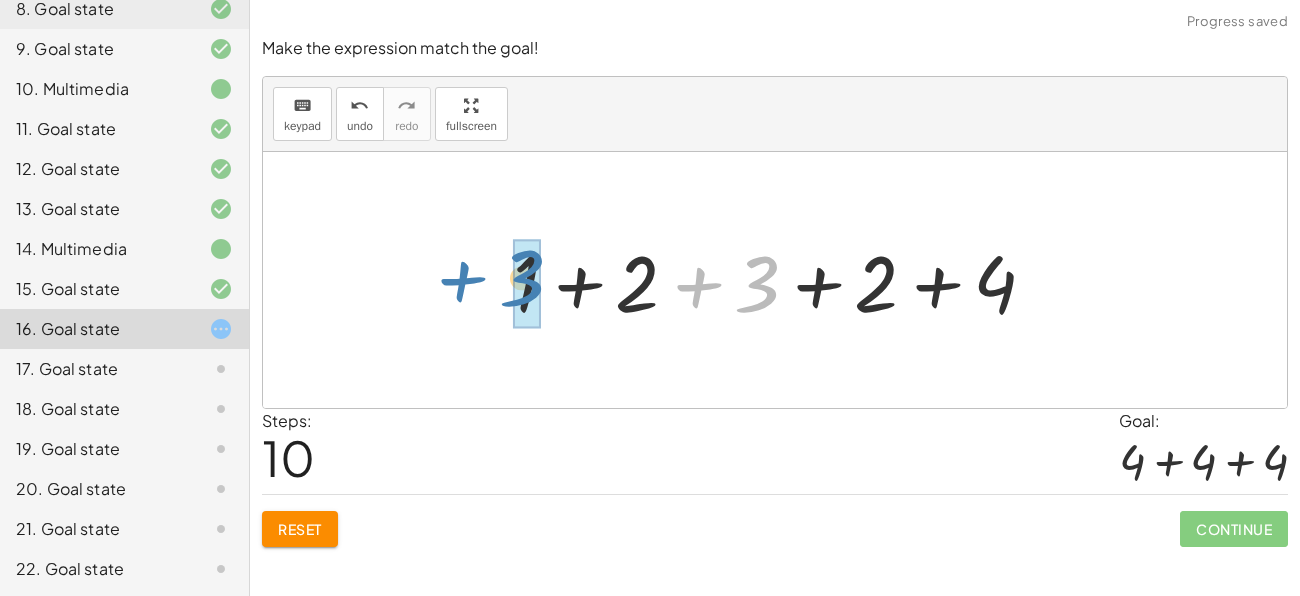 drag, startPoint x: 764, startPoint y: 287, endPoint x: 529, endPoint y: 283, distance: 235.03404 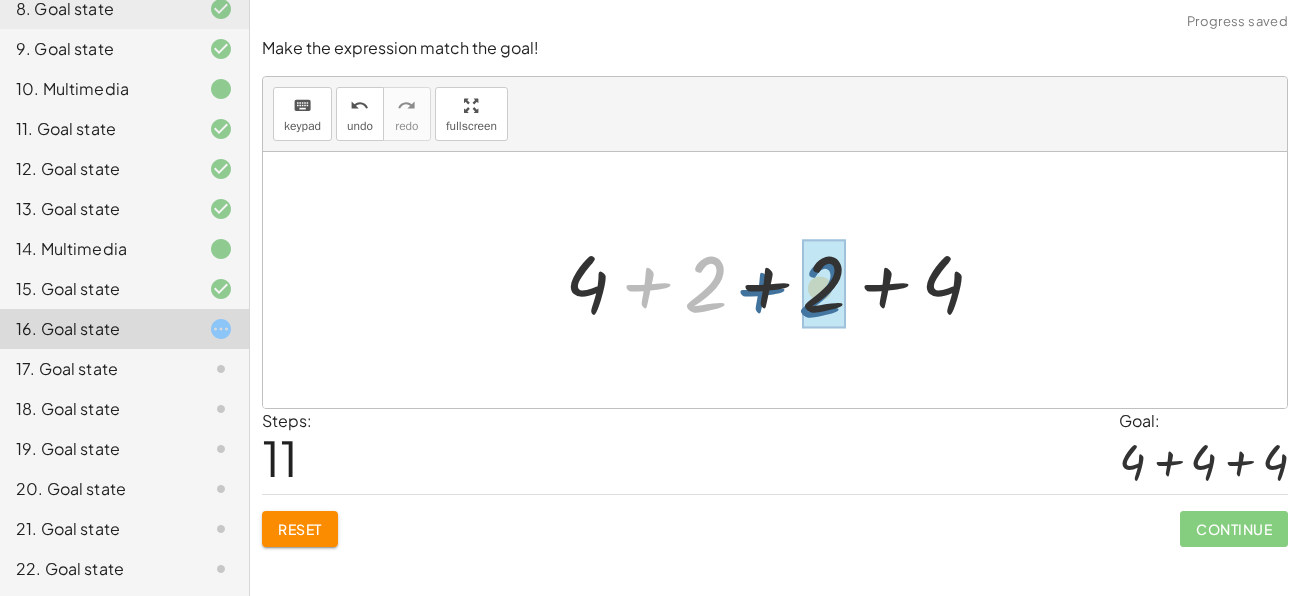 drag, startPoint x: 710, startPoint y: 287, endPoint x: 835, endPoint y: 294, distance: 125.19585 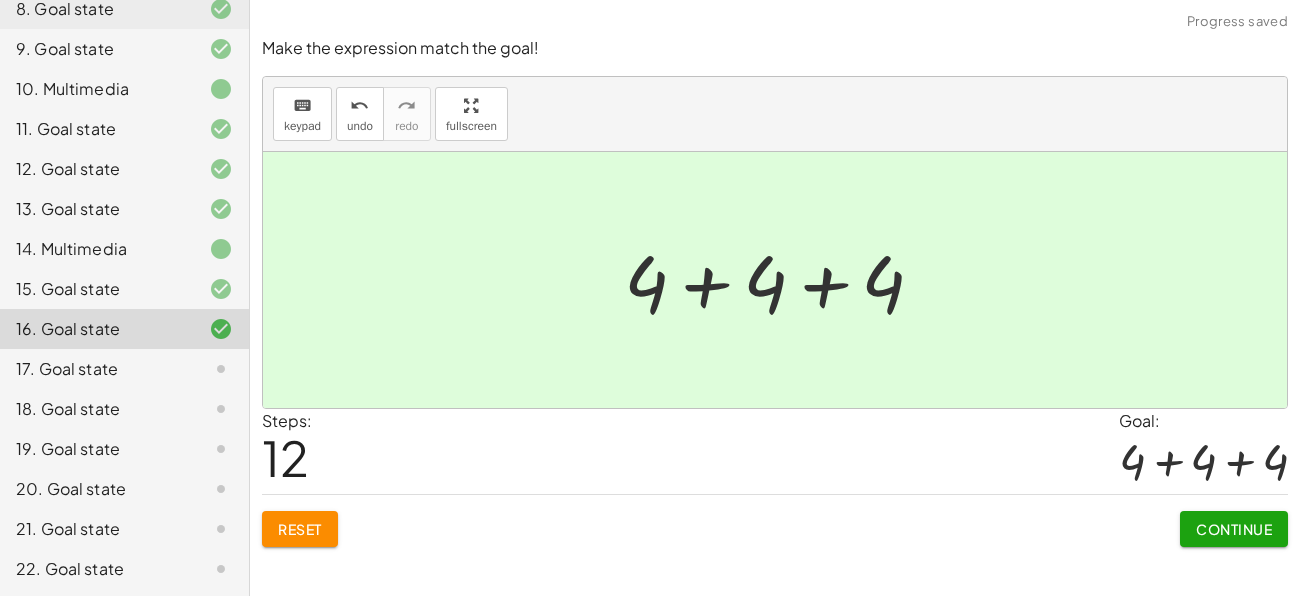 click on "Continue" 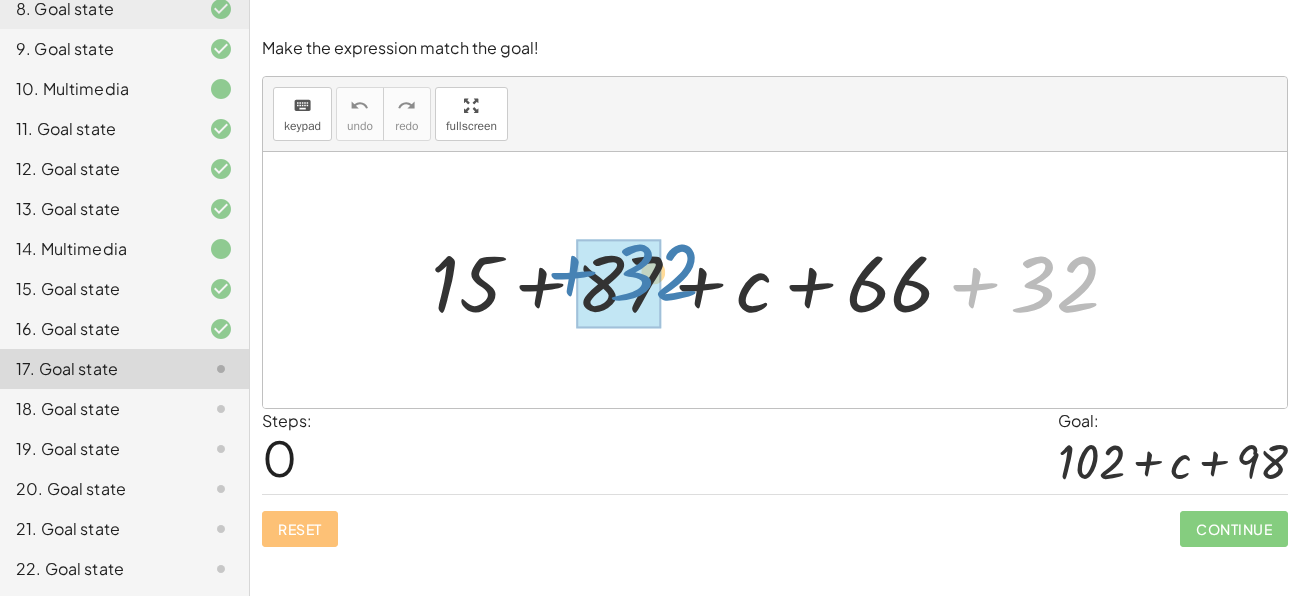 drag, startPoint x: 1052, startPoint y: 279, endPoint x: 639, endPoint y: 271, distance: 413.07748 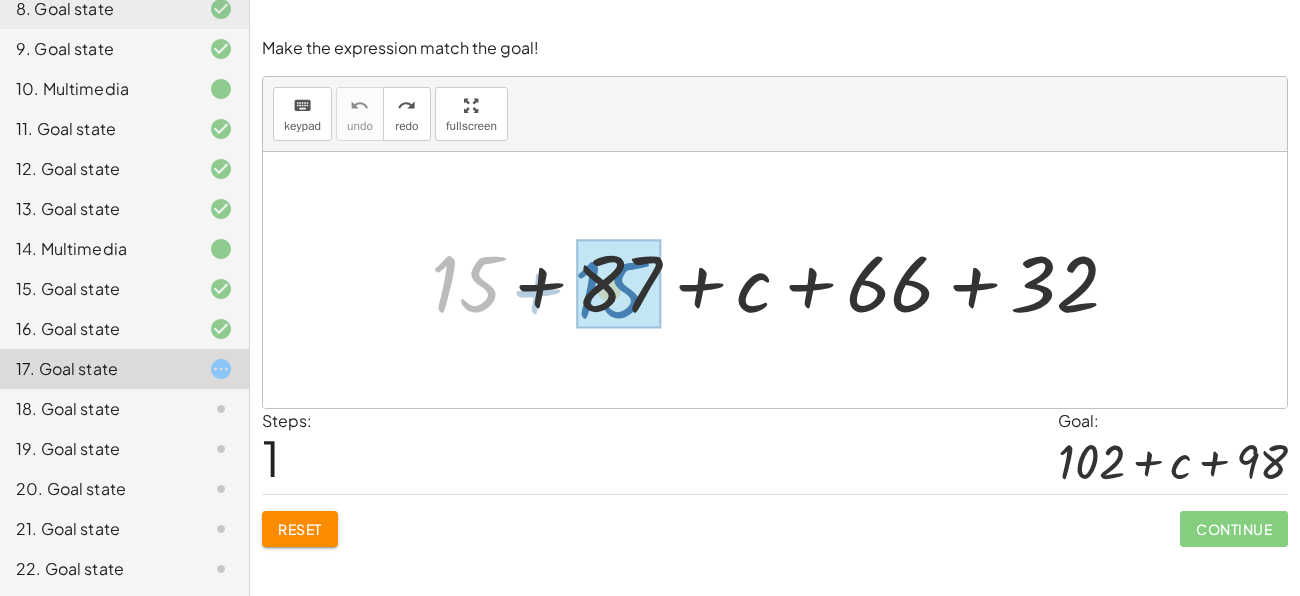 drag, startPoint x: 455, startPoint y: 294, endPoint x: 600, endPoint y: 303, distance: 145.27904 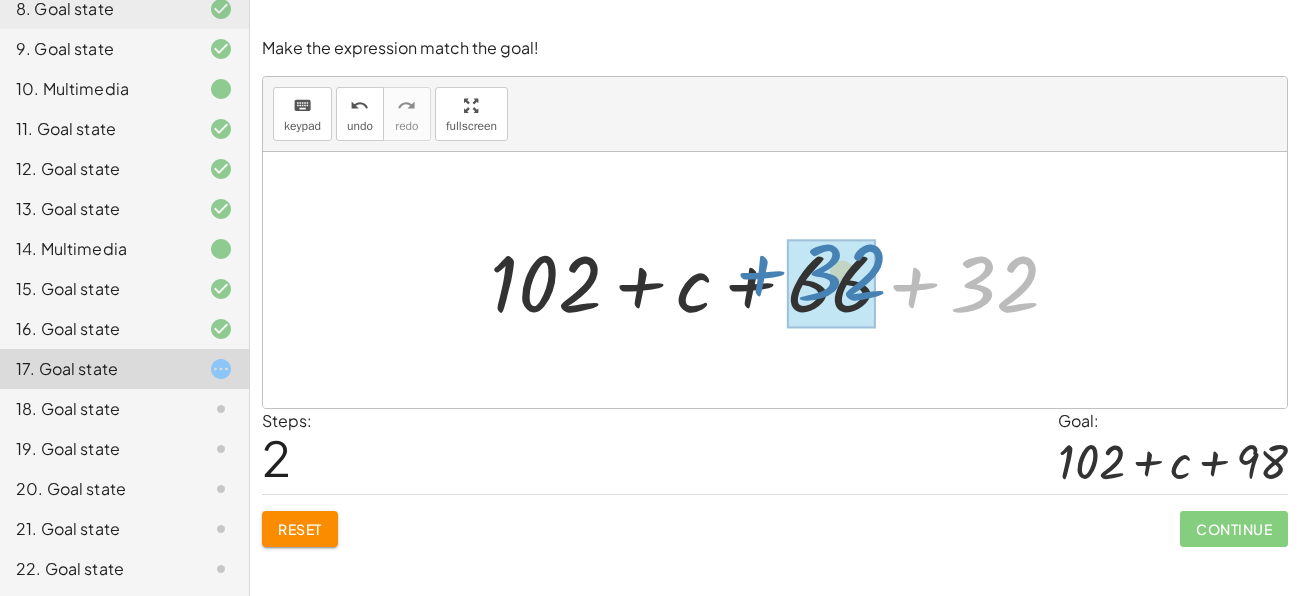 drag, startPoint x: 975, startPoint y: 288, endPoint x: 821, endPoint y: 270, distance: 155.04839 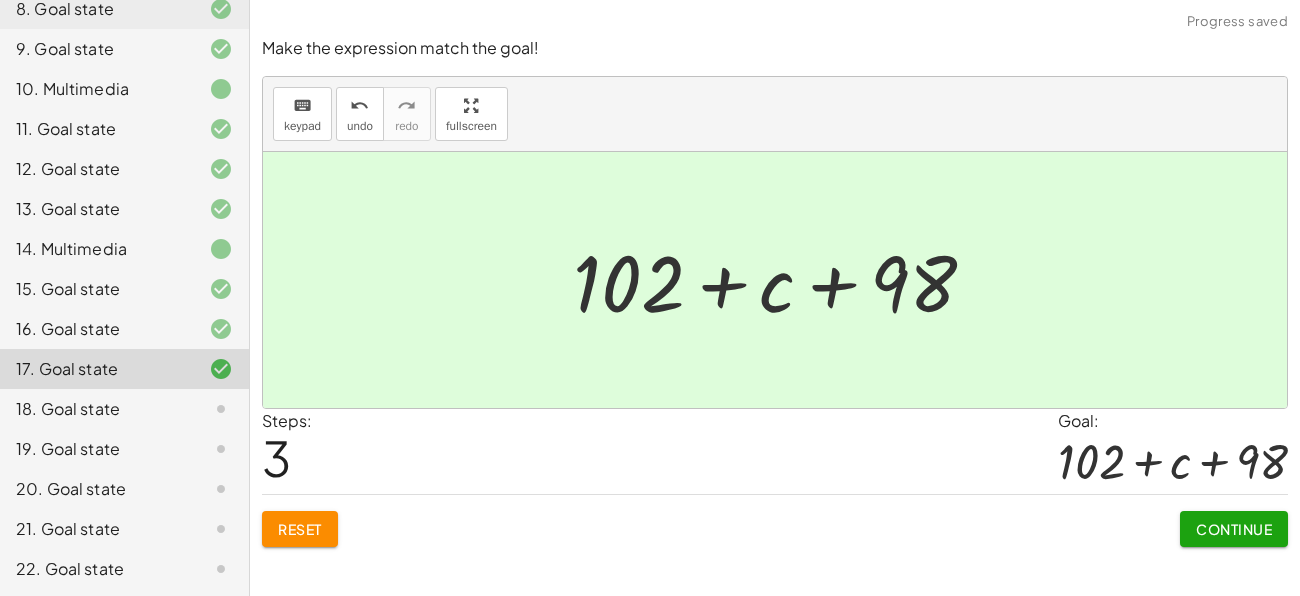 click on "Continue" 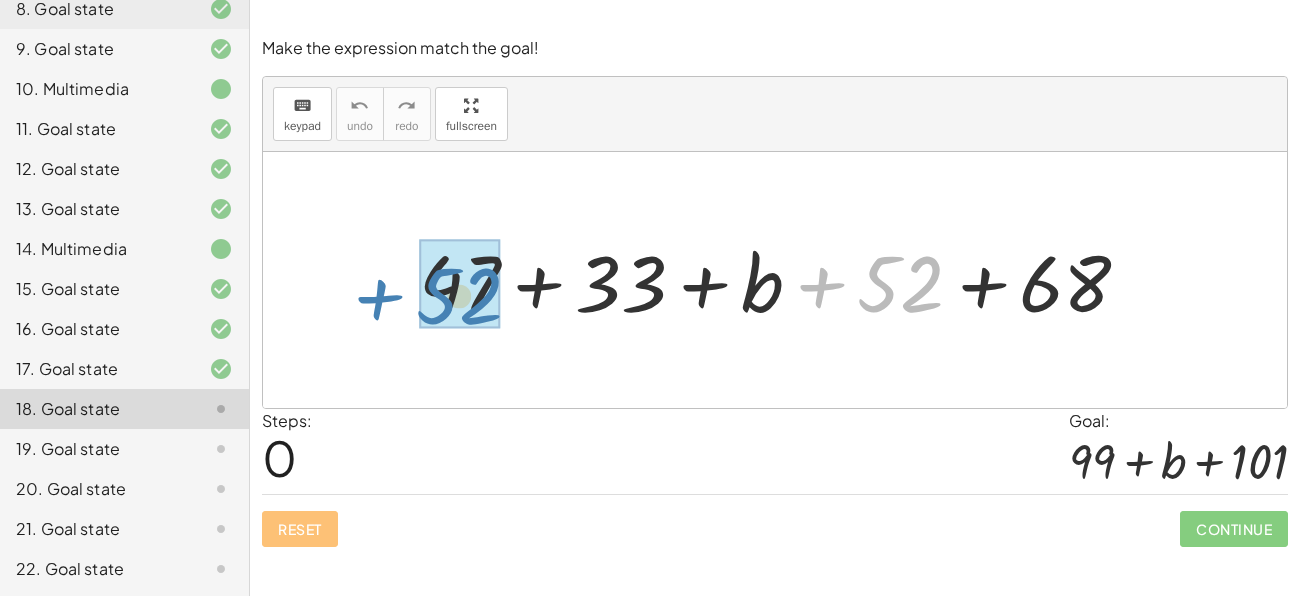 drag, startPoint x: 907, startPoint y: 283, endPoint x: 465, endPoint y: 298, distance: 442.25446 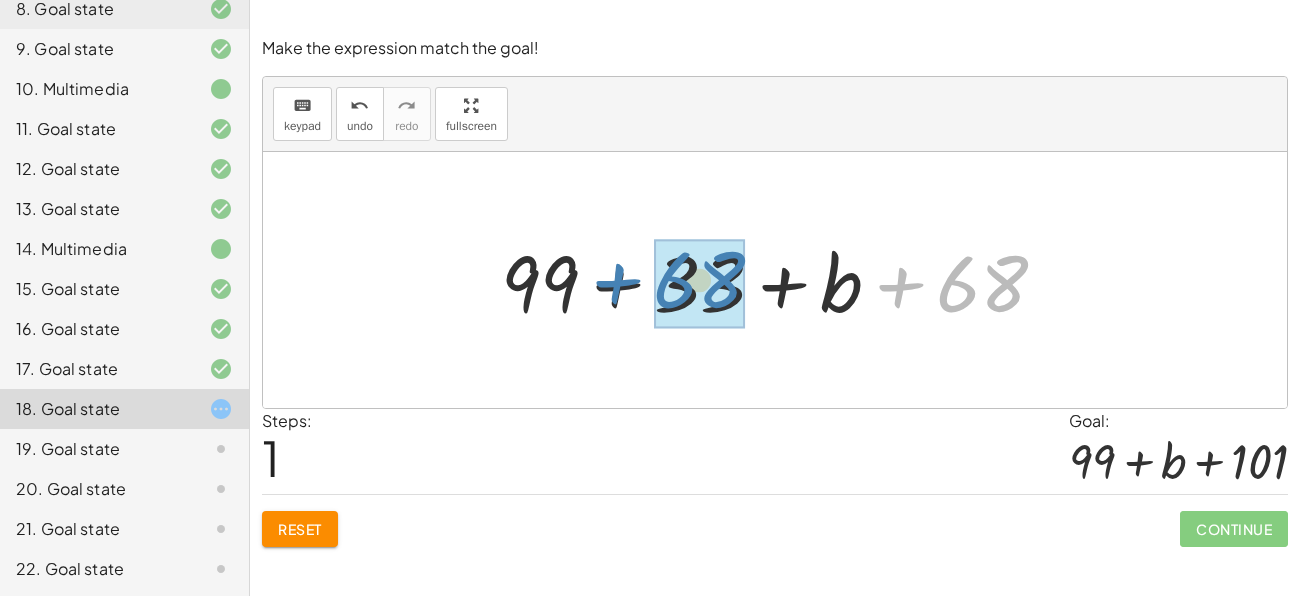 drag, startPoint x: 971, startPoint y: 285, endPoint x: 689, endPoint y: 283, distance: 282.00708 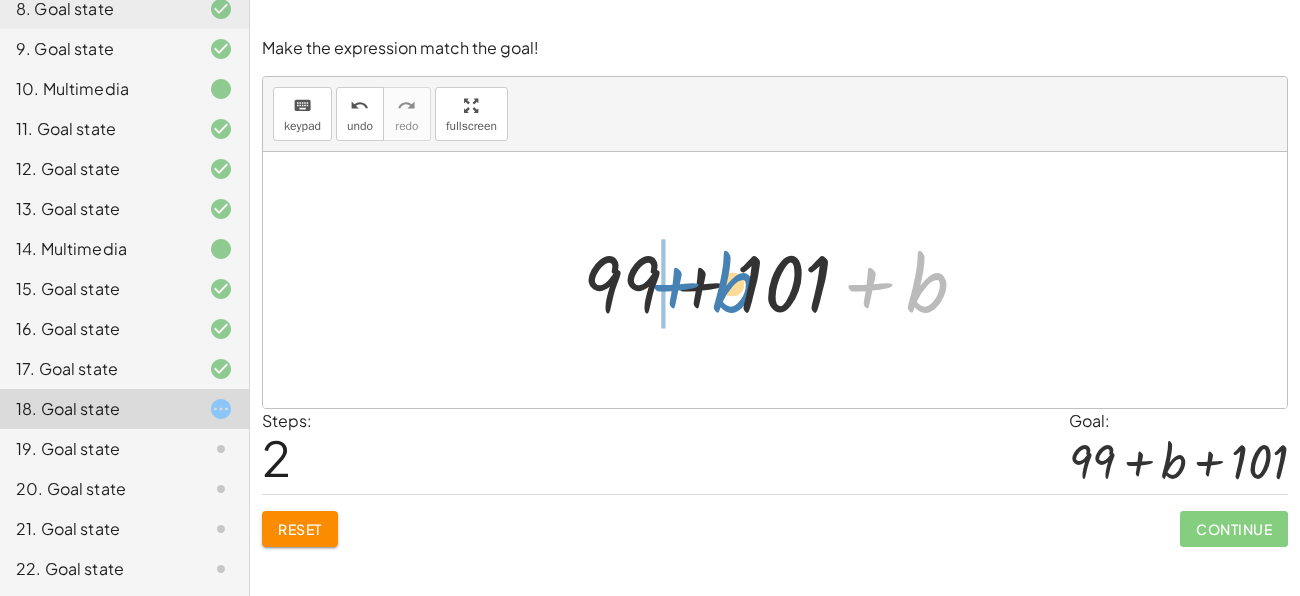 drag, startPoint x: 921, startPoint y: 279, endPoint x: 726, endPoint y: 276, distance: 195.02307 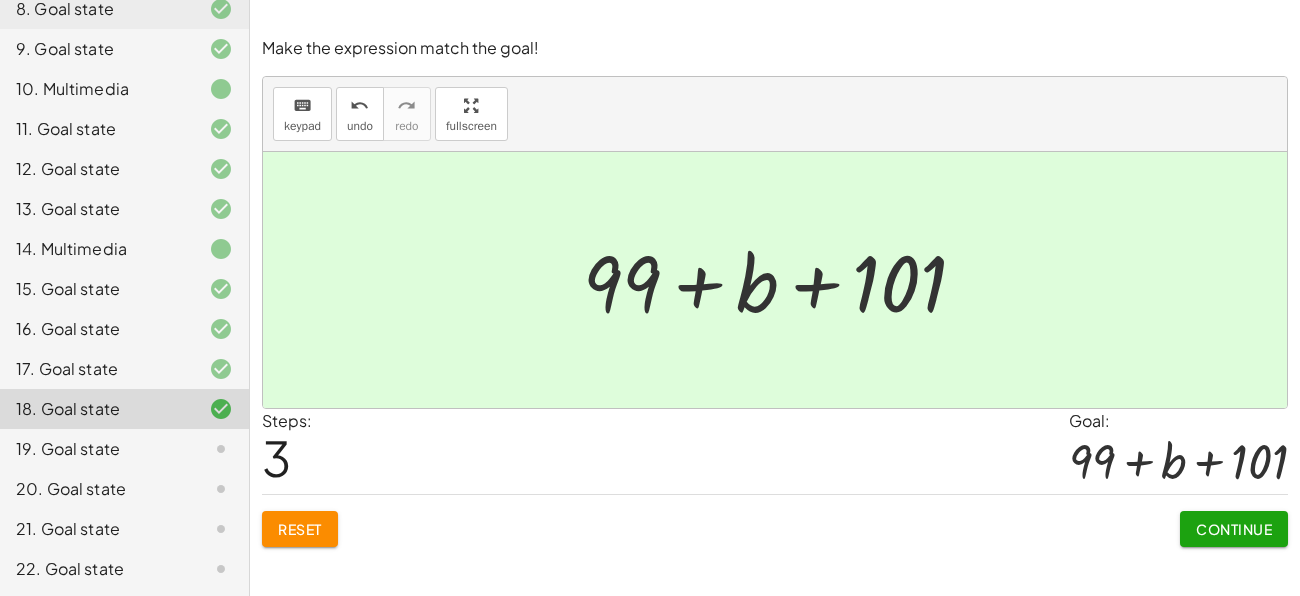 click on "Continue" 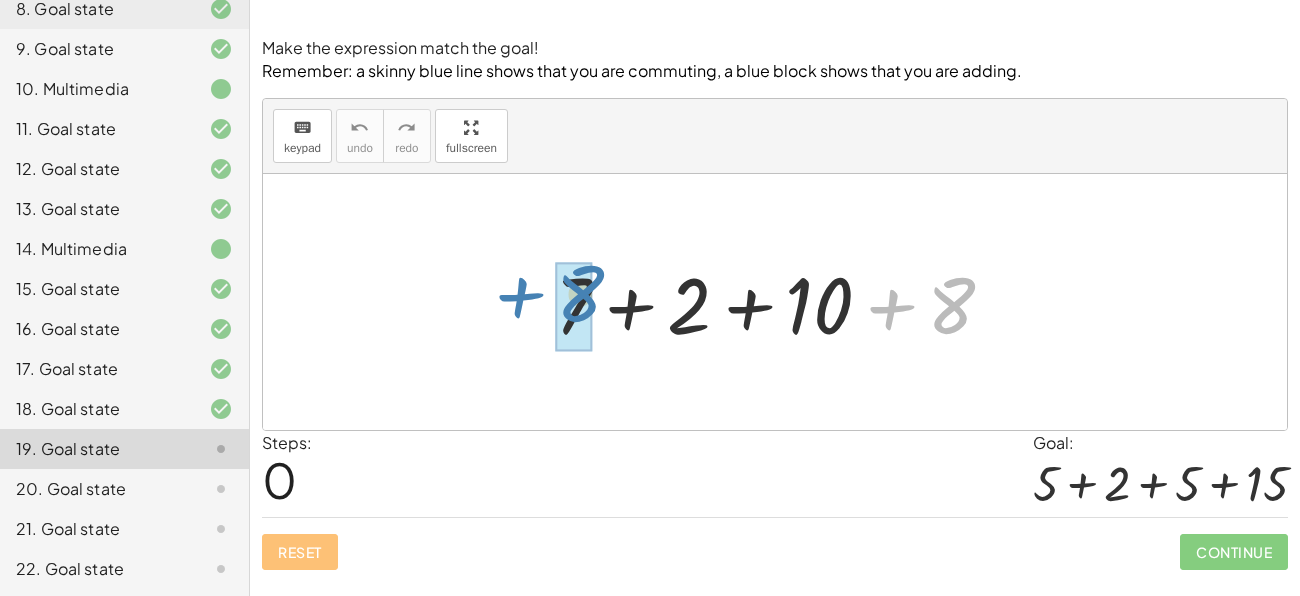 drag, startPoint x: 957, startPoint y: 301, endPoint x: 585, endPoint y: 291, distance: 372.1344 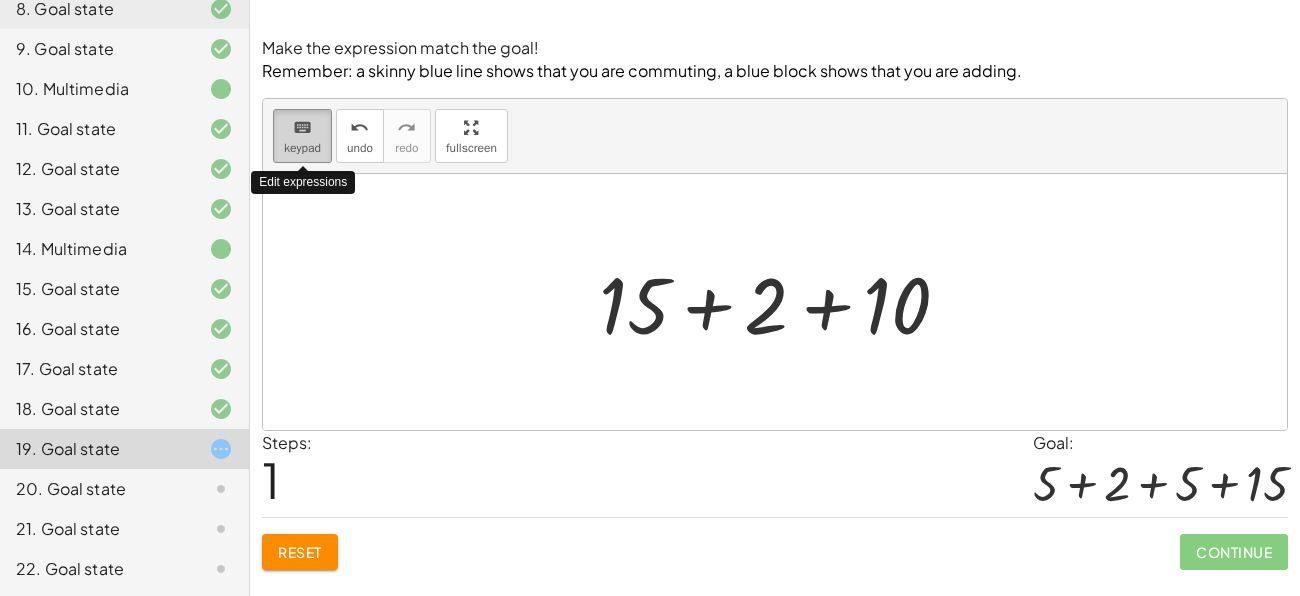 click on "keyboard" at bounding box center (302, 127) 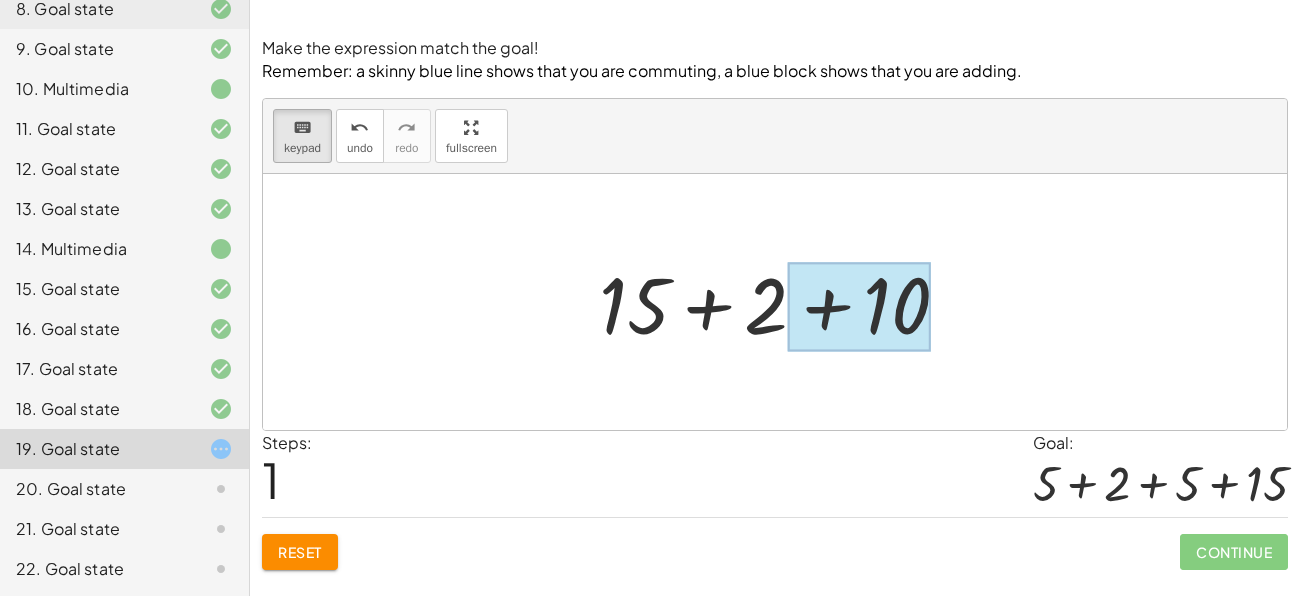 click at bounding box center (859, 306) 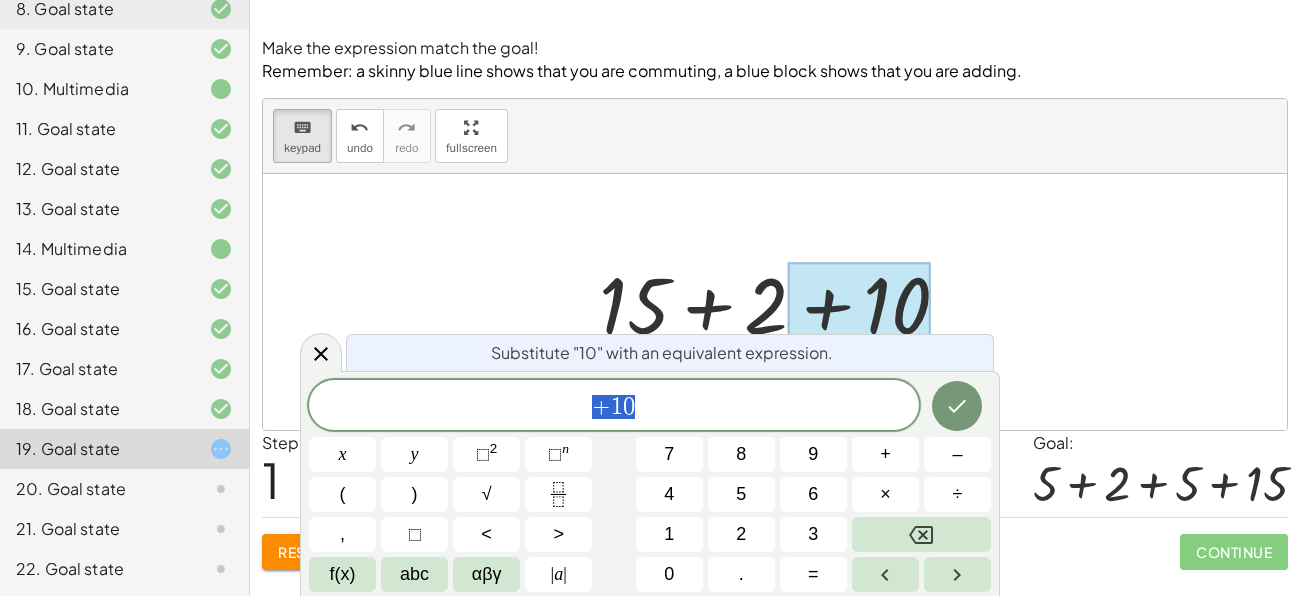 click on "+ 1 0" at bounding box center [614, 407] 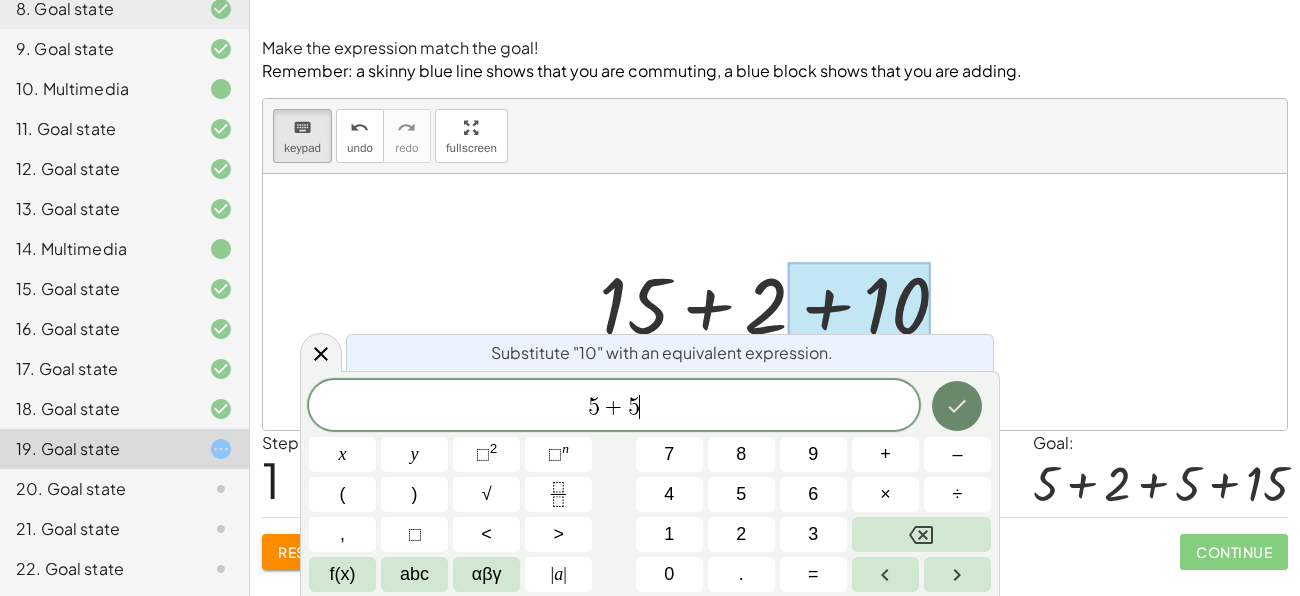 click 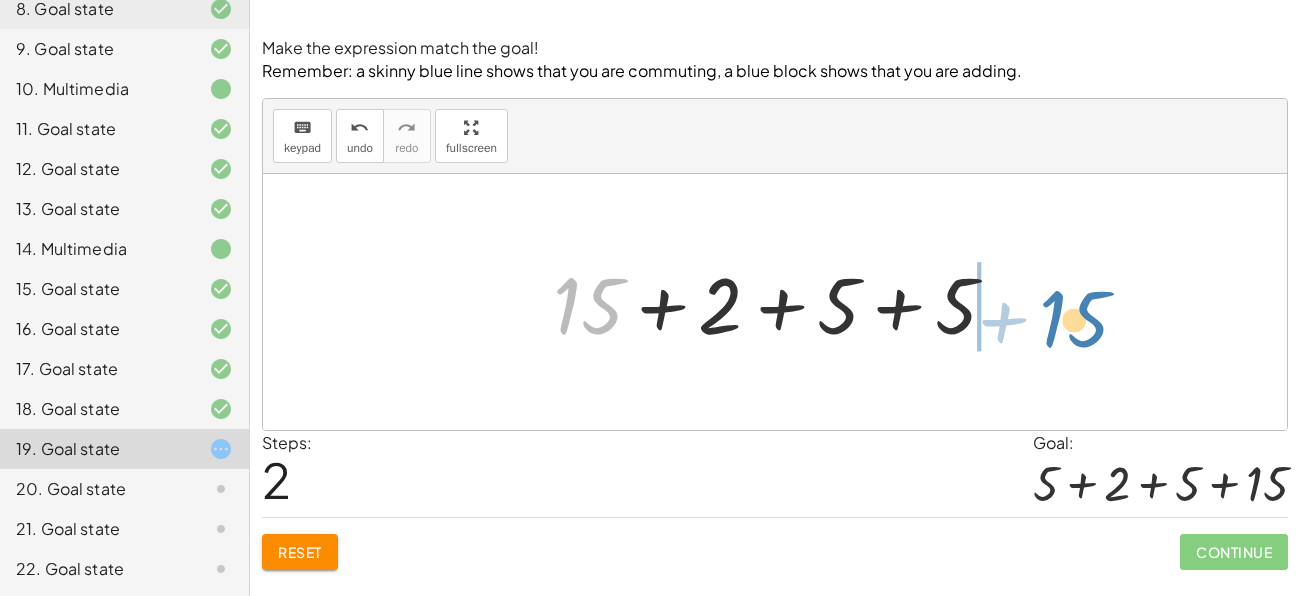 drag, startPoint x: 595, startPoint y: 313, endPoint x: 1080, endPoint y: 319, distance: 485.0371 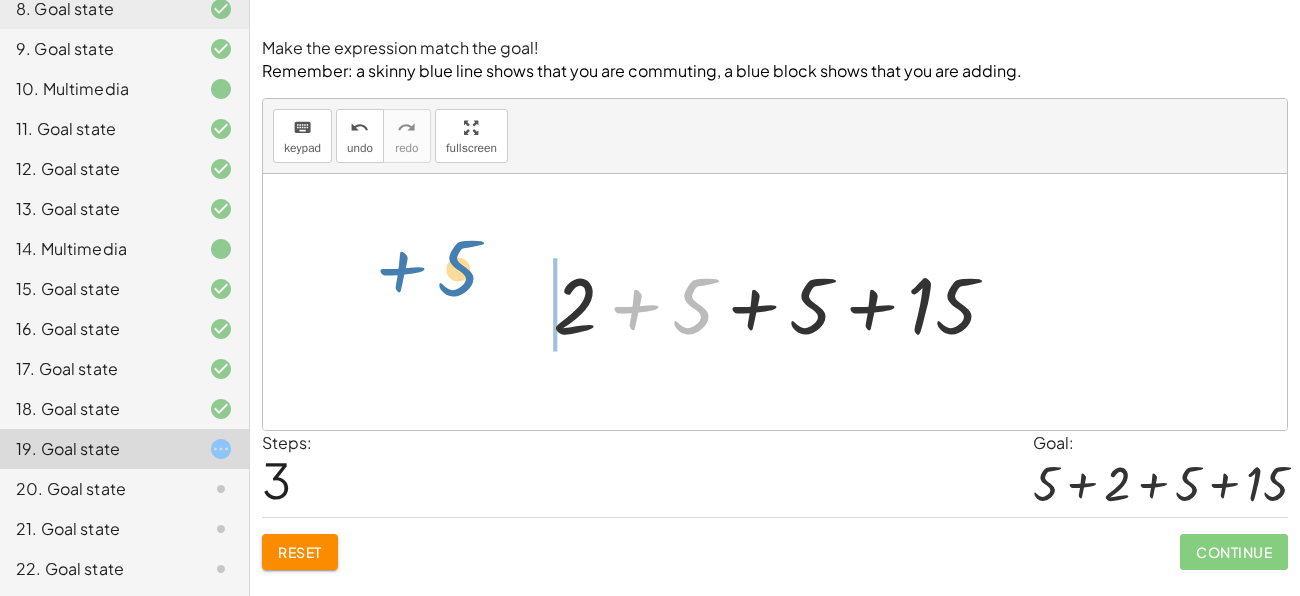 drag, startPoint x: 703, startPoint y: 301, endPoint x: 474, endPoint y: 264, distance: 231.96982 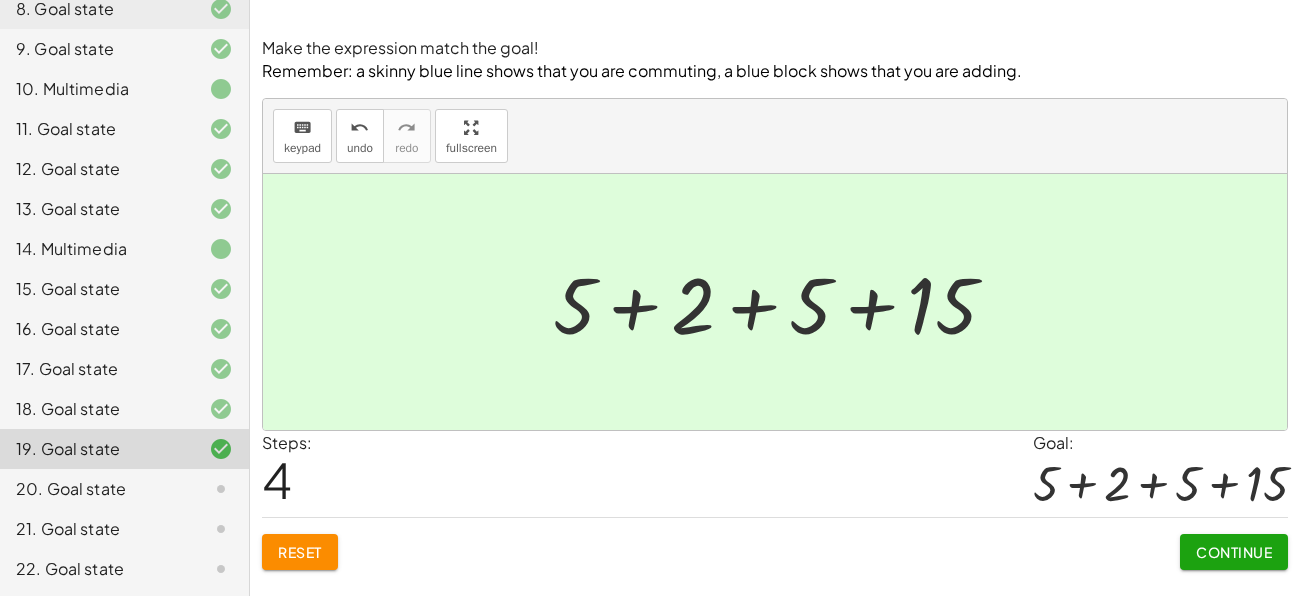 click on "Continue" at bounding box center (1234, 552) 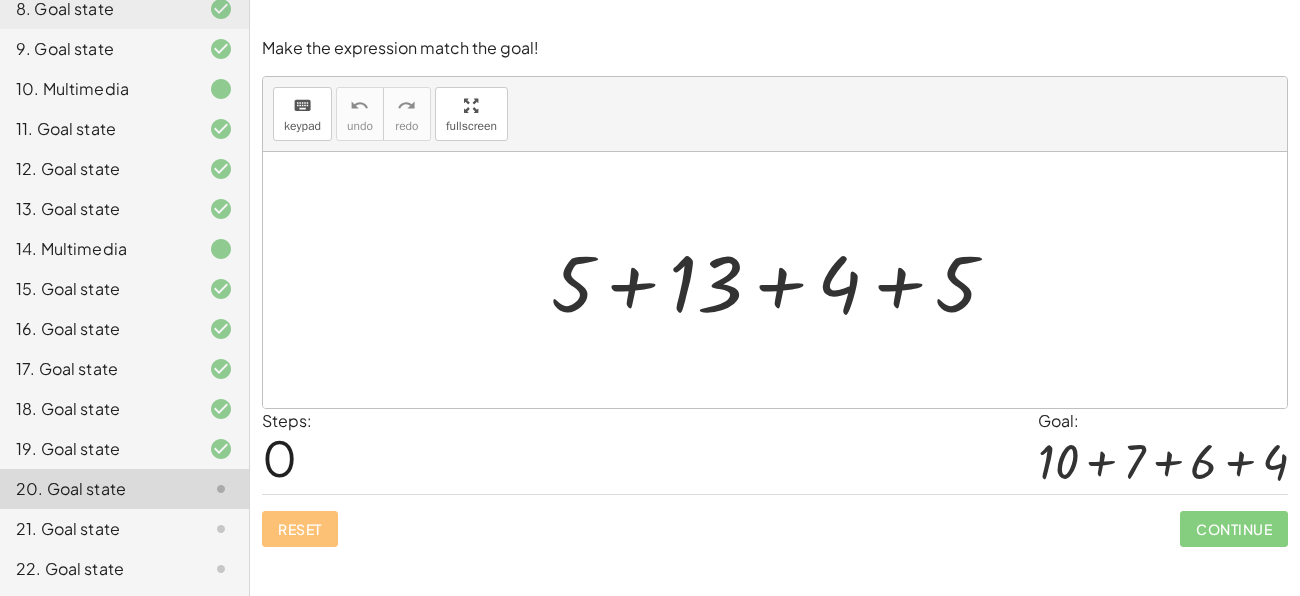 click at bounding box center (782, 280) 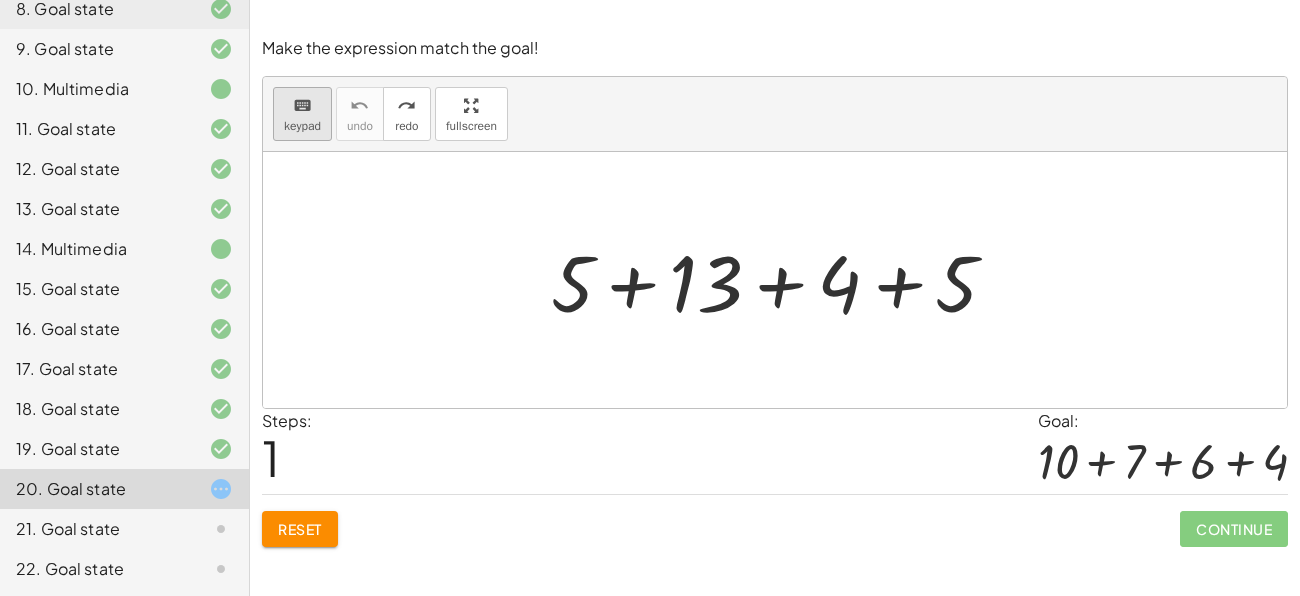 click on "keypad" at bounding box center [302, 126] 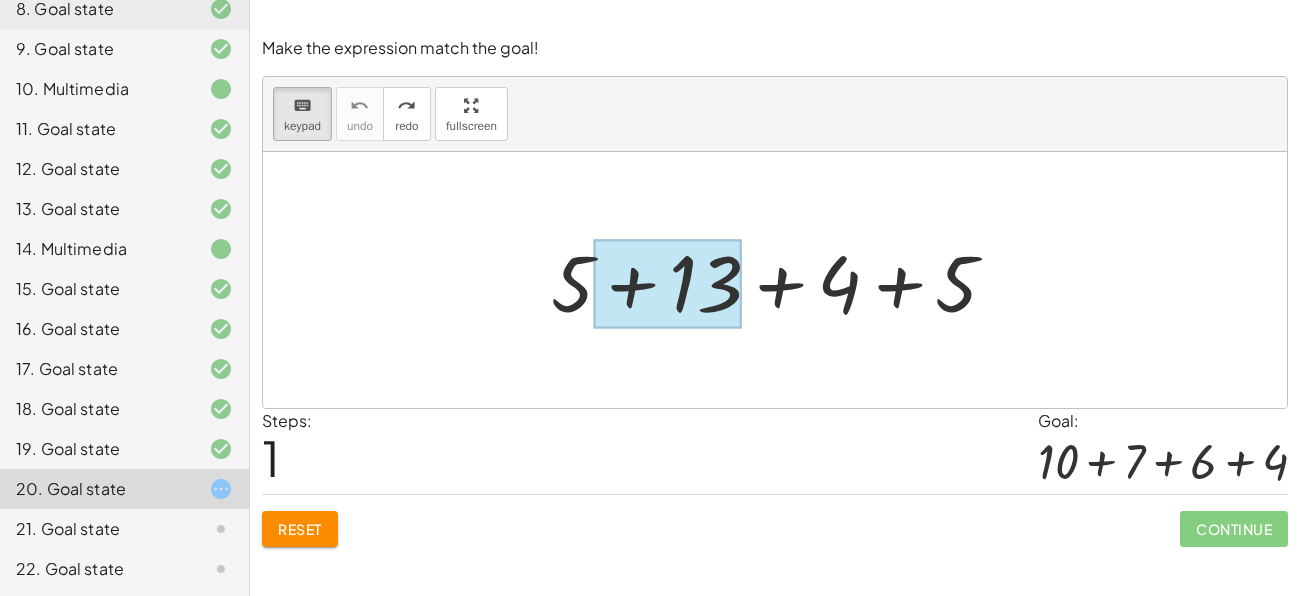 click at bounding box center [668, 284] 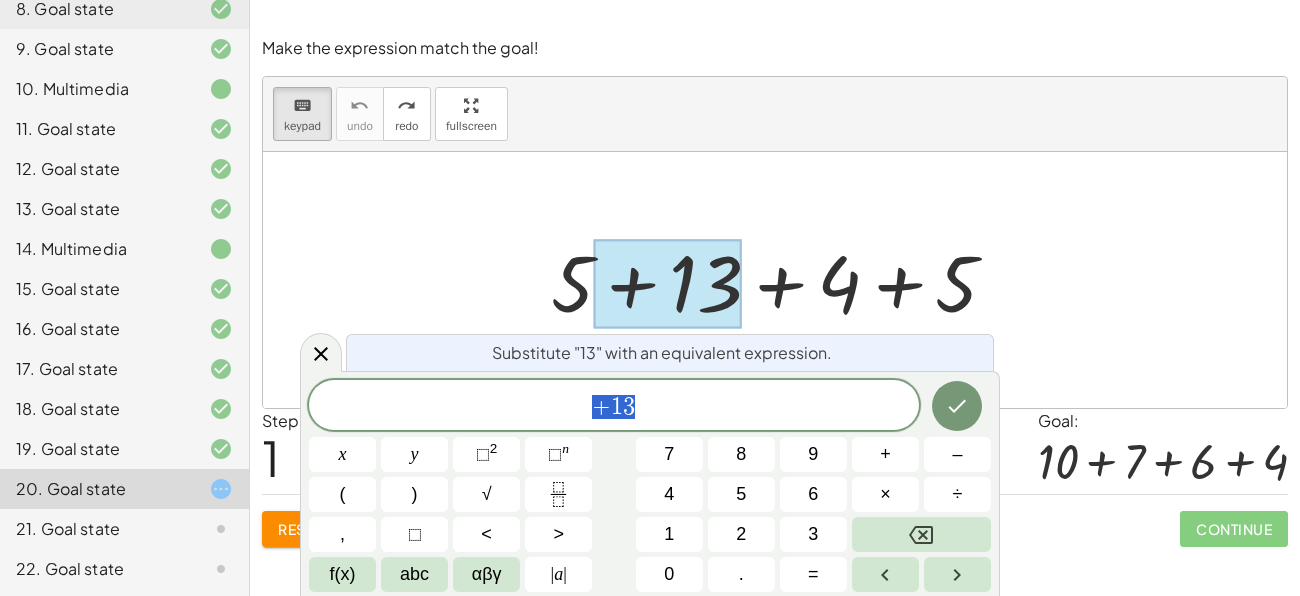 click on "+ 1 3" at bounding box center [614, 407] 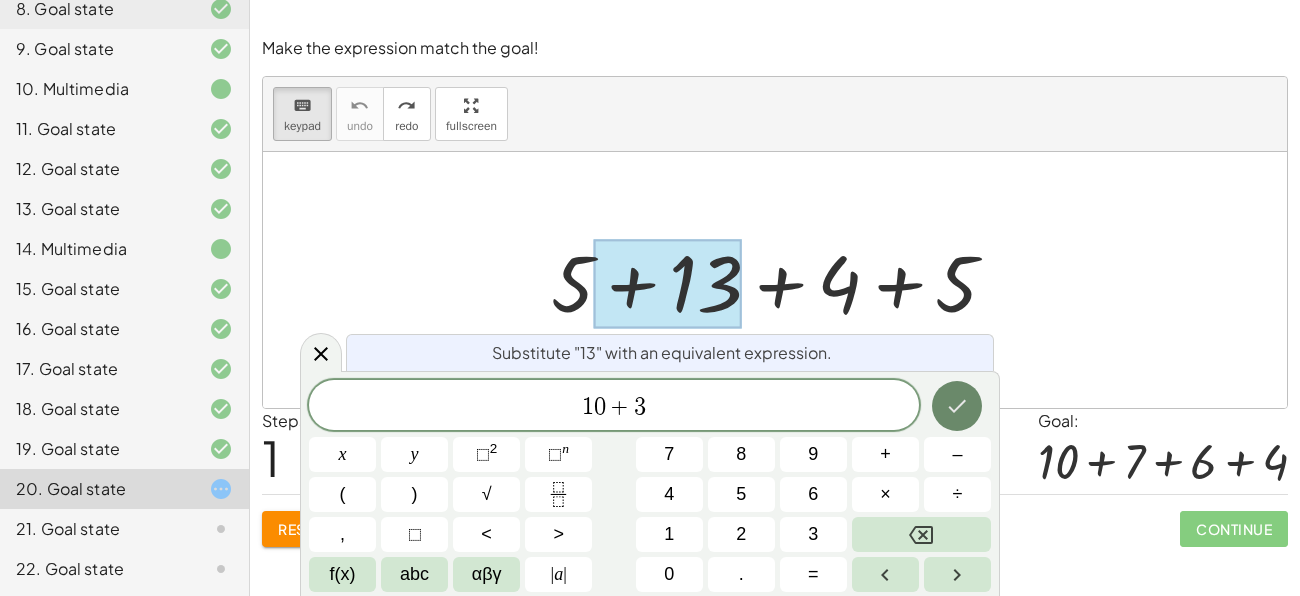 click 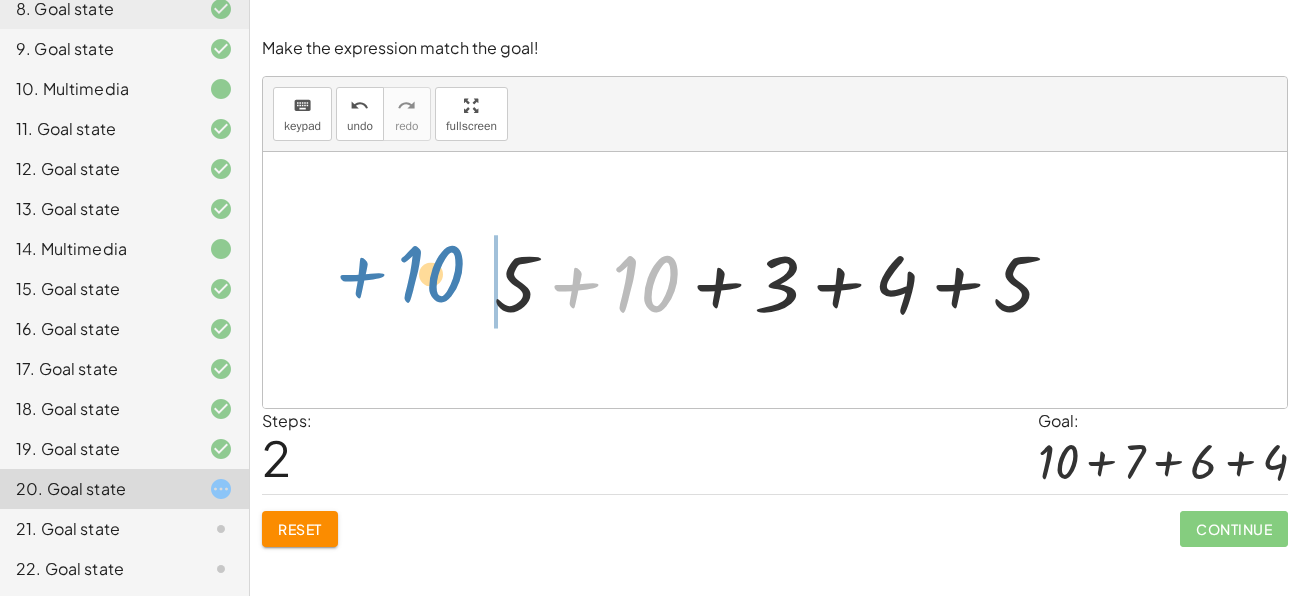 drag, startPoint x: 644, startPoint y: 288, endPoint x: 430, endPoint y: 280, distance: 214.14948 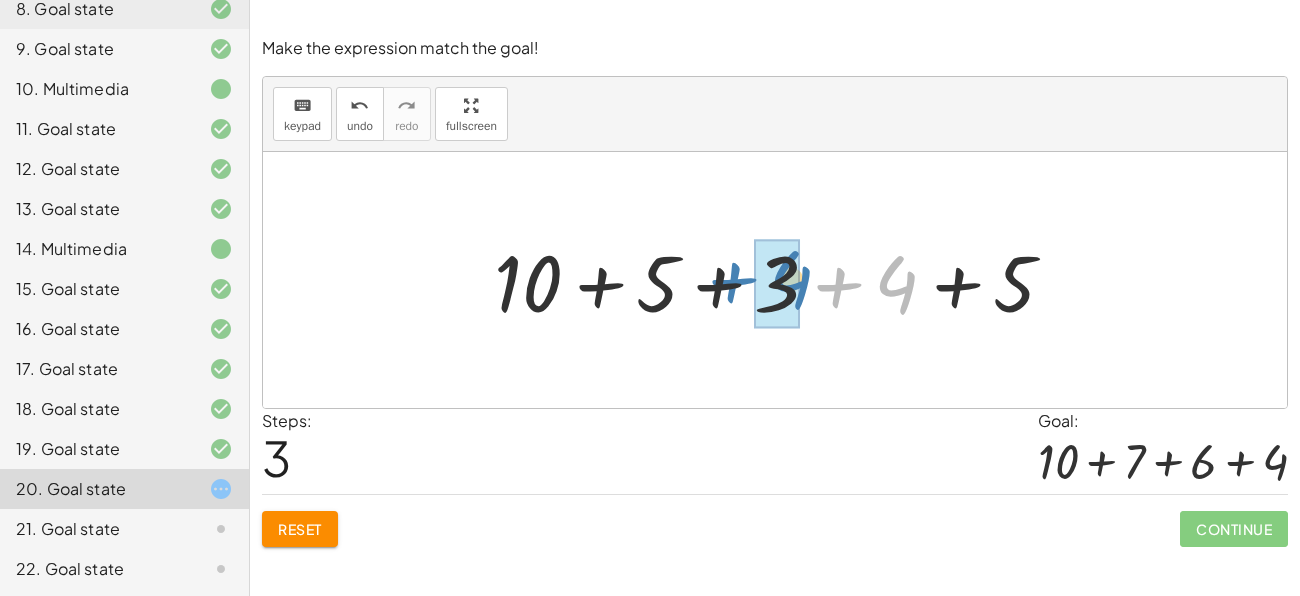 drag, startPoint x: 890, startPoint y: 295, endPoint x: 782, endPoint y: 283, distance: 108.66462 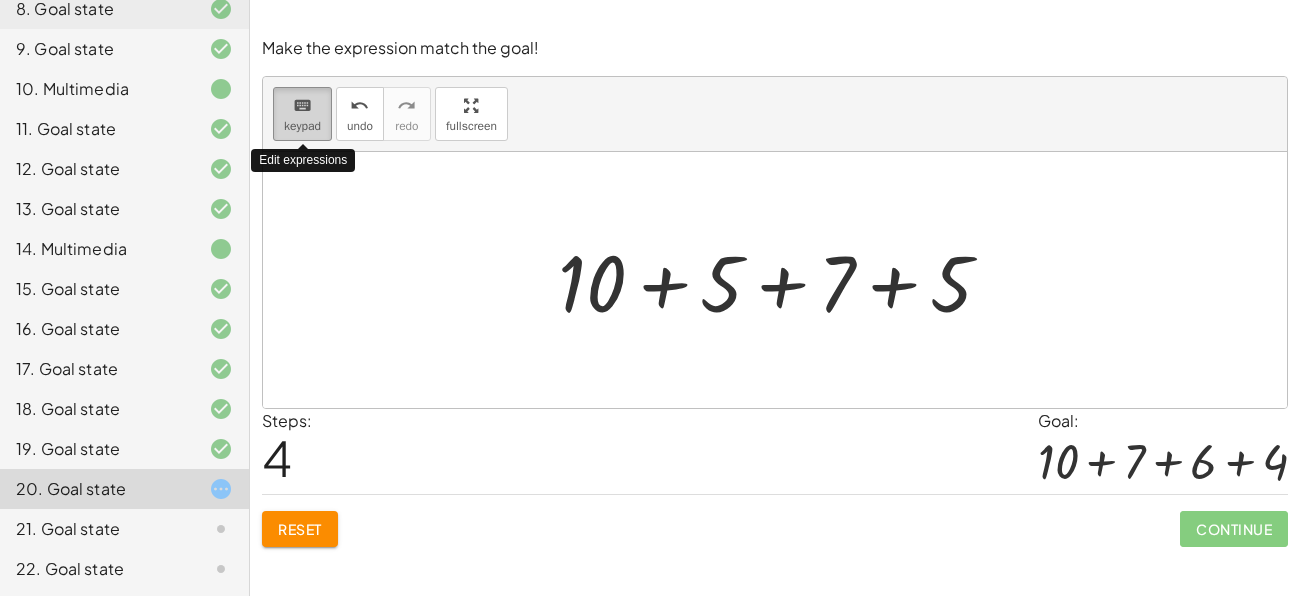click on "keypad" at bounding box center [302, 126] 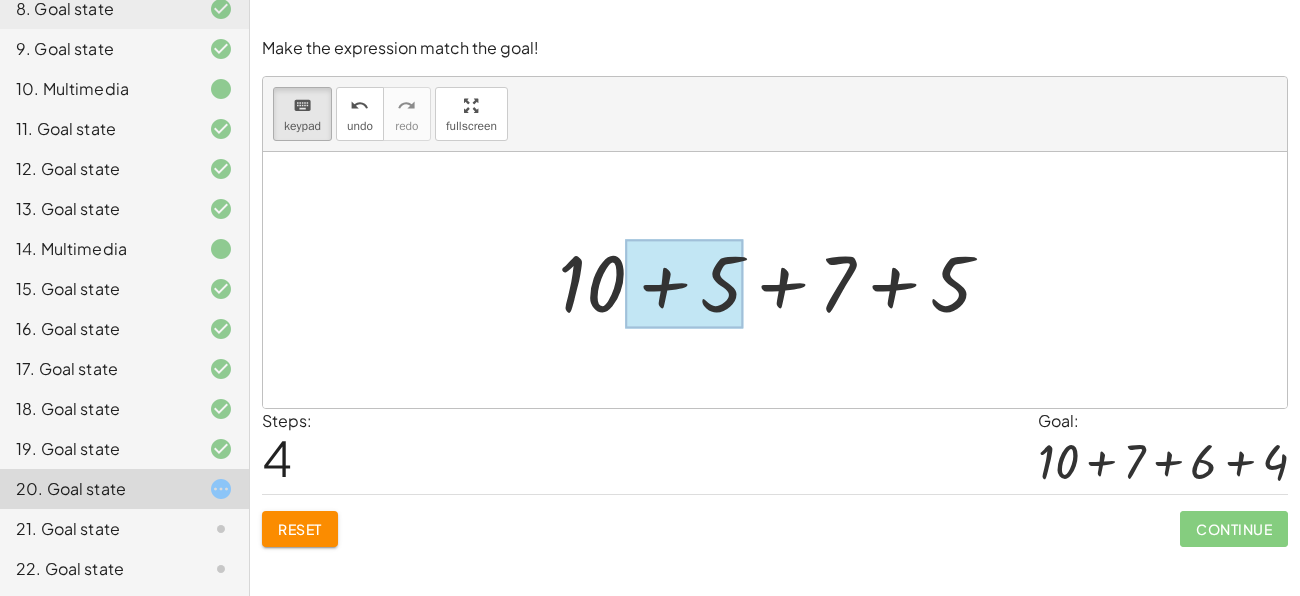 click at bounding box center [685, 284] 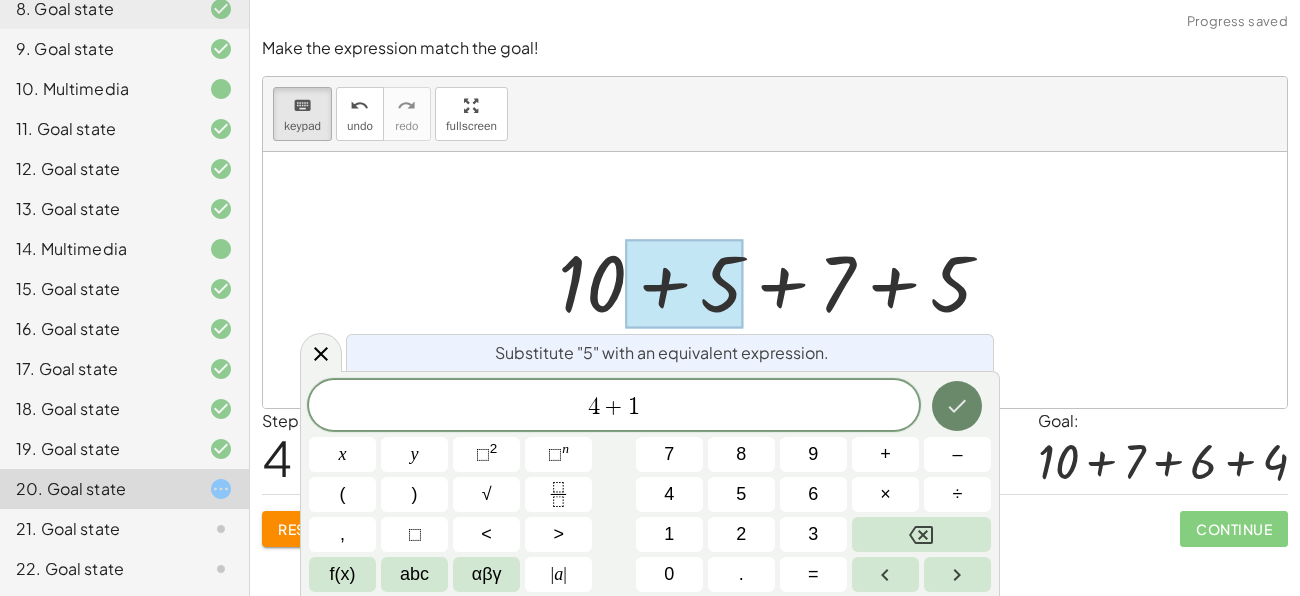 click 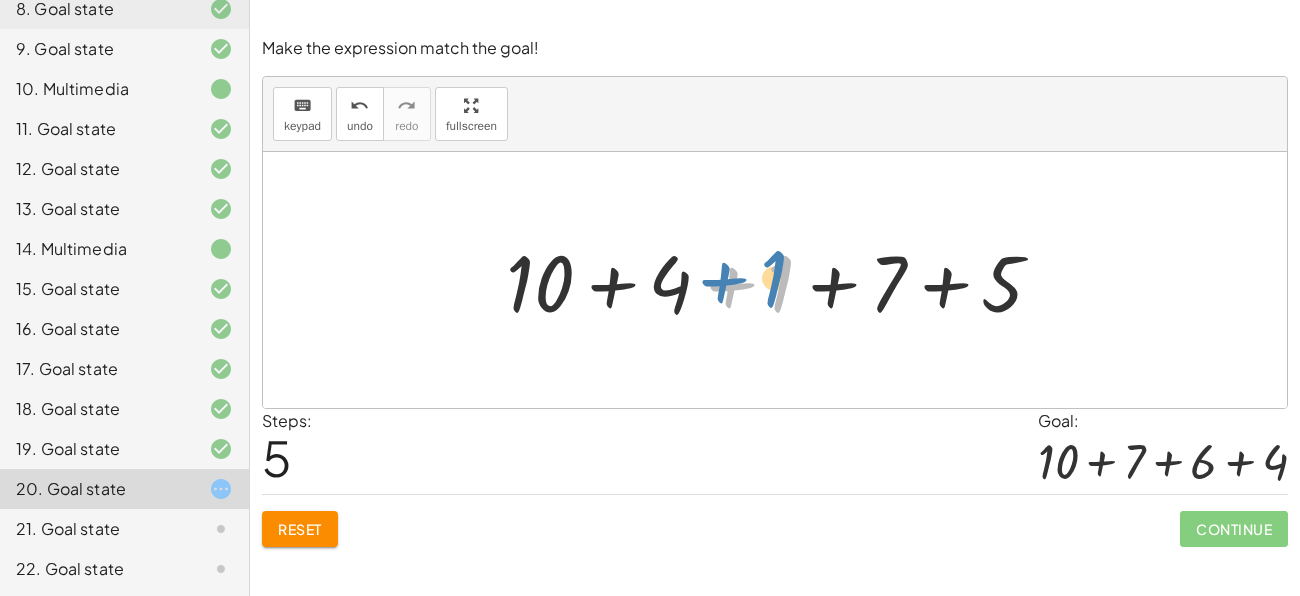 drag, startPoint x: 780, startPoint y: 296, endPoint x: 772, endPoint y: 284, distance: 14.422205 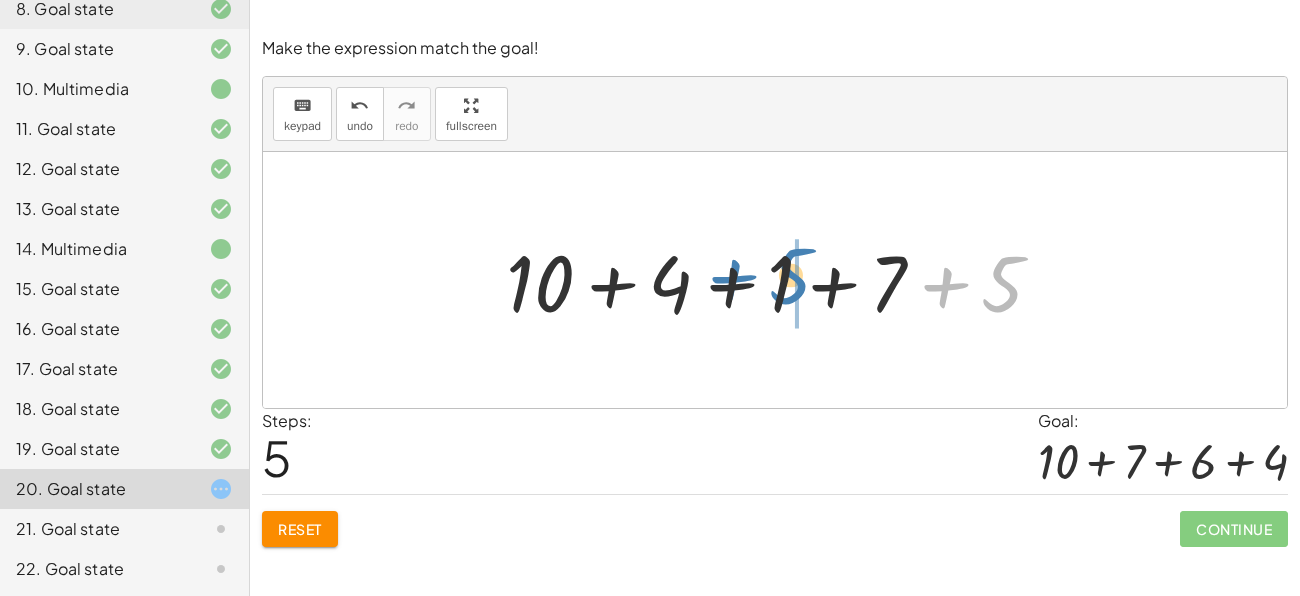 drag, startPoint x: 1006, startPoint y: 279, endPoint x: 796, endPoint y: 272, distance: 210.11664 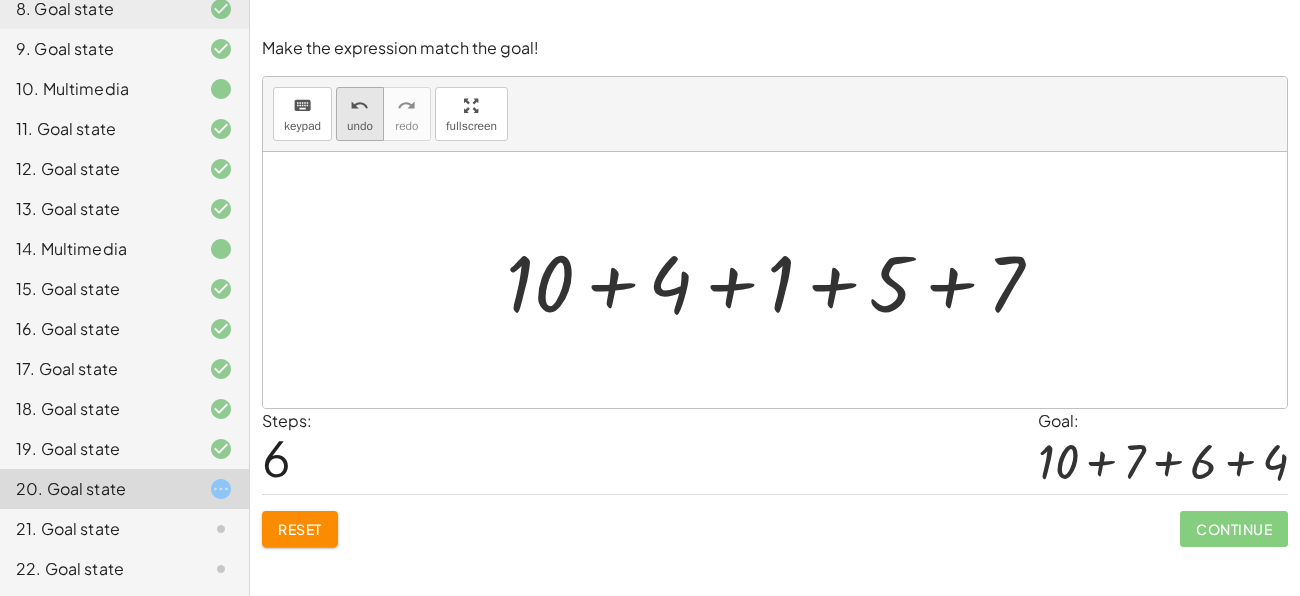 click on "undo" at bounding box center [359, 106] 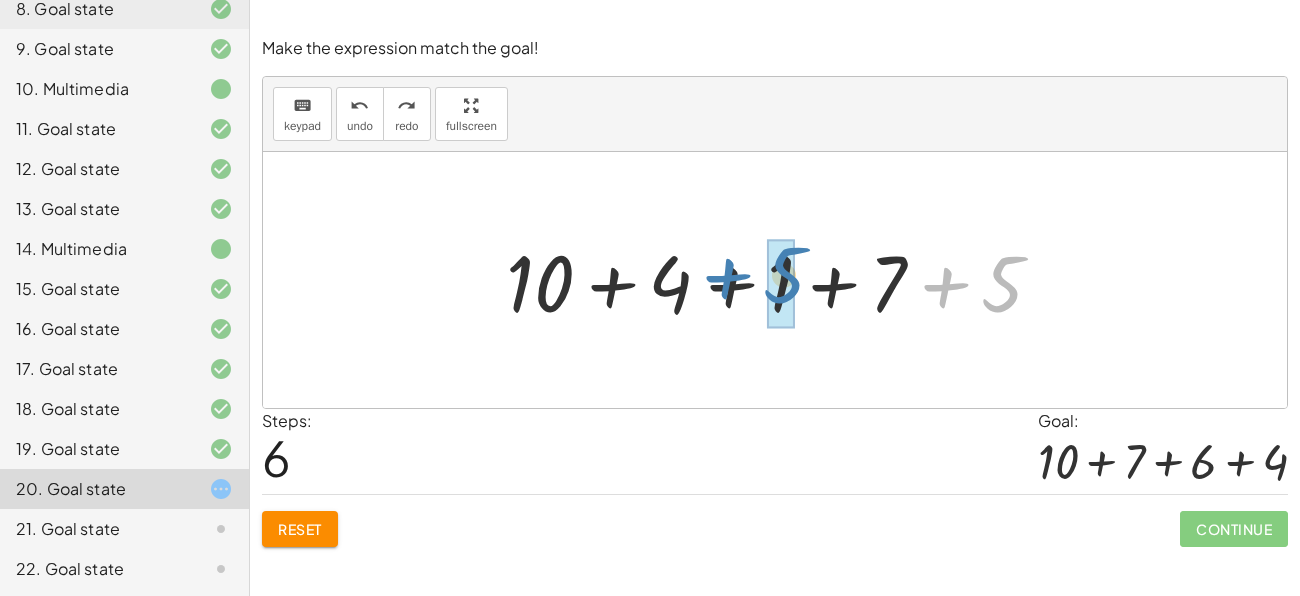 drag, startPoint x: 1015, startPoint y: 283, endPoint x: 795, endPoint y: 269, distance: 220.445 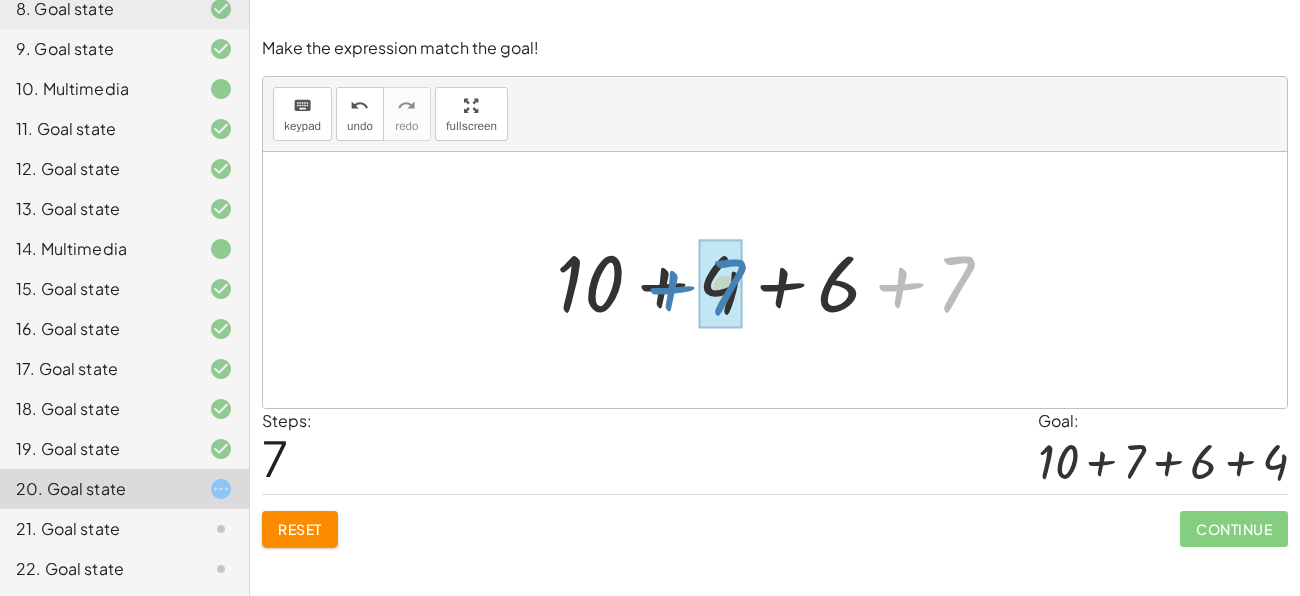 drag, startPoint x: 957, startPoint y: 284, endPoint x: 730, endPoint y: 288, distance: 227.03523 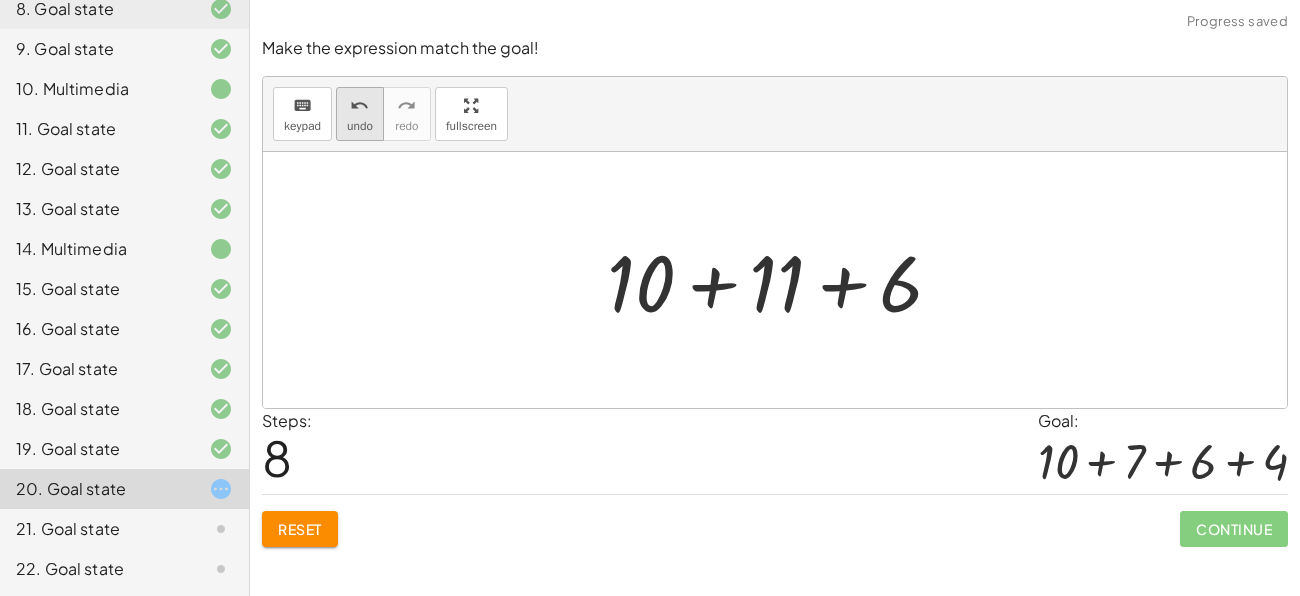 click on "undo" at bounding box center (360, 126) 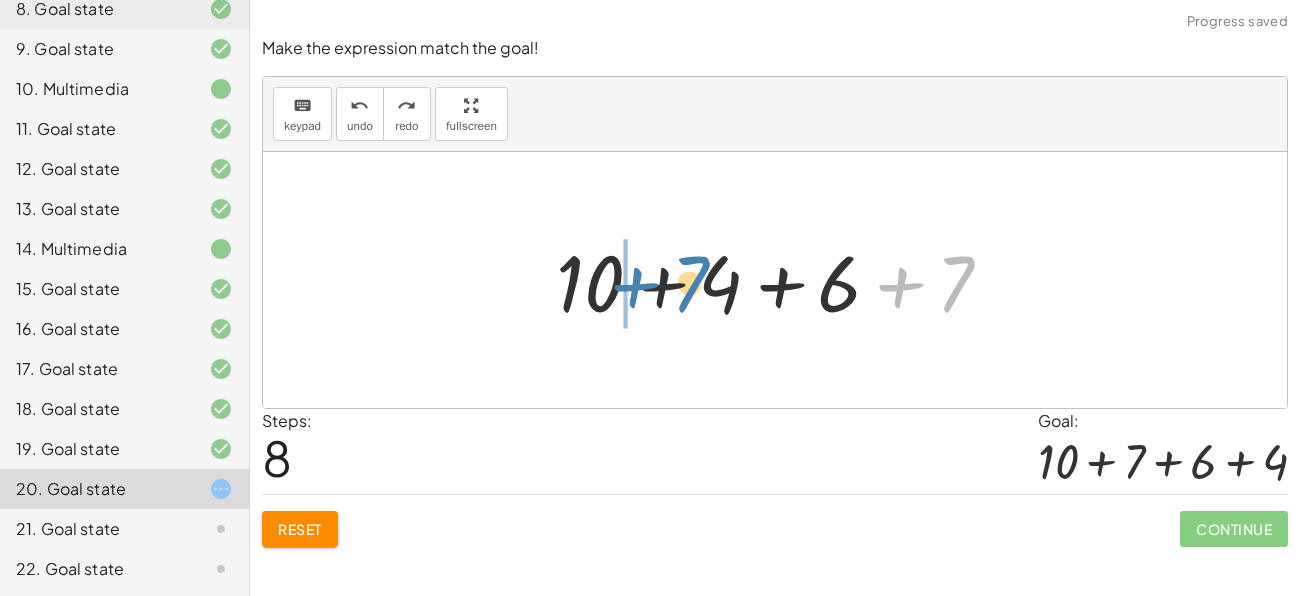 drag, startPoint x: 957, startPoint y: 289, endPoint x: 691, endPoint y: 287, distance: 266.0075 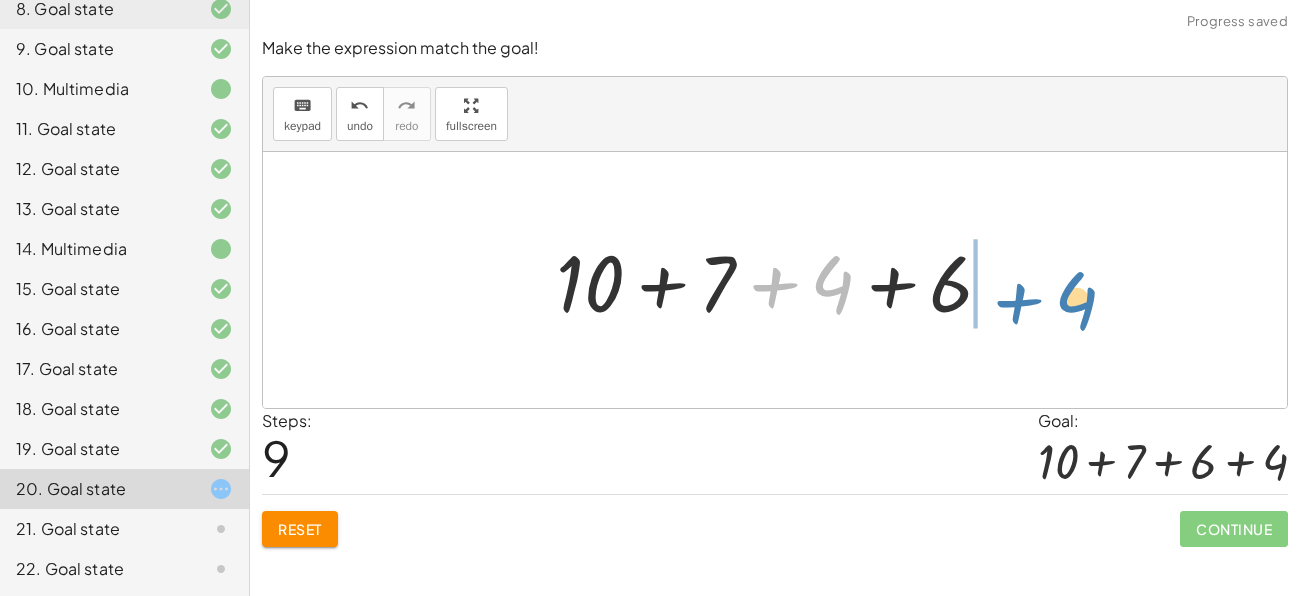 drag, startPoint x: 832, startPoint y: 286, endPoint x: 1066, endPoint y: 294, distance: 234.13672 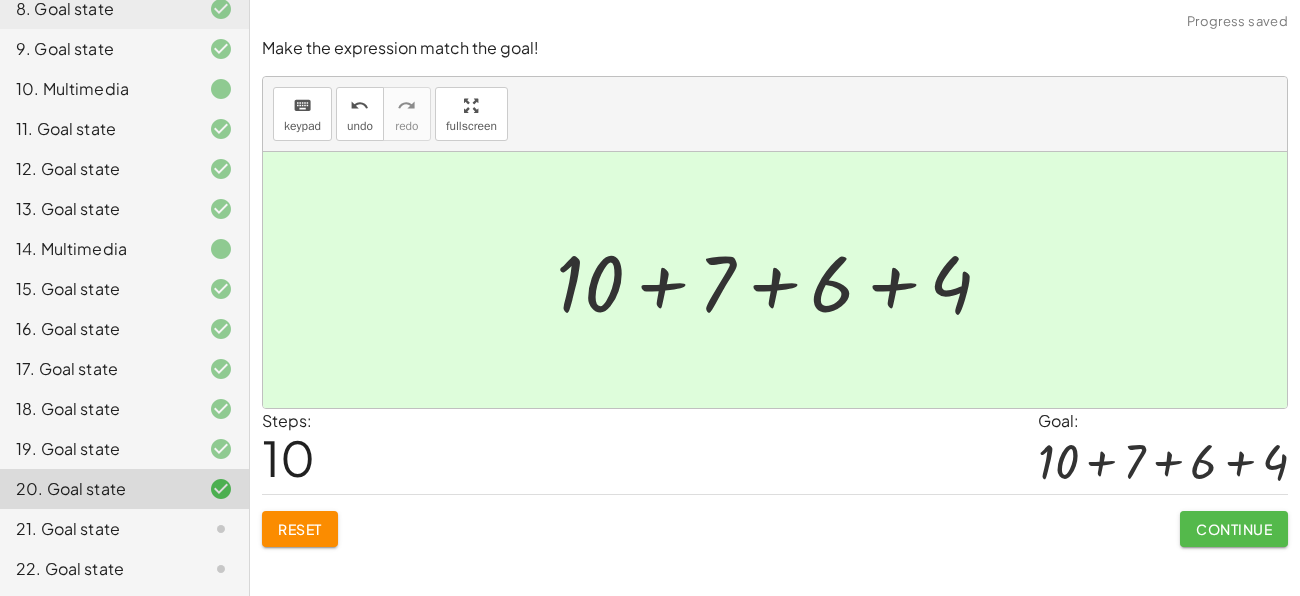 click on "Continue" 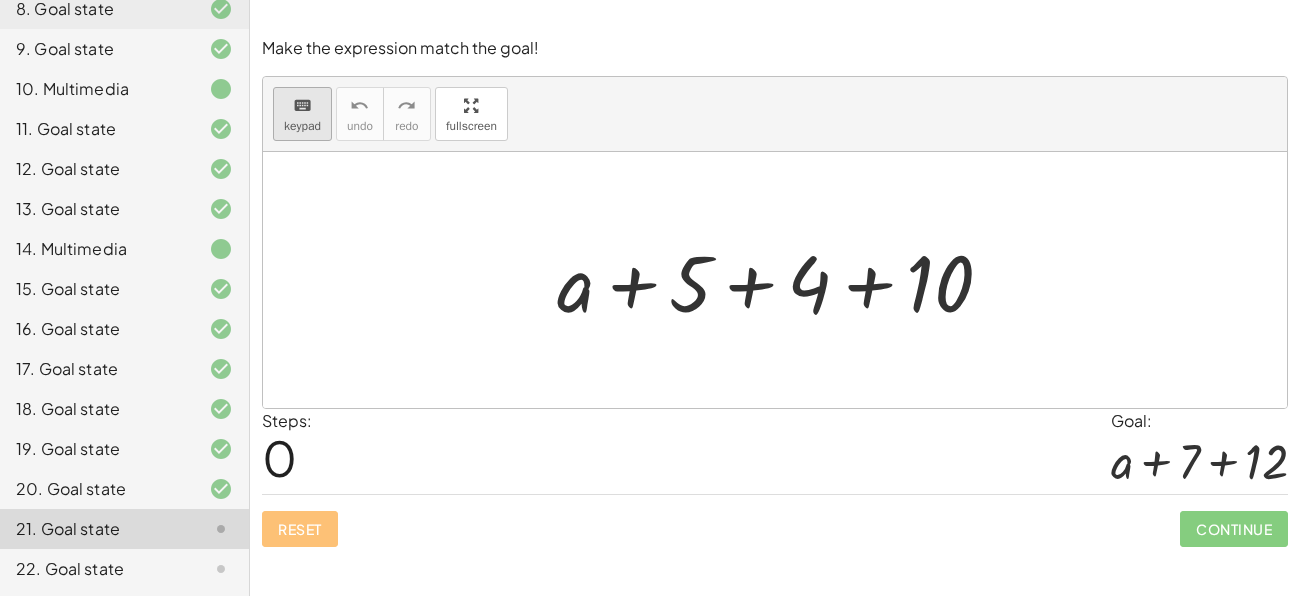 click on "keypad" at bounding box center [302, 126] 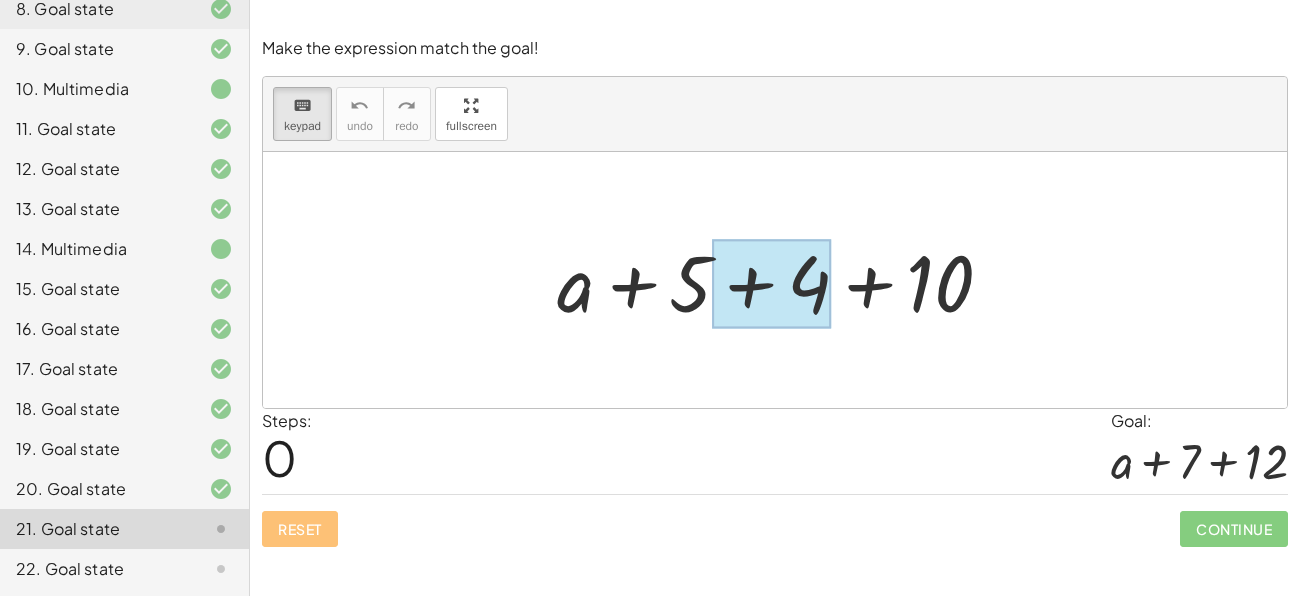 click at bounding box center [771, 284] 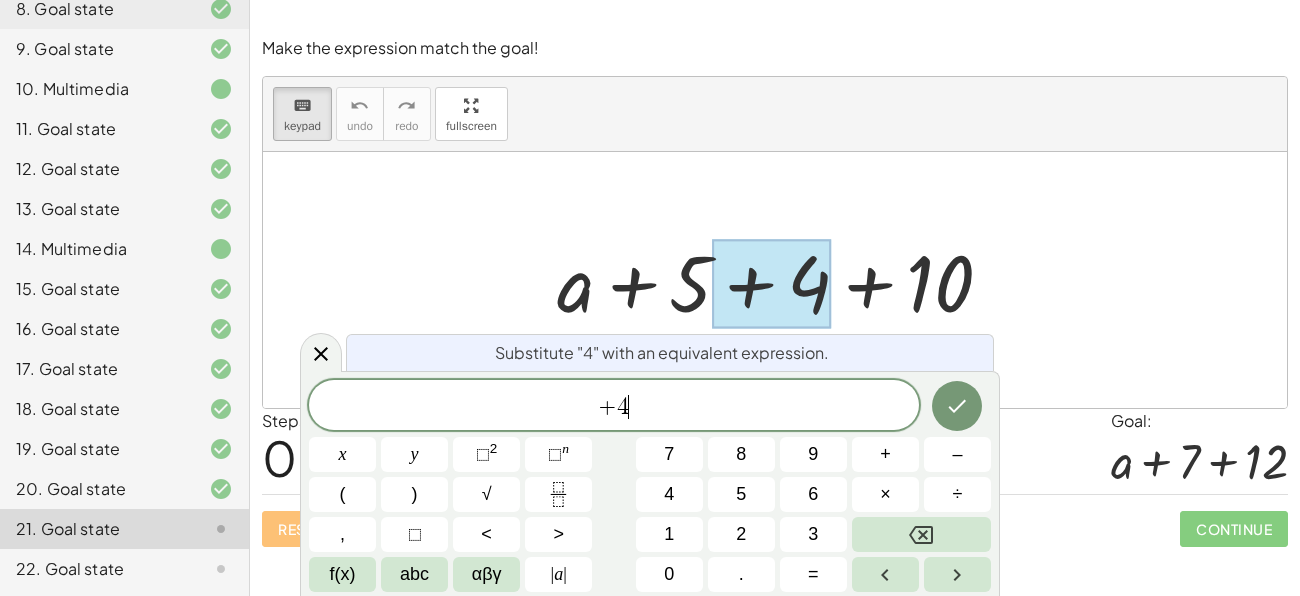 click on "+ 4 ​" at bounding box center [614, 407] 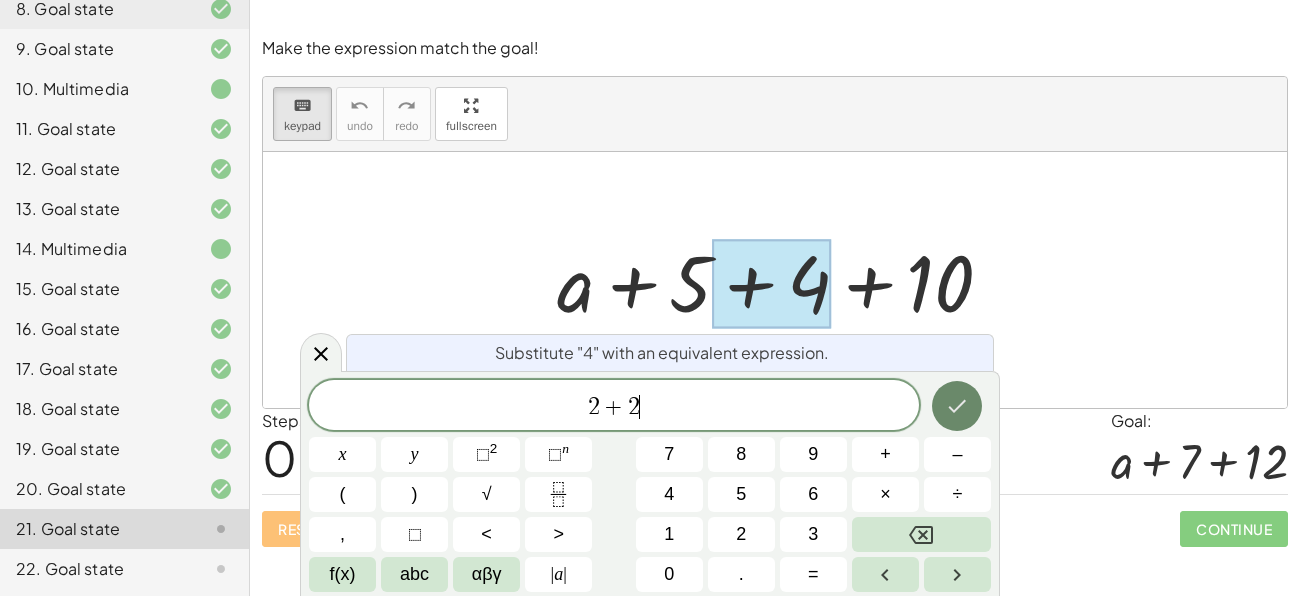 click 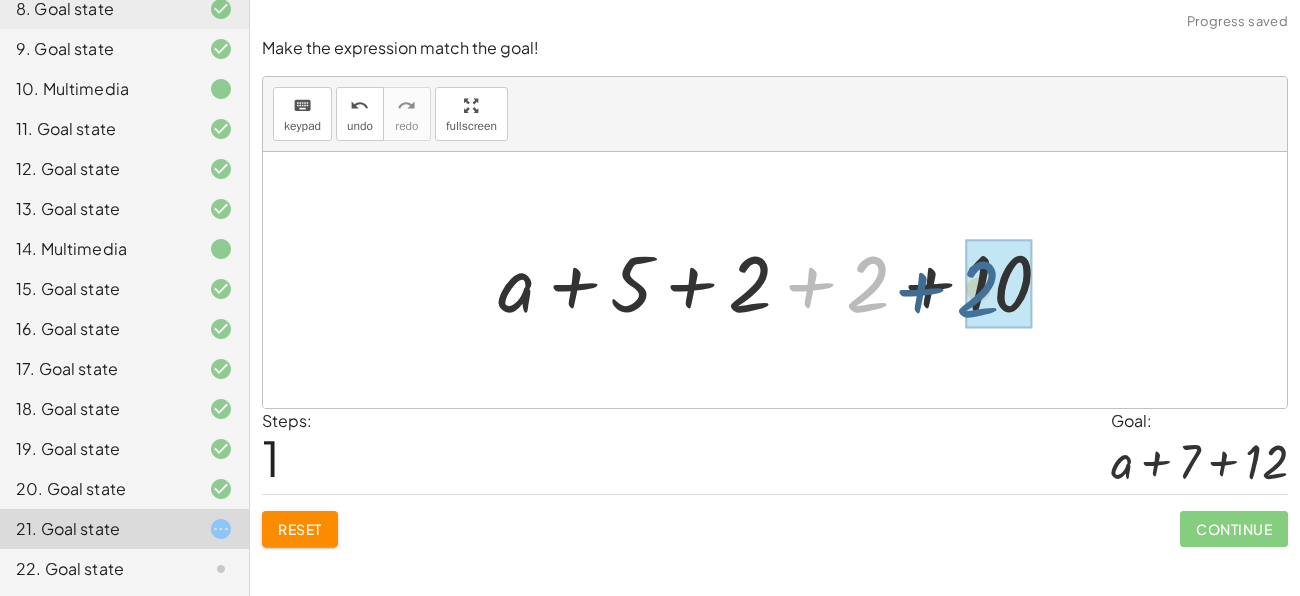 drag, startPoint x: 877, startPoint y: 284, endPoint x: 991, endPoint y: 288, distance: 114.07015 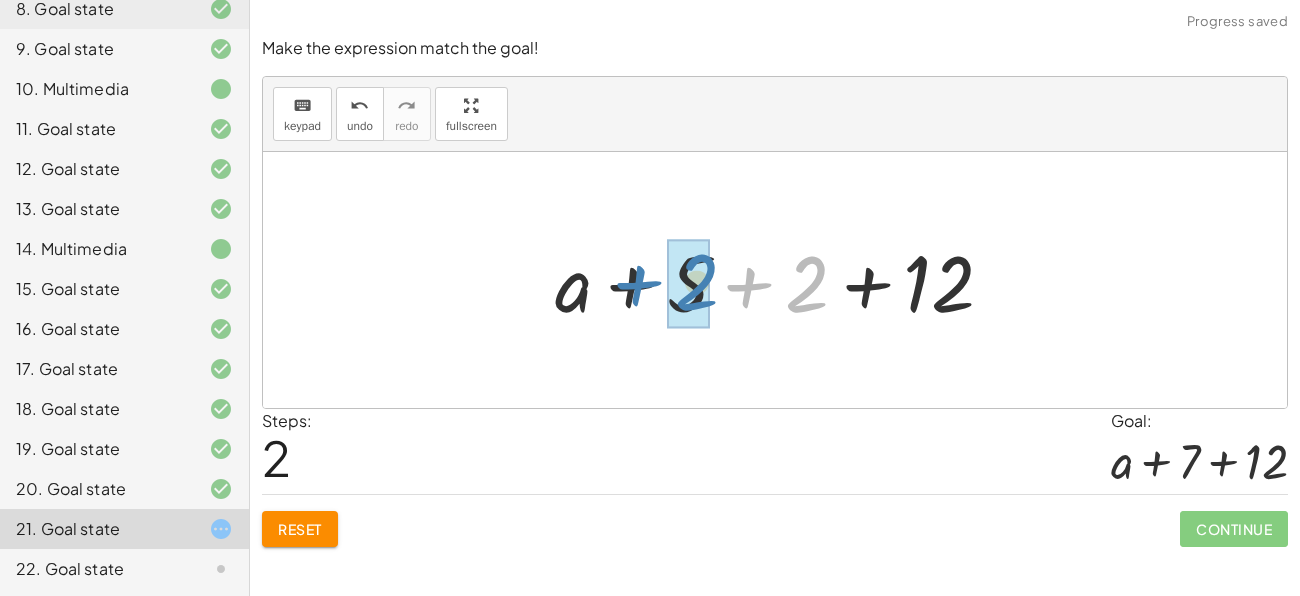 drag, startPoint x: 813, startPoint y: 288, endPoint x: 701, endPoint y: 283, distance: 112.11155 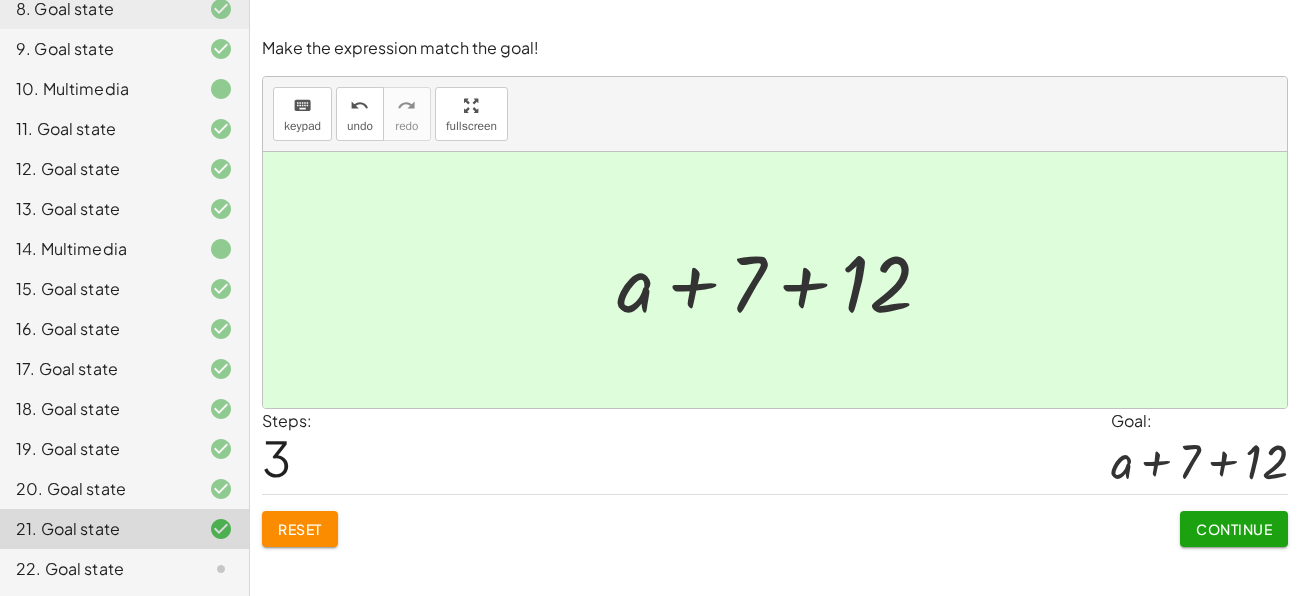 click on "Continue" 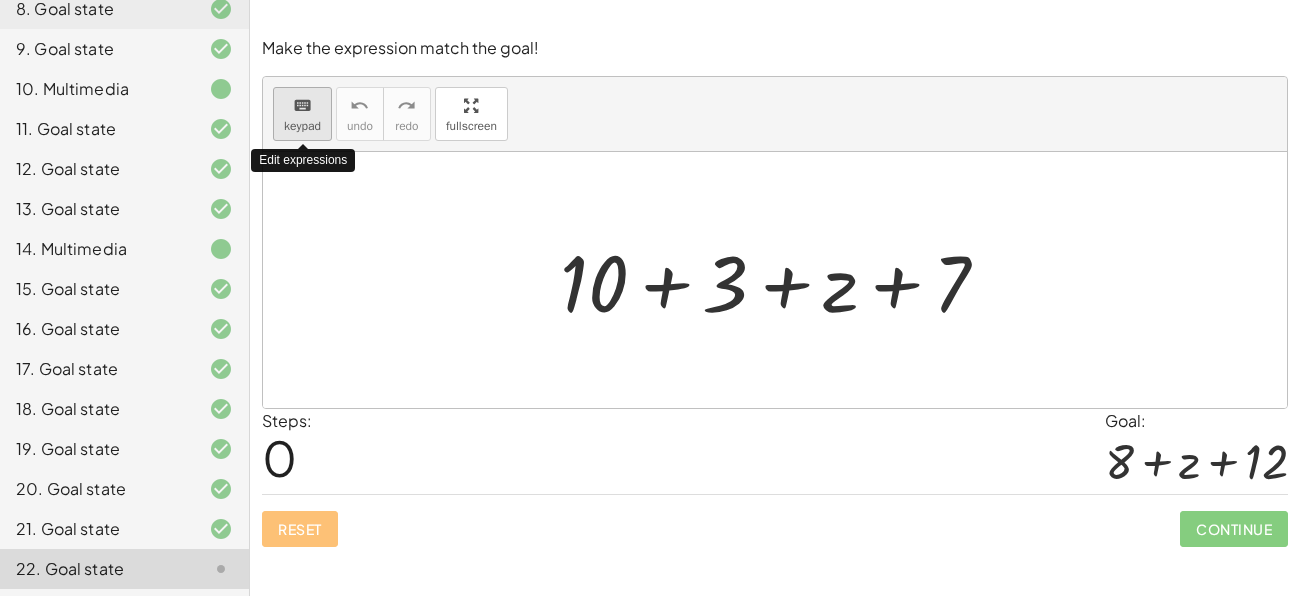click on "keyboard keypad" at bounding box center (302, 114) 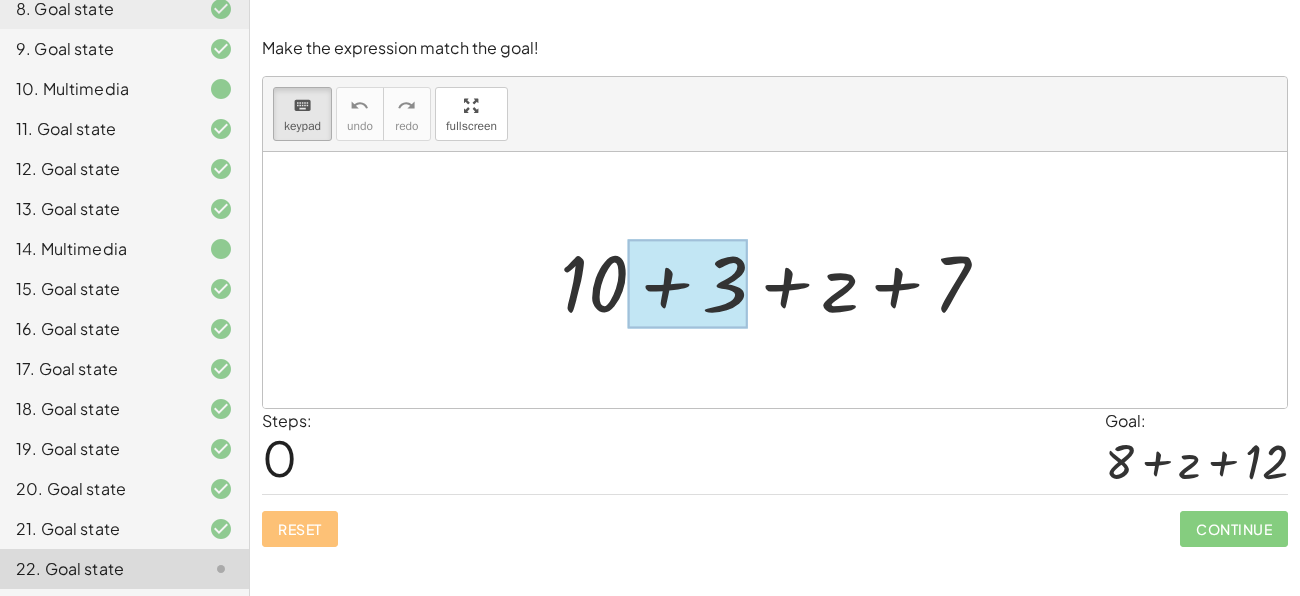click at bounding box center [688, 284] 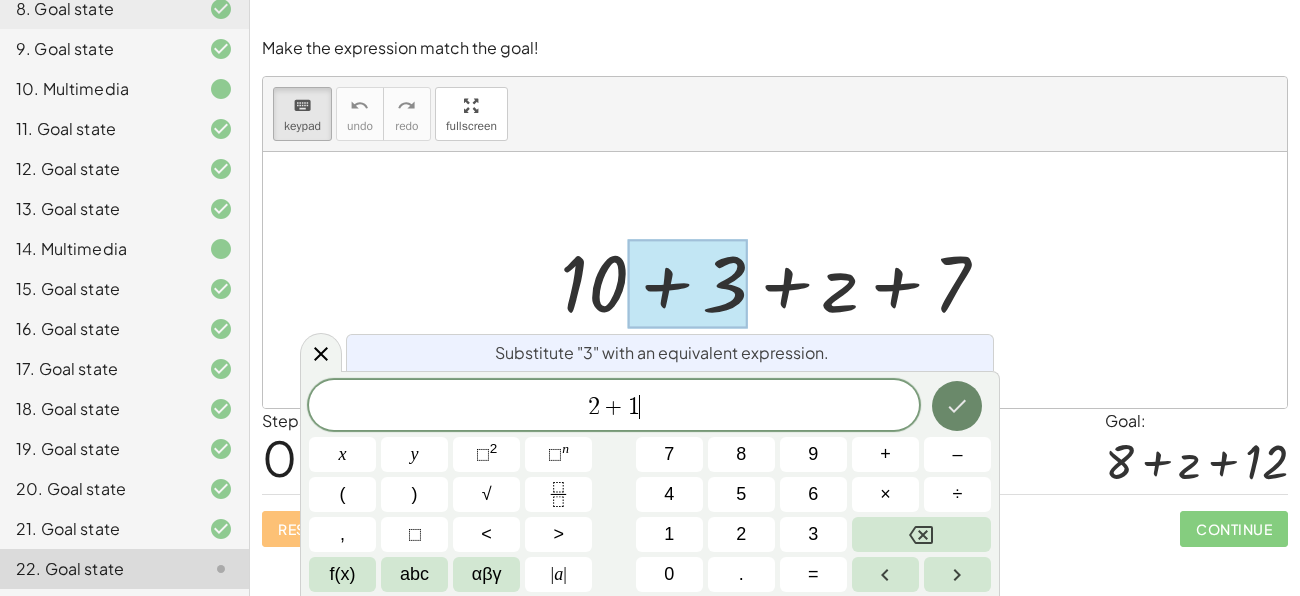 click 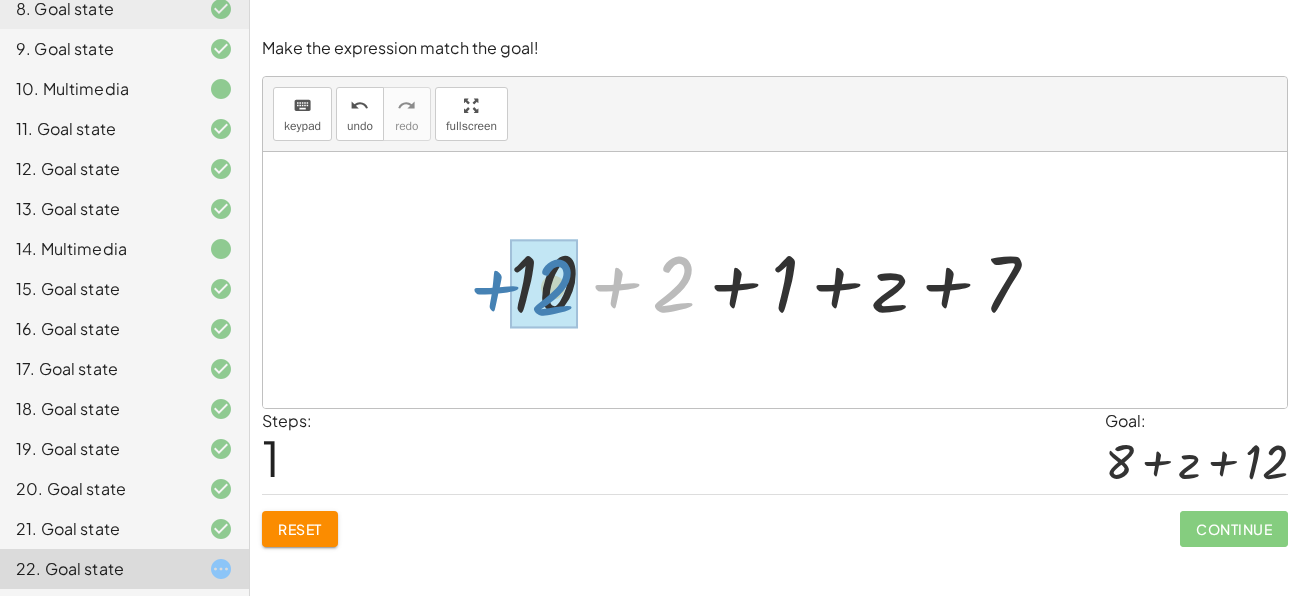 drag, startPoint x: 684, startPoint y: 288, endPoint x: 560, endPoint y: 291, distance: 124.036285 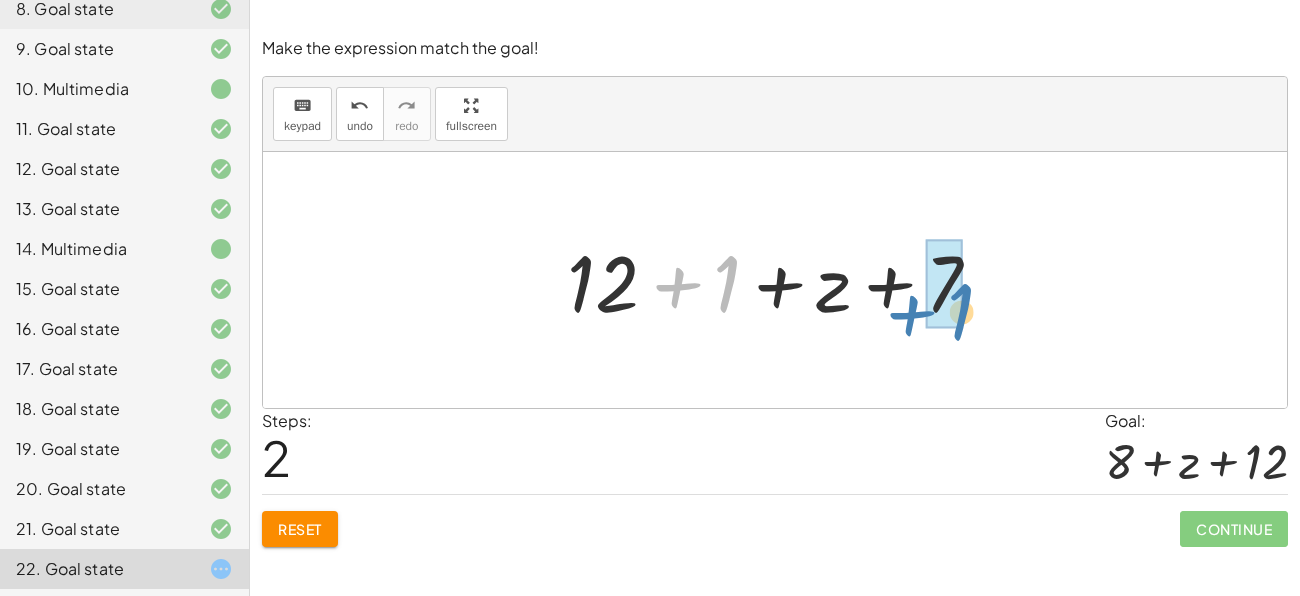 drag, startPoint x: 709, startPoint y: 278, endPoint x: 940, endPoint y: 301, distance: 232.1422 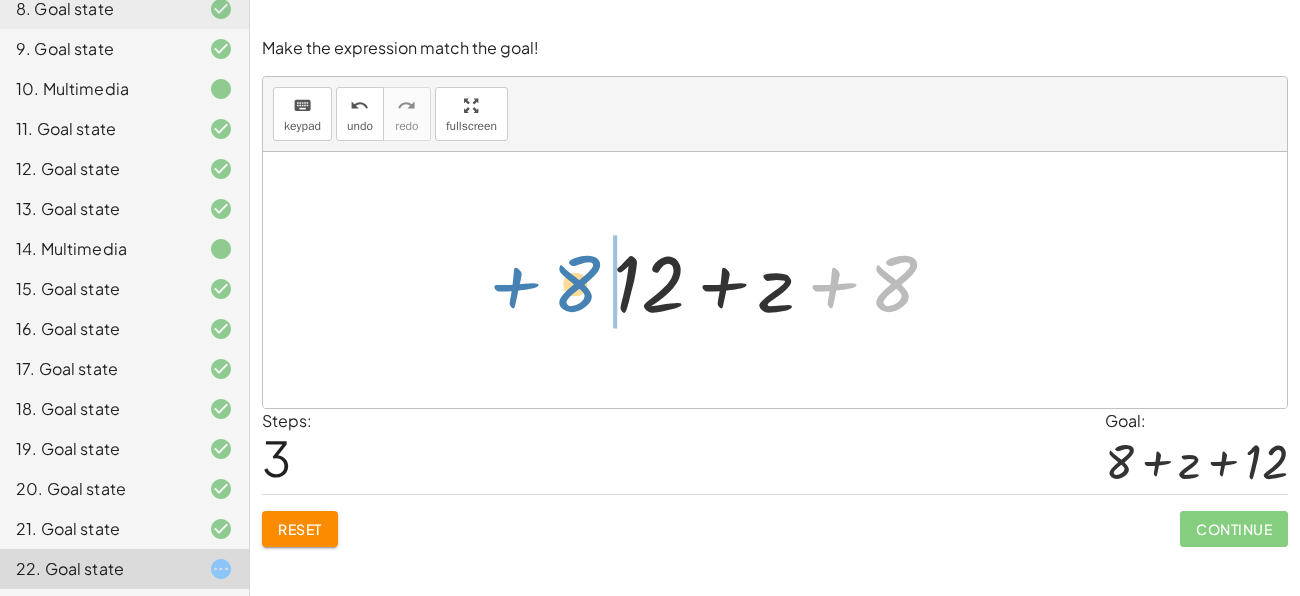 drag, startPoint x: 909, startPoint y: 276, endPoint x: 589, endPoint y: 272, distance: 320.025 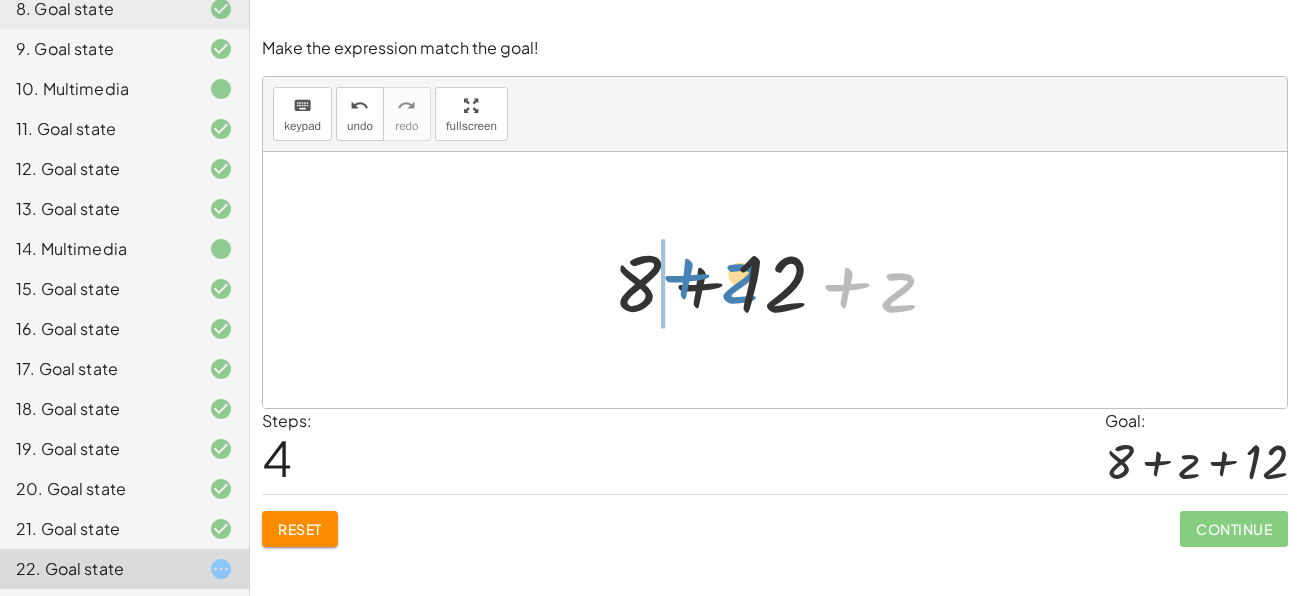 drag, startPoint x: 902, startPoint y: 302, endPoint x: 744, endPoint y: 292, distance: 158.31615 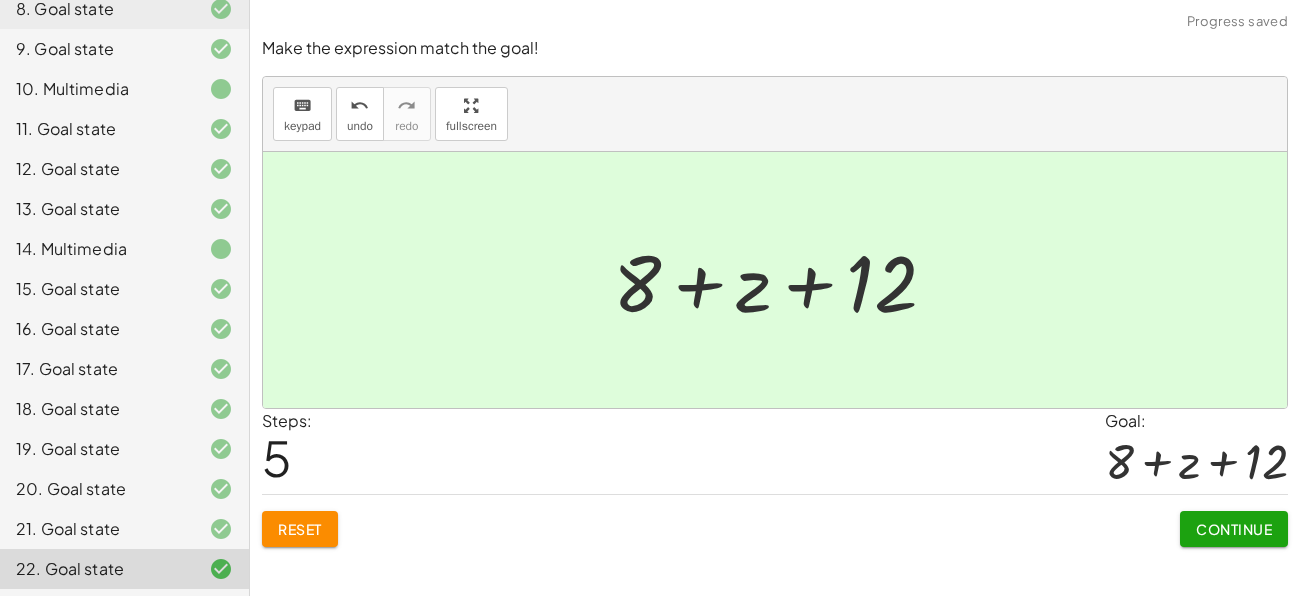 click on "Continue" 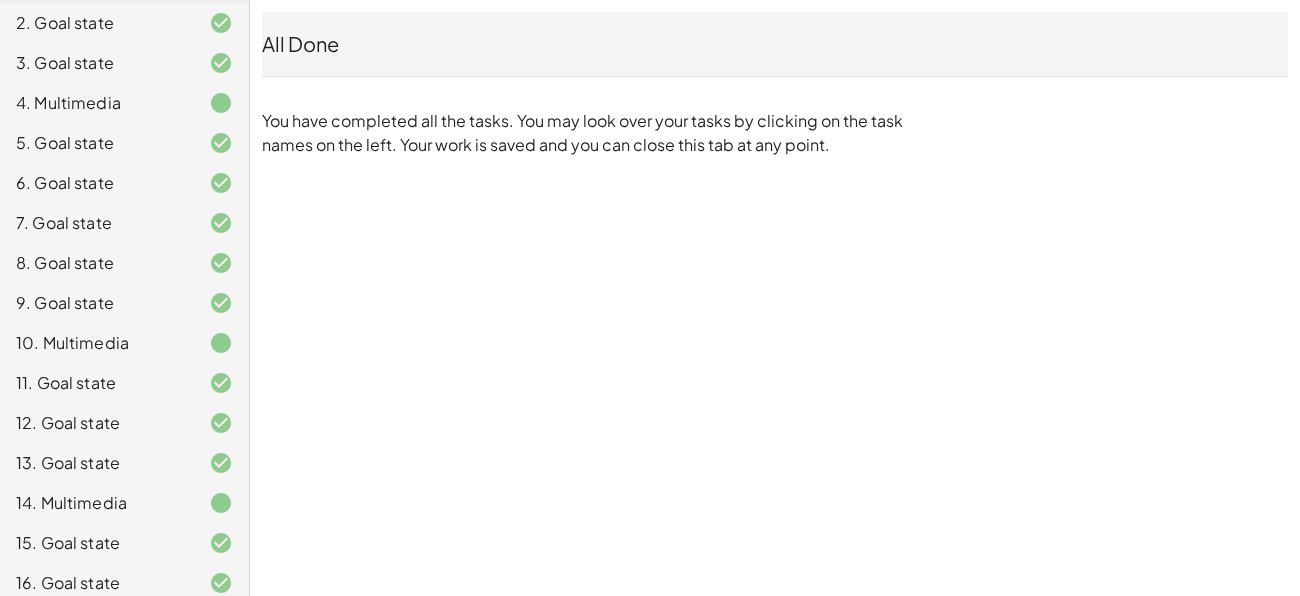 scroll, scrollTop: 167, scrollLeft: 0, axis: vertical 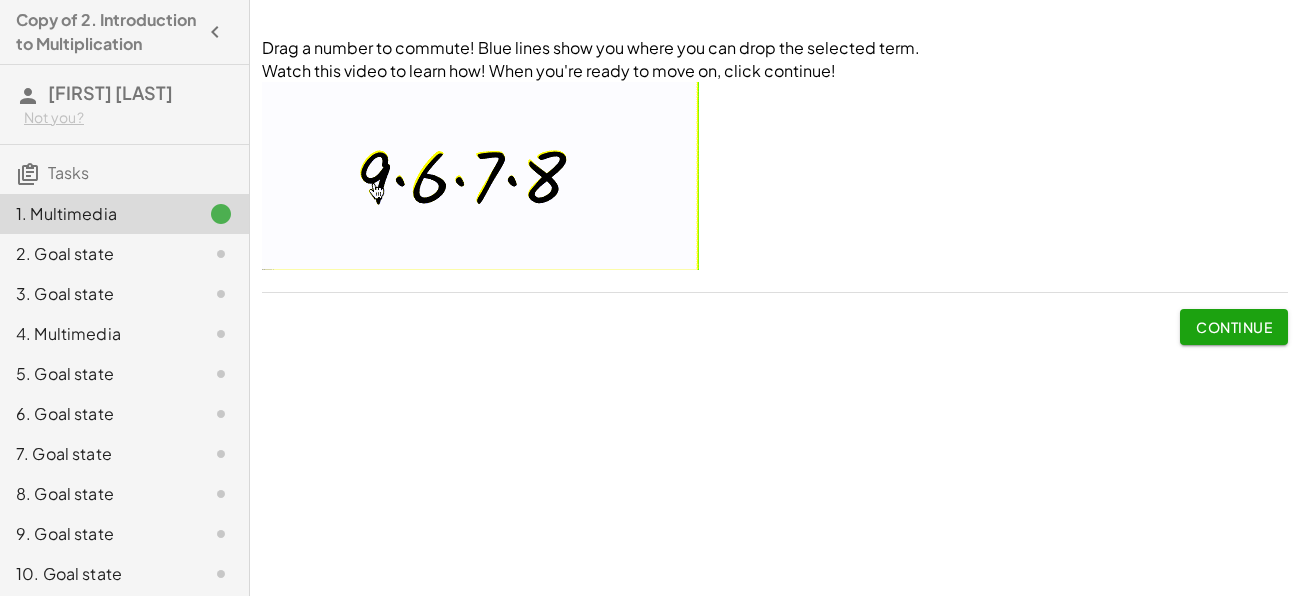 click on "Continue" 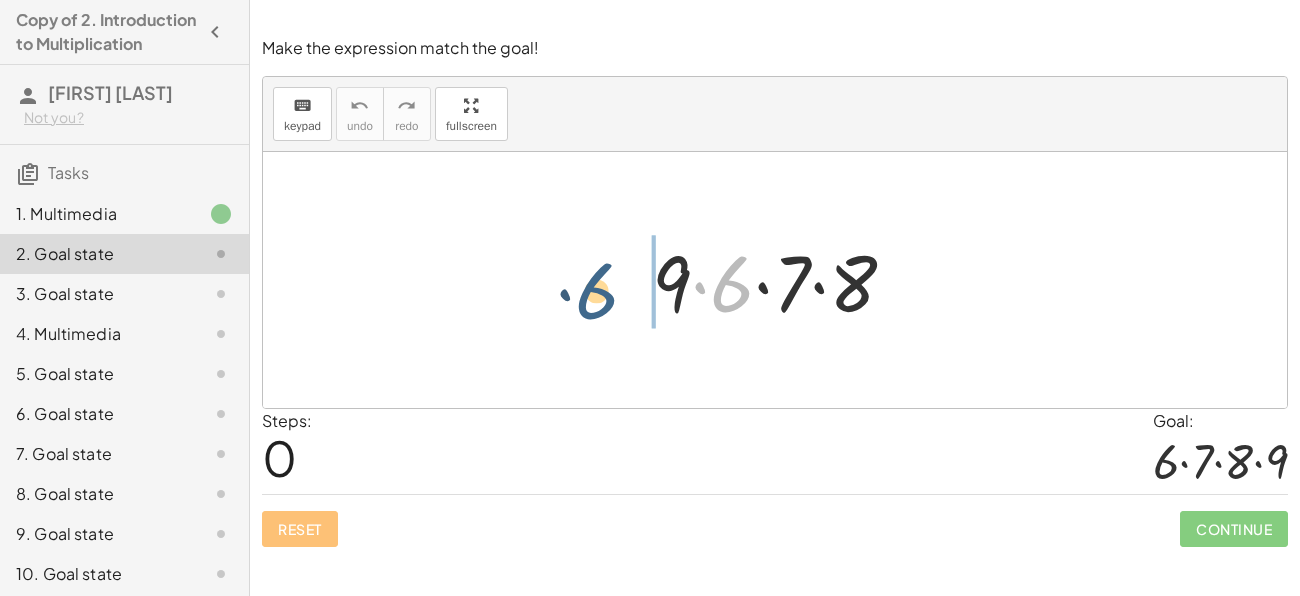 drag, startPoint x: 730, startPoint y: 288, endPoint x: 598, endPoint y: 298, distance: 132.37825 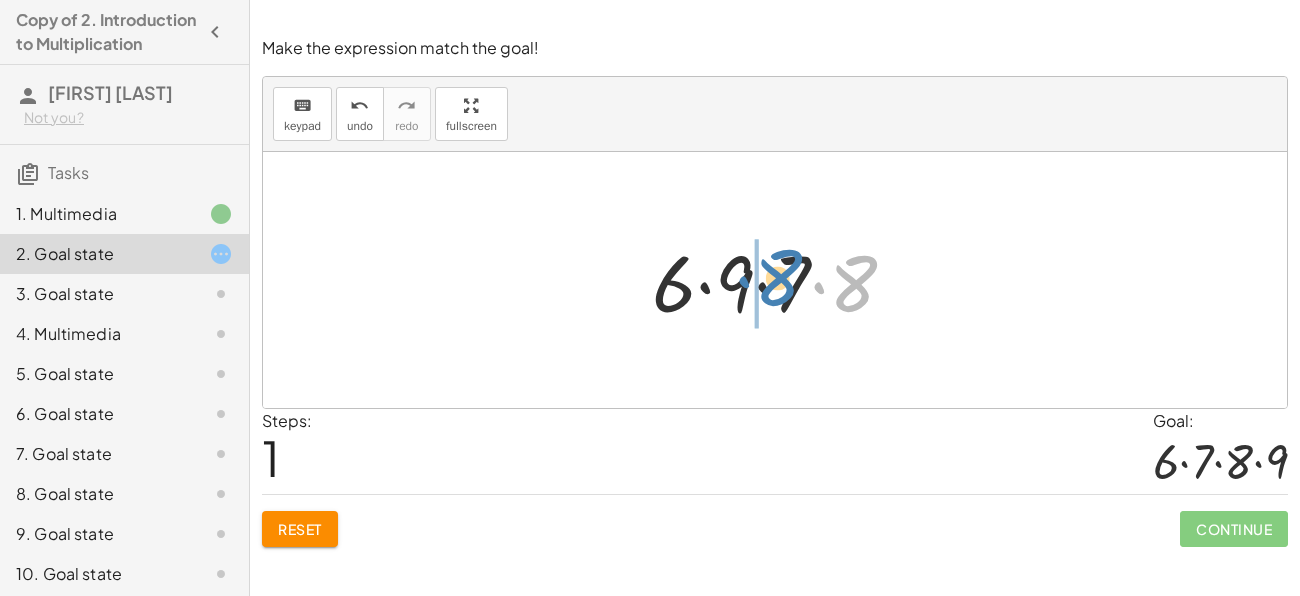 drag, startPoint x: 848, startPoint y: 295, endPoint x: 772, endPoint y: 289, distance: 76.23647 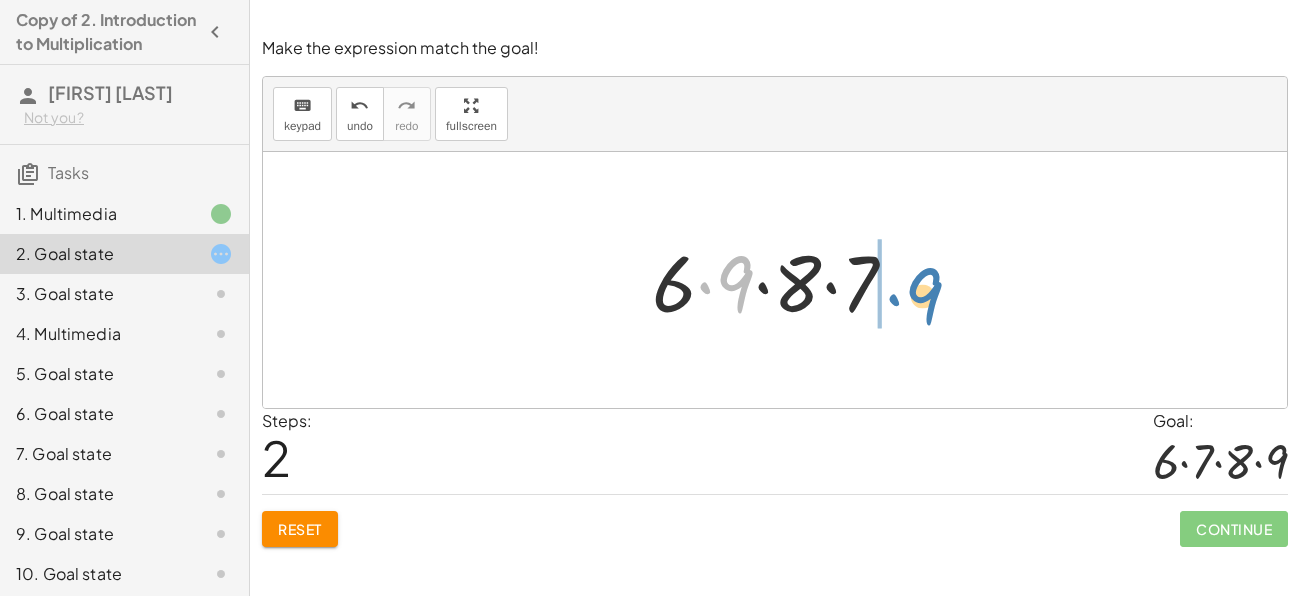 drag, startPoint x: 734, startPoint y: 268, endPoint x: 926, endPoint y: 277, distance: 192.21082 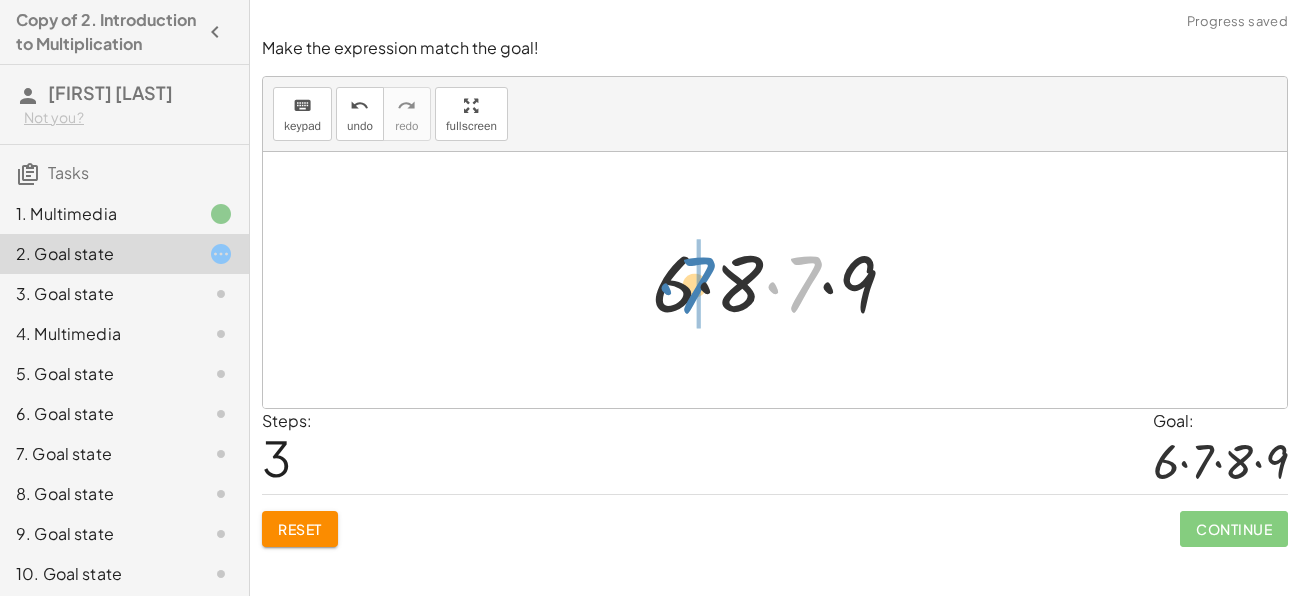 drag, startPoint x: 806, startPoint y: 271, endPoint x: 700, endPoint y: 274, distance: 106.04244 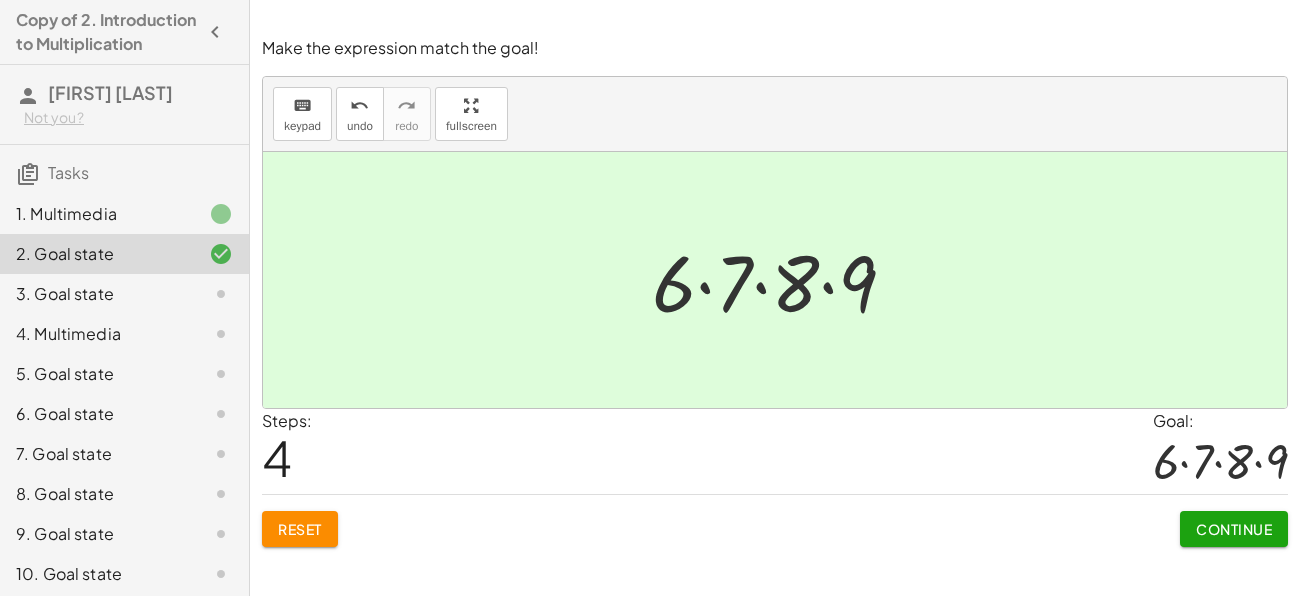 click on "Continue" at bounding box center [1234, 529] 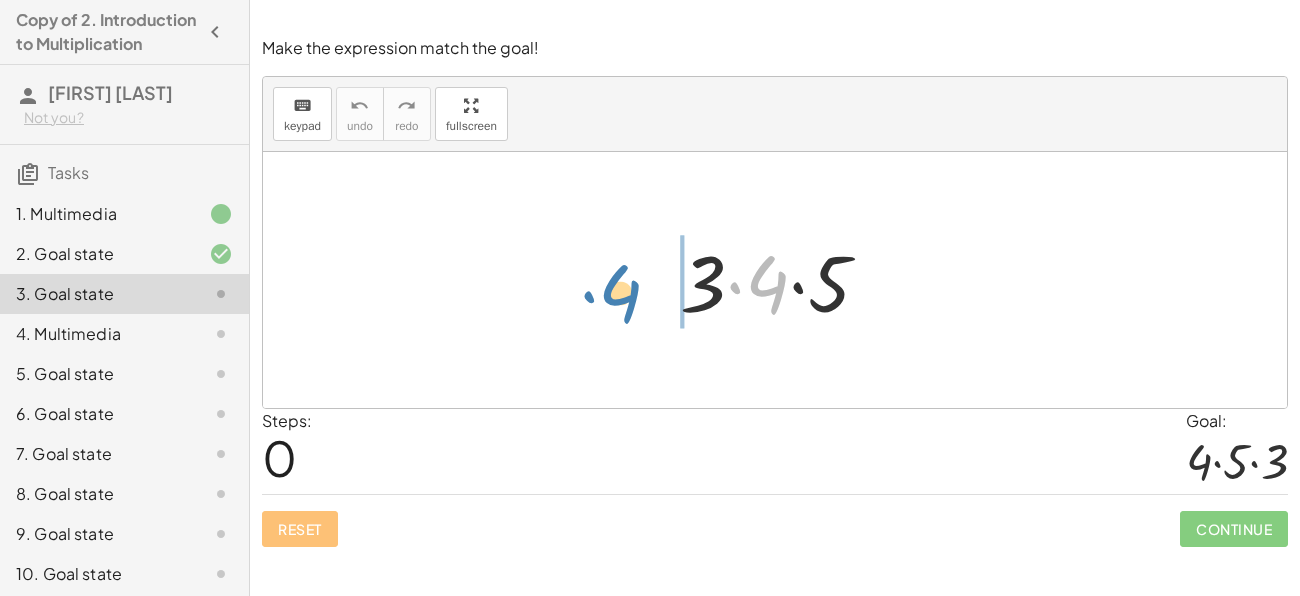drag, startPoint x: 776, startPoint y: 294, endPoint x: 631, endPoint y: 305, distance: 145.41664 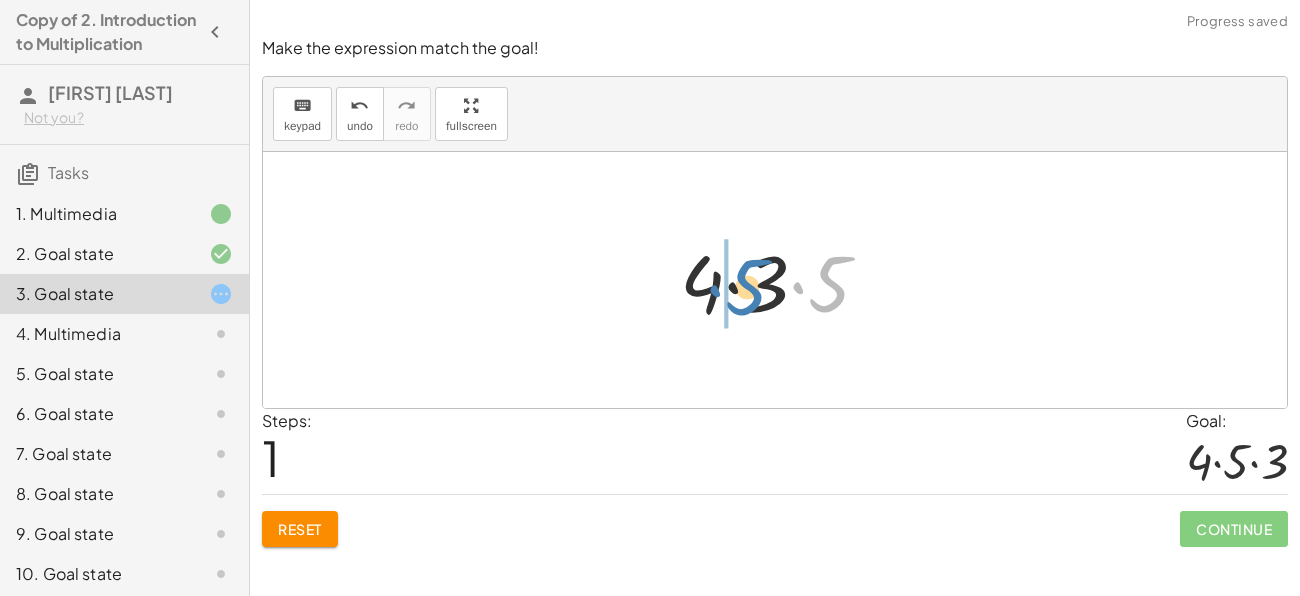 drag, startPoint x: 834, startPoint y: 285, endPoint x: 749, endPoint y: 292, distance: 85.28775 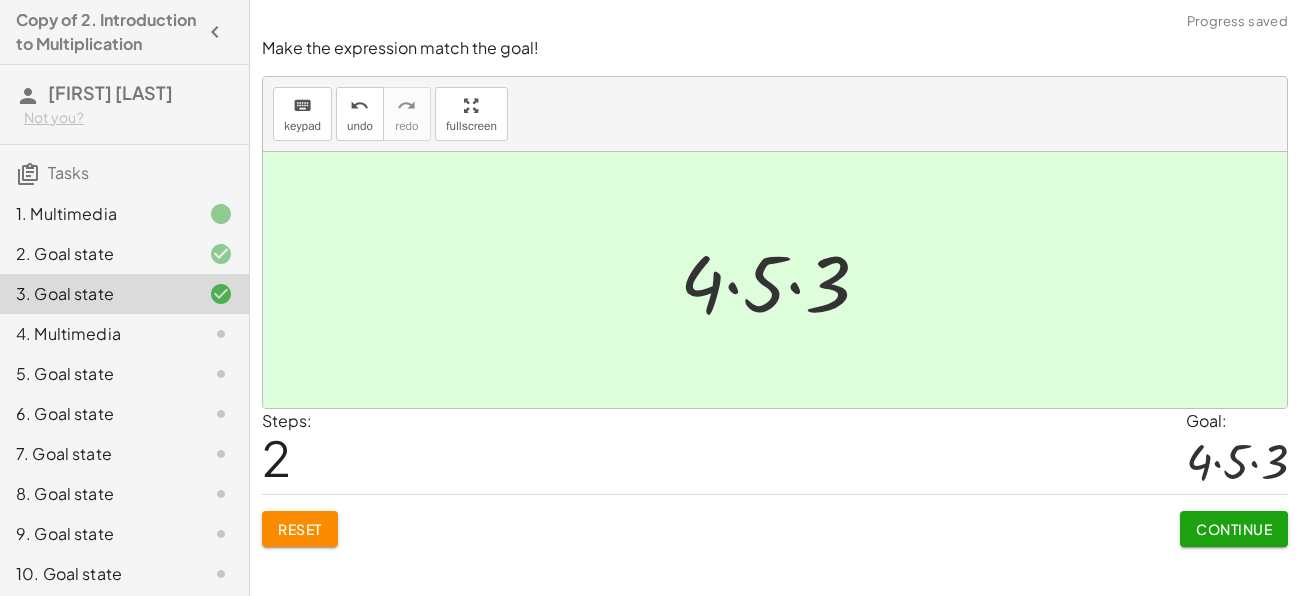 click on "Continue" 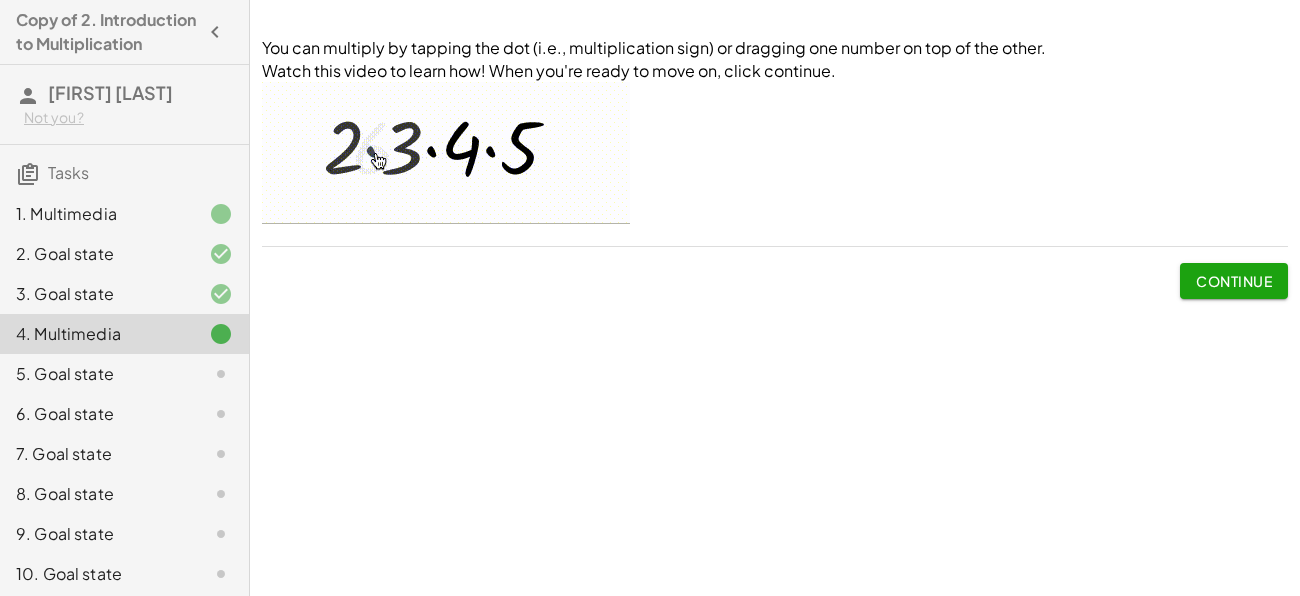 click on "Continue" at bounding box center (1234, 281) 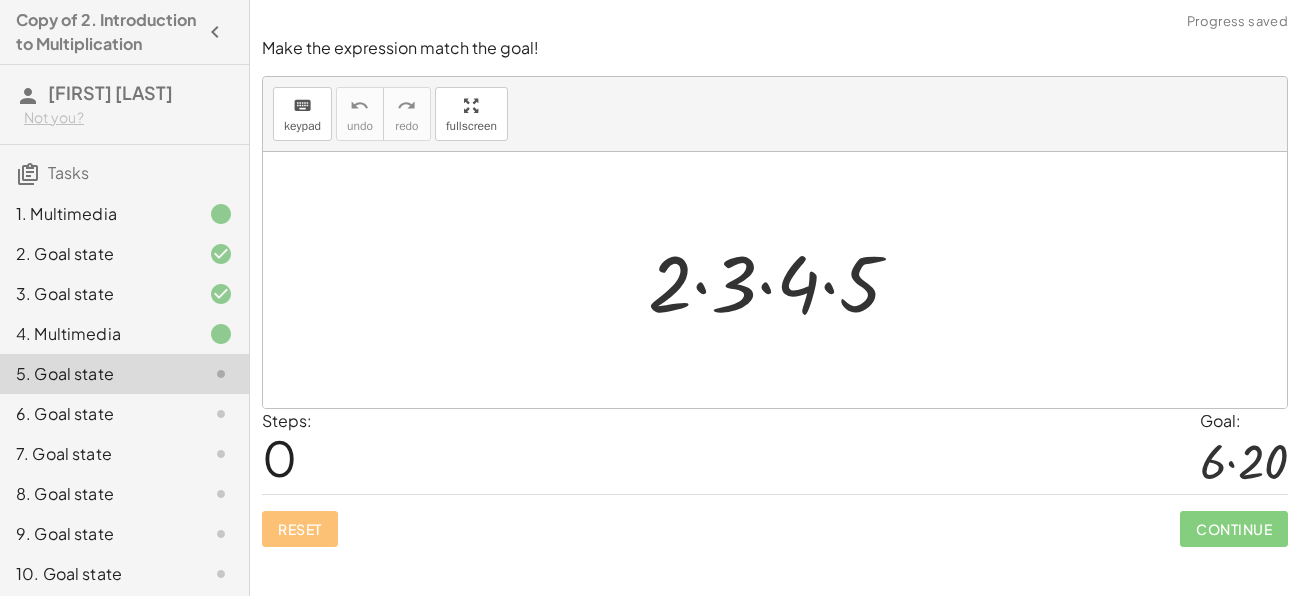 click at bounding box center (782, 280) 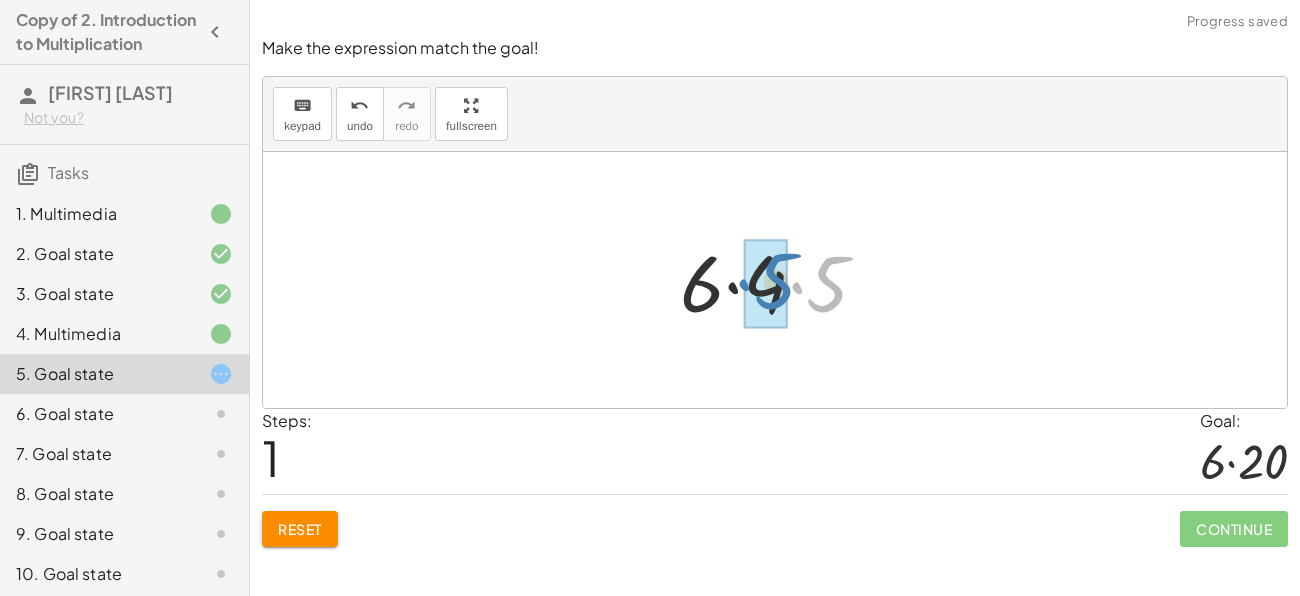 drag, startPoint x: 822, startPoint y: 298, endPoint x: 776, endPoint y: 304, distance: 46.389652 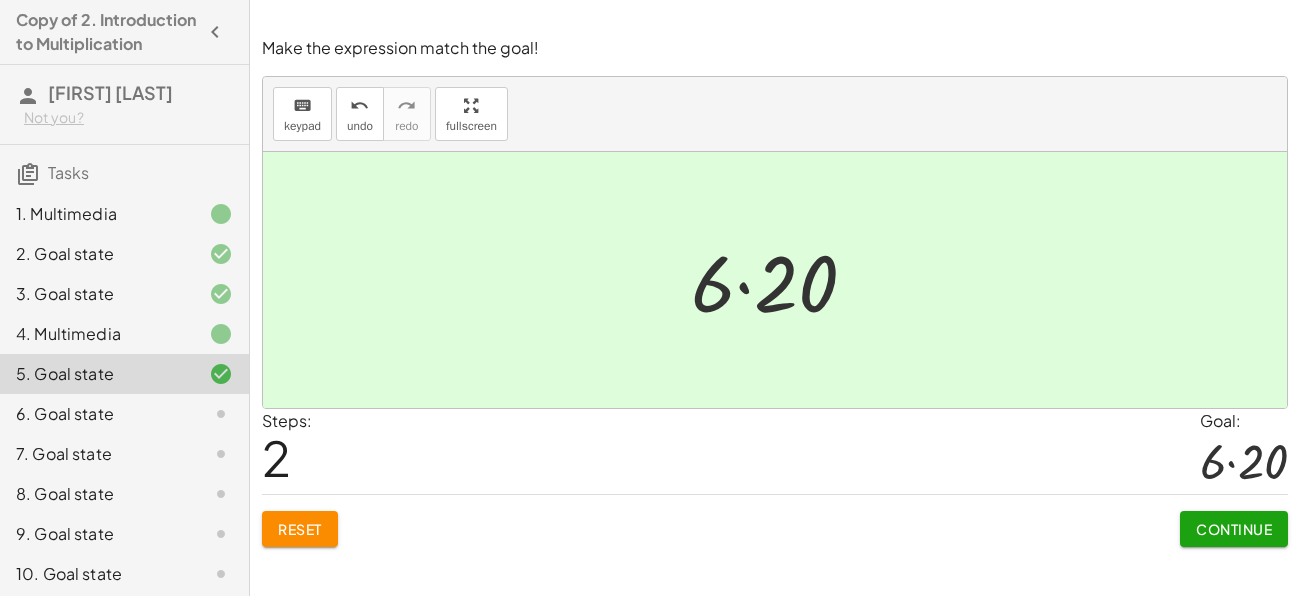 click on "Continue" 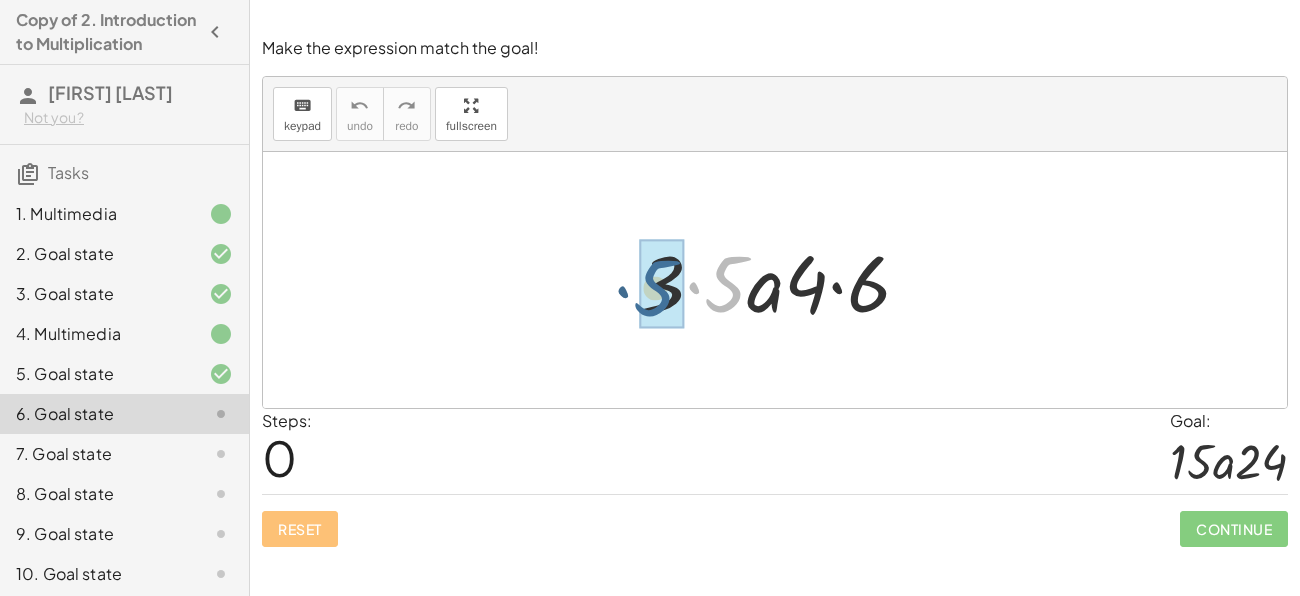 drag, startPoint x: 729, startPoint y: 283, endPoint x: 660, endPoint y: 288, distance: 69.18092 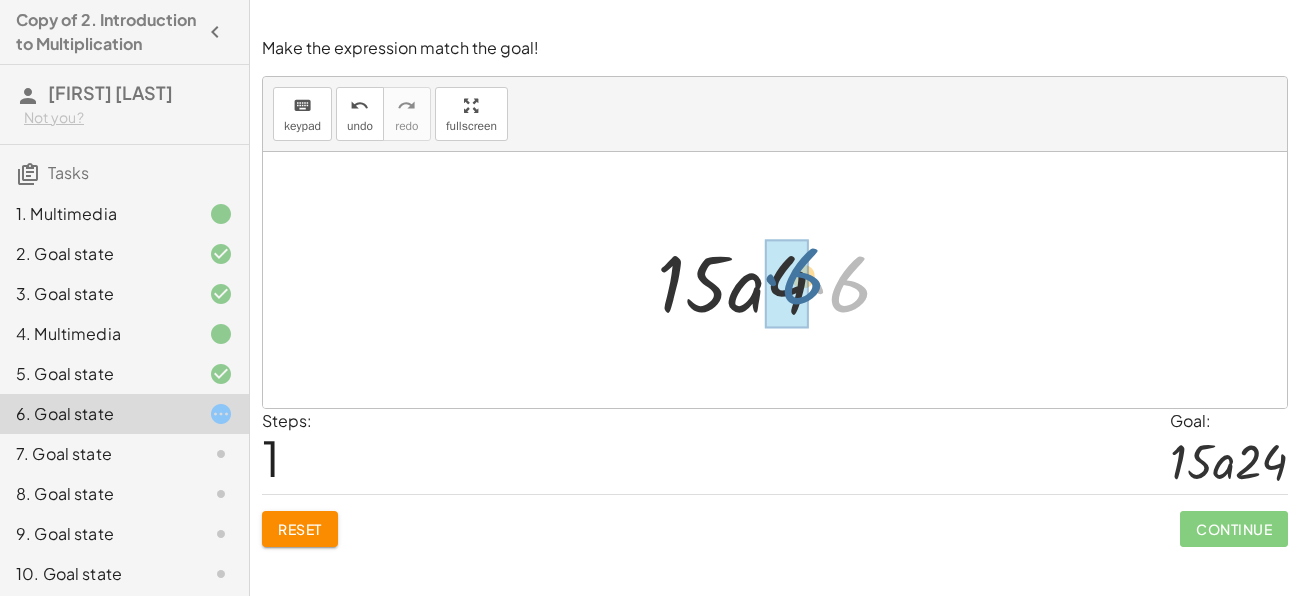 drag, startPoint x: 844, startPoint y: 303, endPoint x: 799, endPoint y: 295, distance: 45.705578 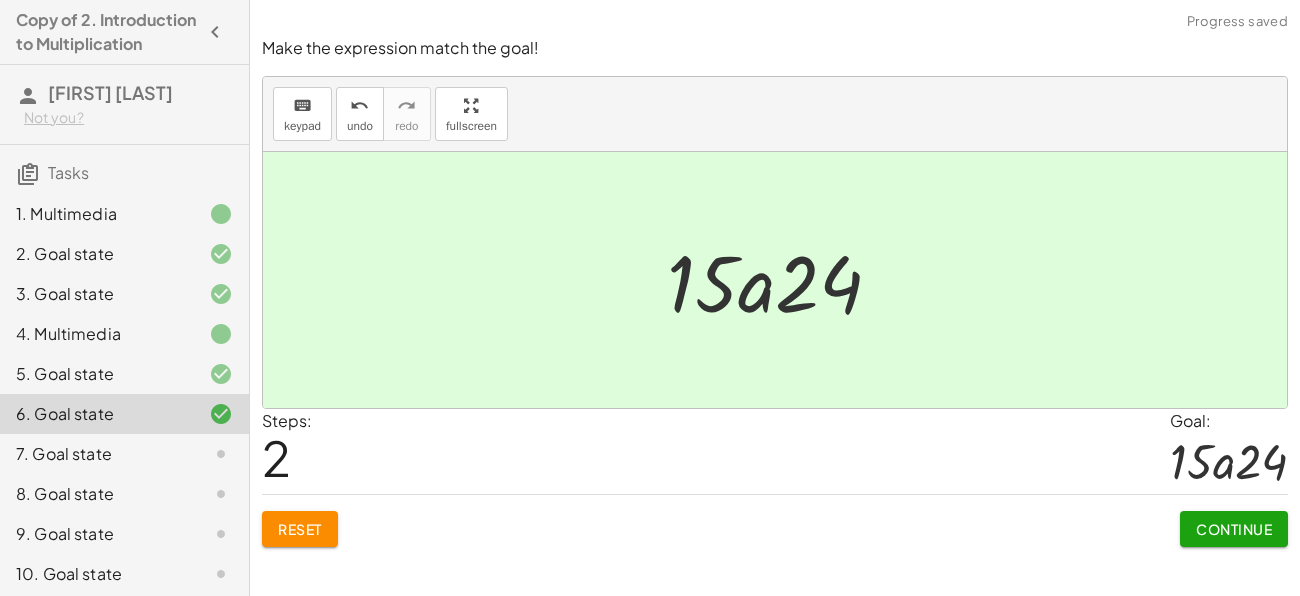 click on "Continue" 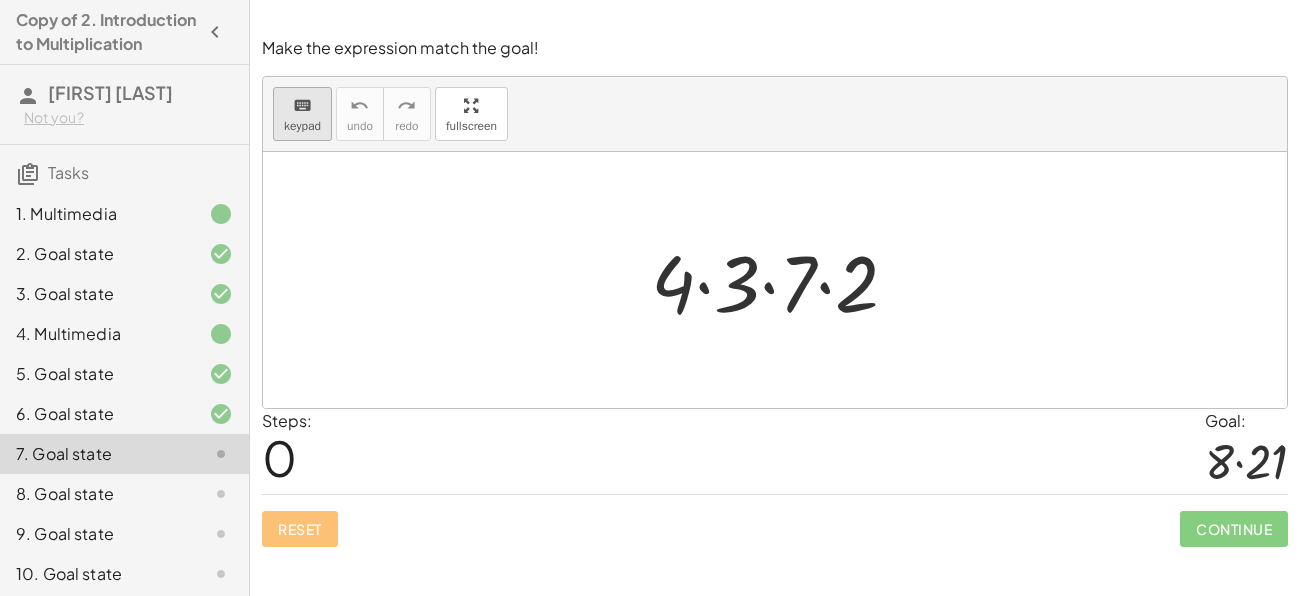 click on "keypad" at bounding box center (302, 126) 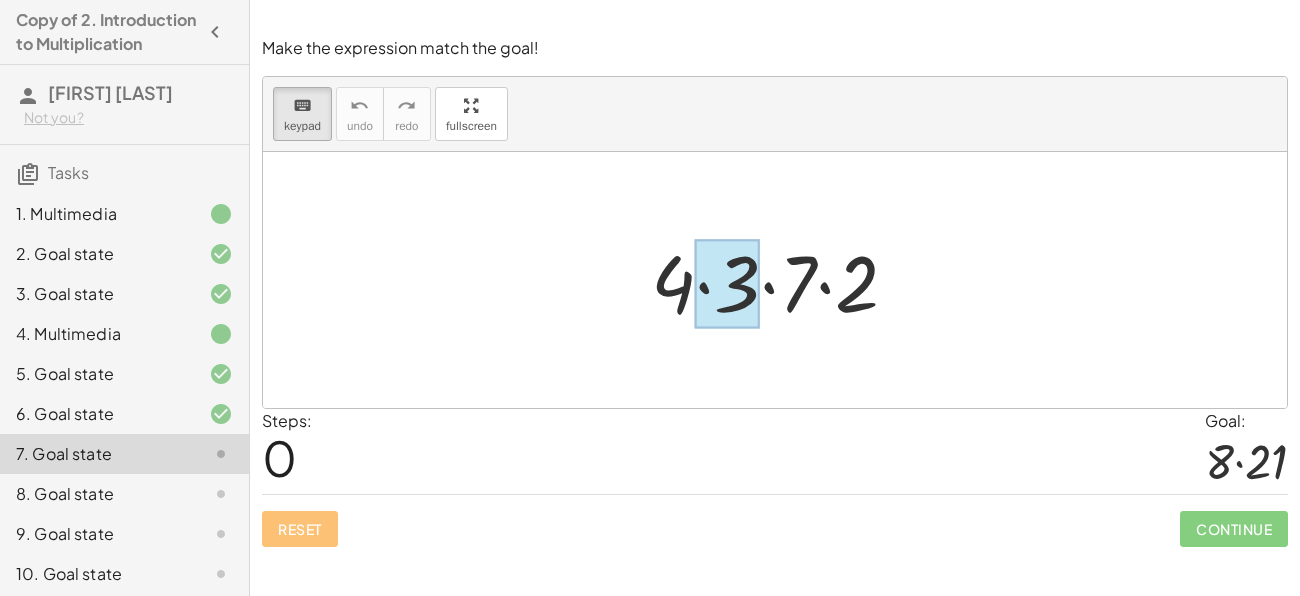click at bounding box center (727, 284) 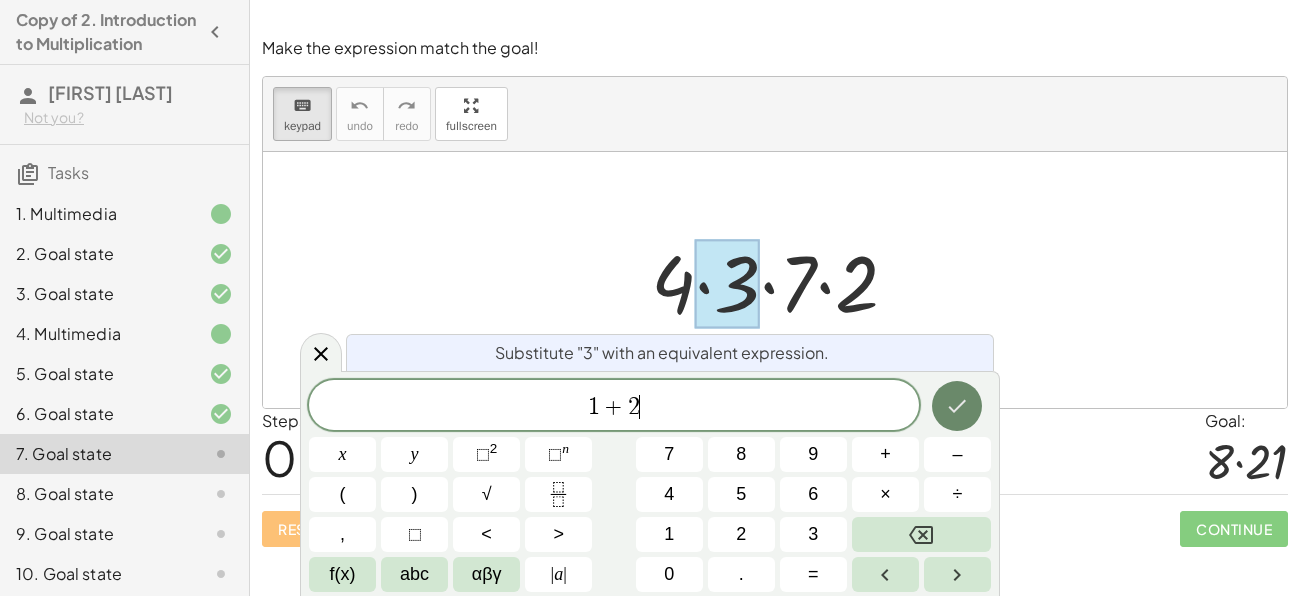 click 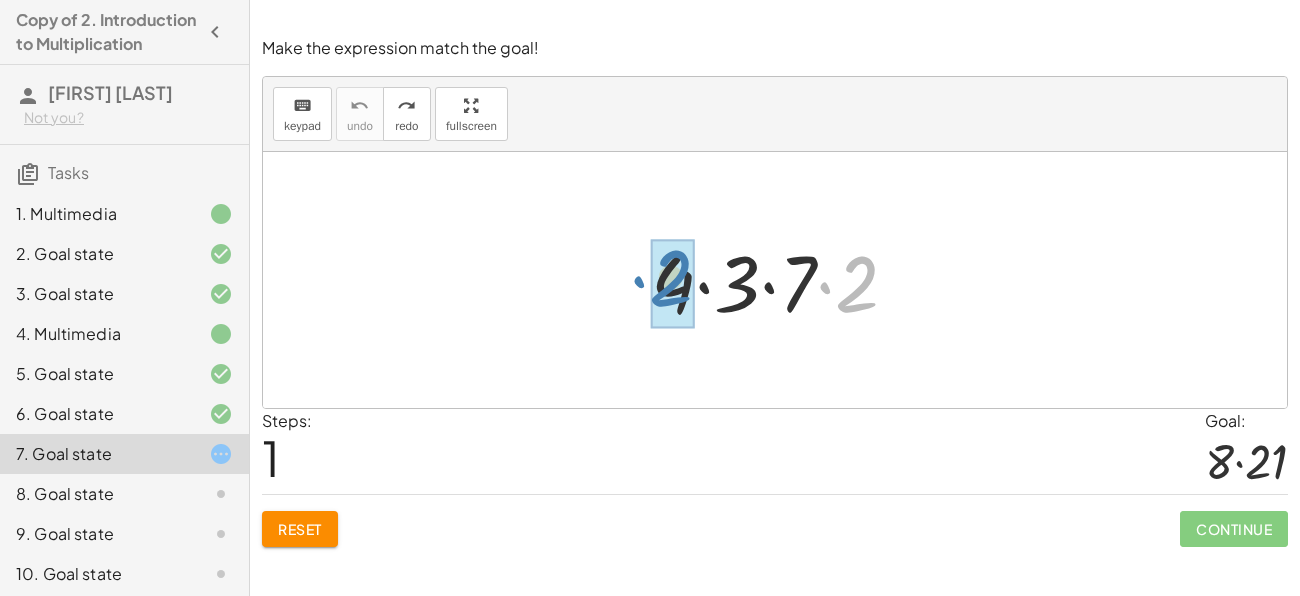 drag, startPoint x: 847, startPoint y: 289, endPoint x: 667, endPoint y: 282, distance: 180.13606 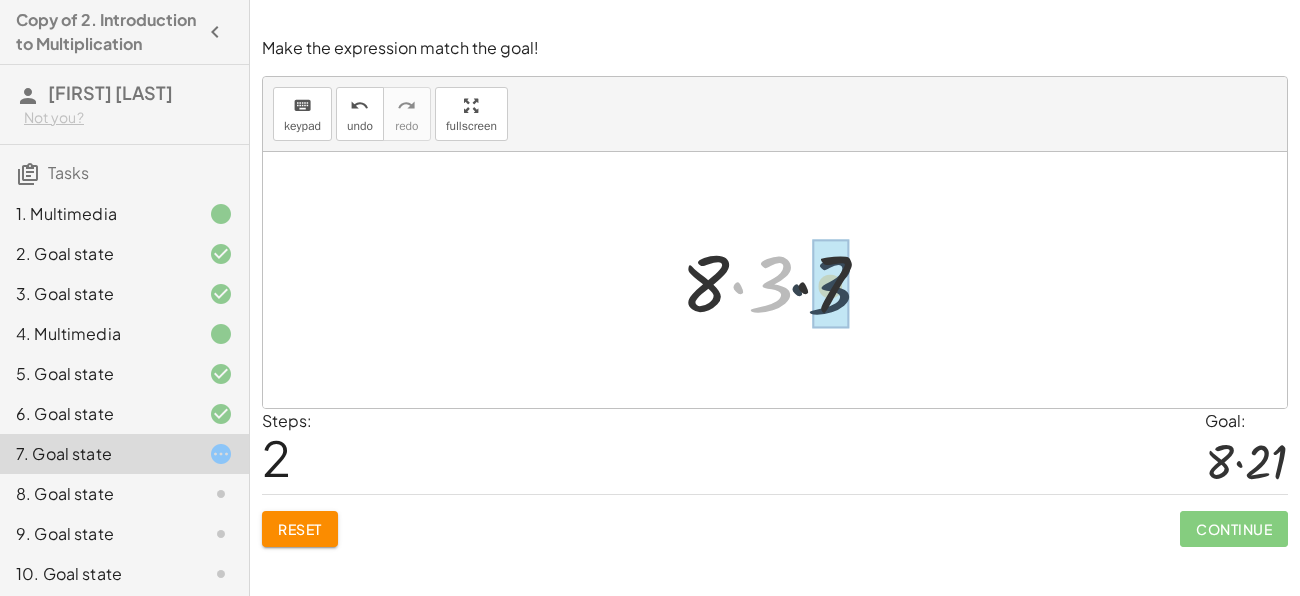 drag, startPoint x: 766, startPoint y: 300, endPoint x: 832, endPoint y: 300, distance: 66 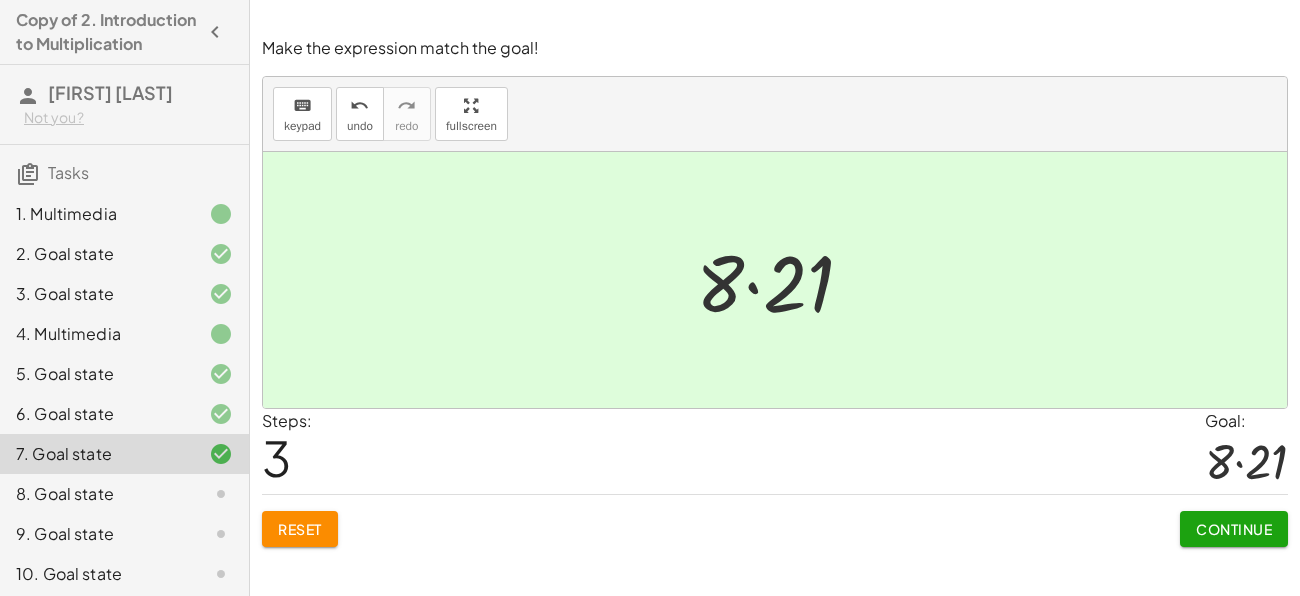 click on "Continue" 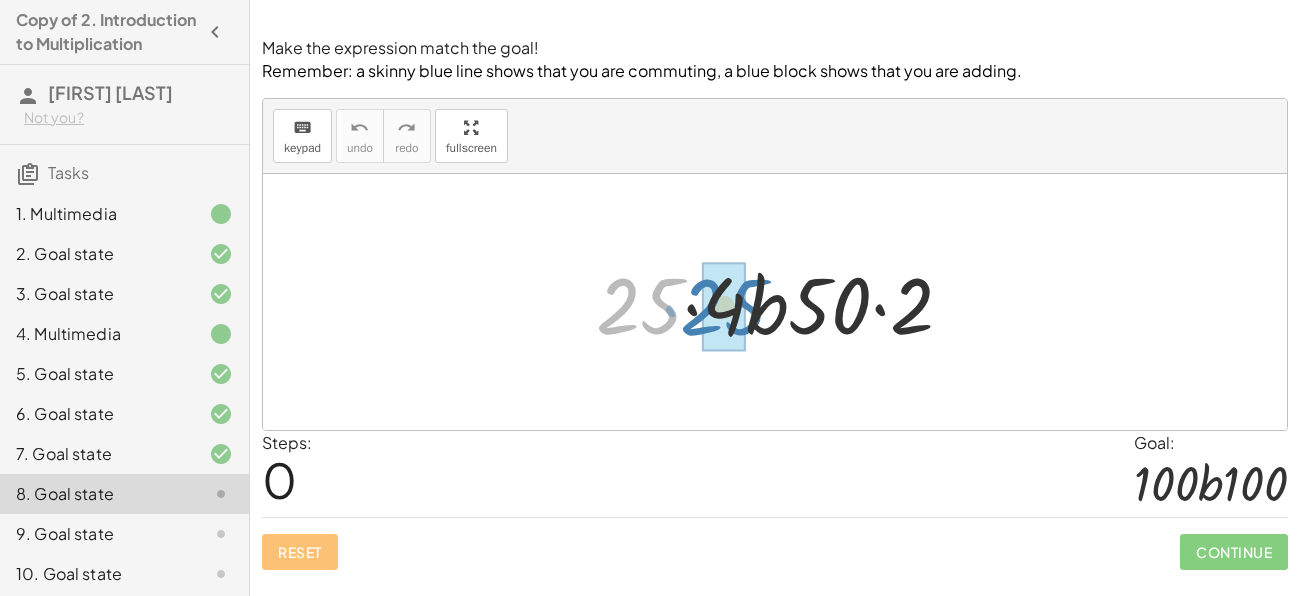 drag, startPoint x: 618, startPoint y: 310, endPoint x: 702, endPoint y: 309, distance: 84.00595 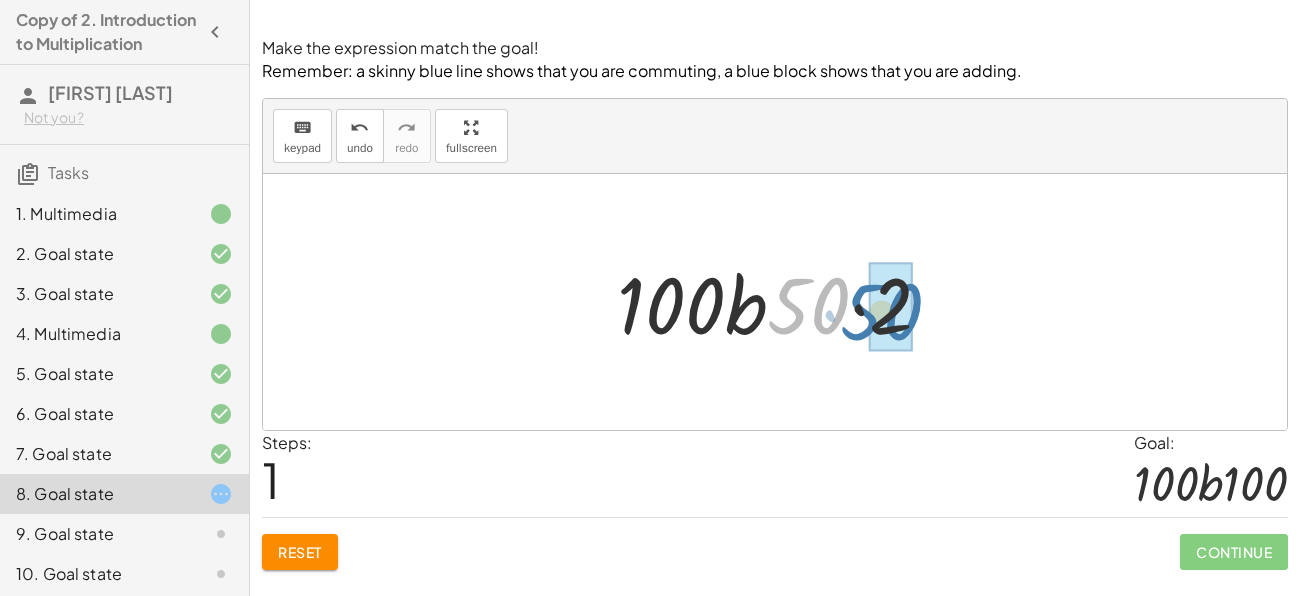 drag, startPoint x: 810, startPoint y: 317, endPoint x: 887, endPoint y: 325, distance: 77.41447 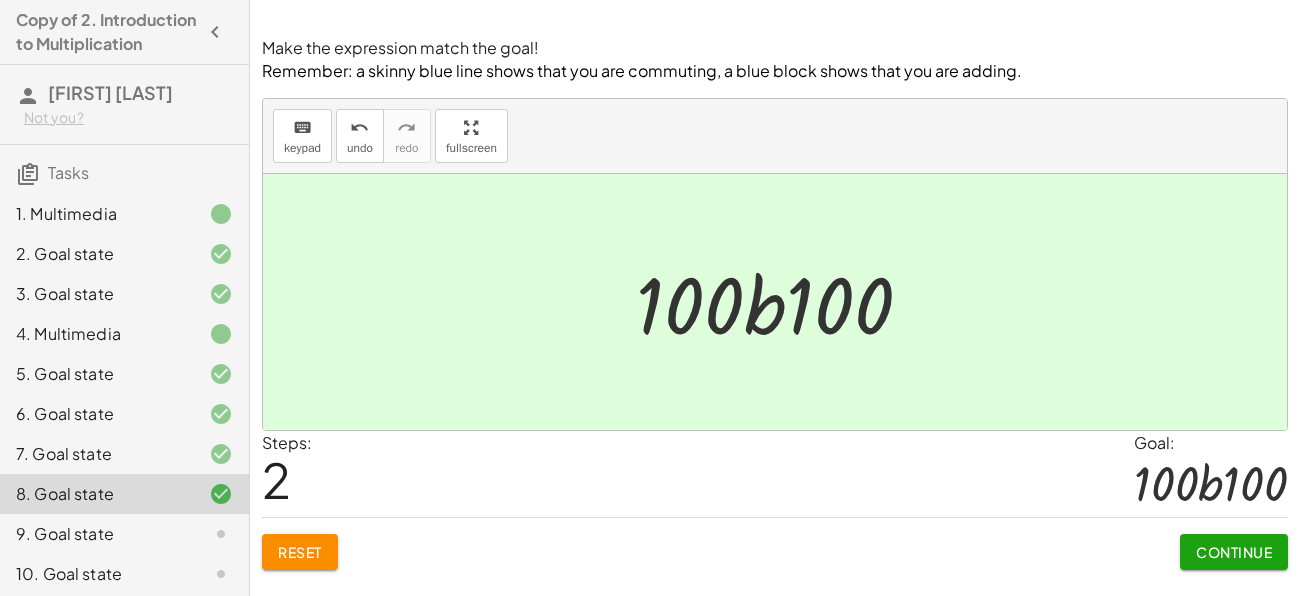 click on "Continue" 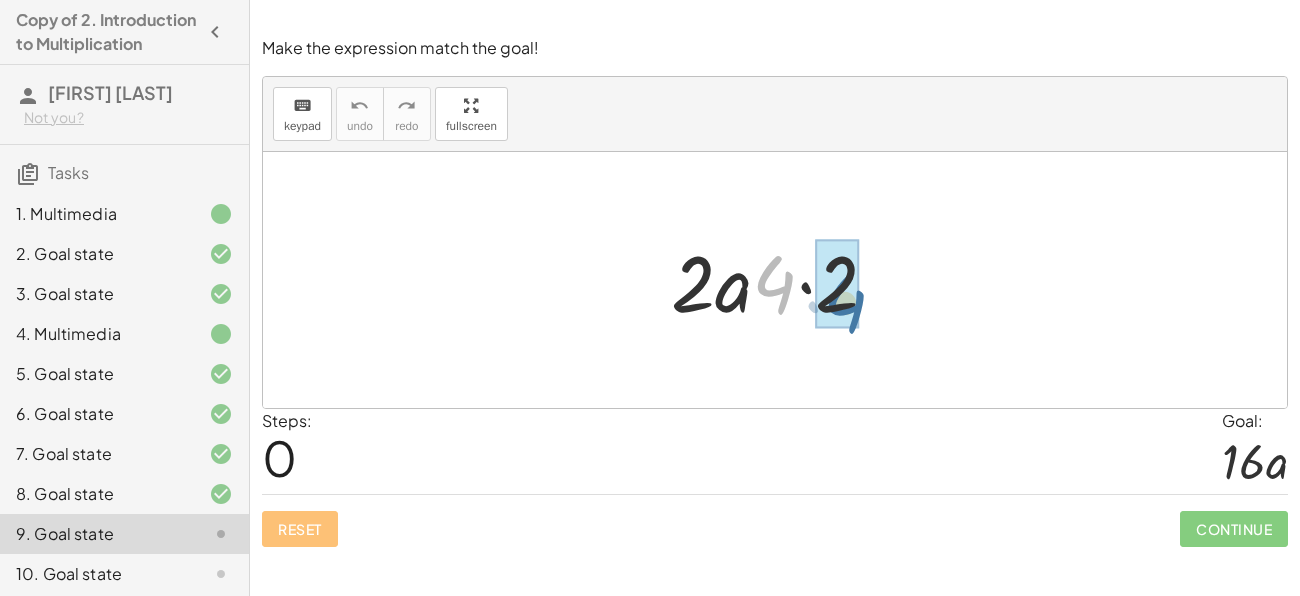 drag, startPoint x: 773, startPoint y: 287, endPoint x: 839, endPoint y: 301, distance: 67.46851 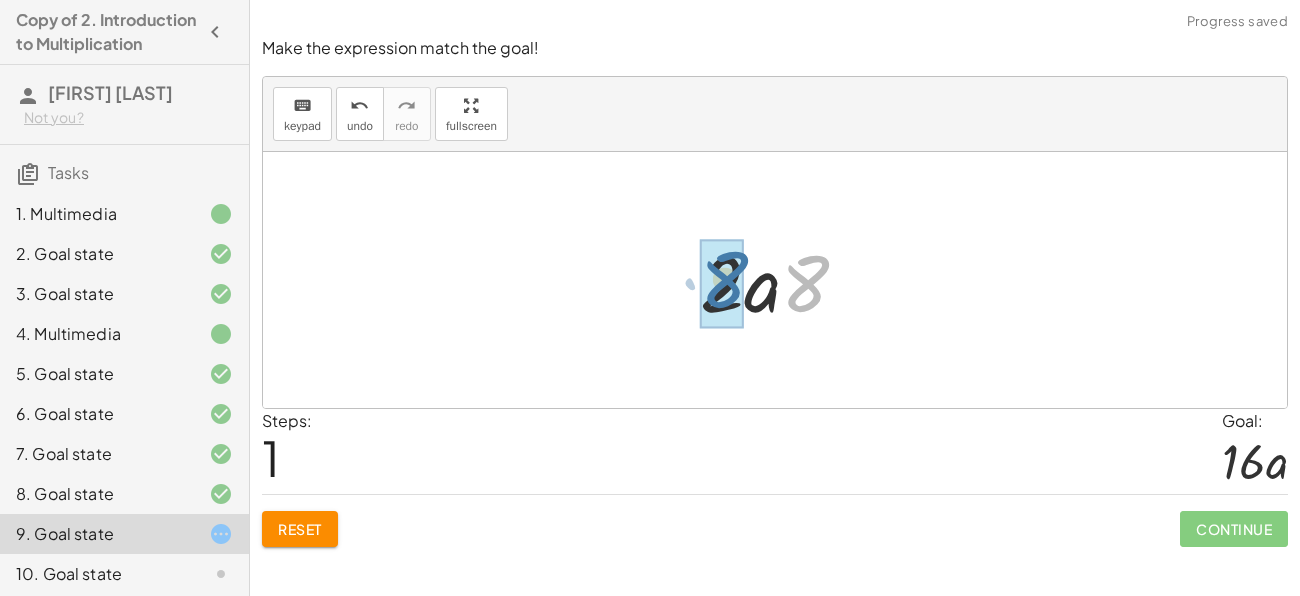 drag, startPoint x: 807, startPoint y: 294, endPoint x: 725, endPoint y: 292, distance: 82.02438 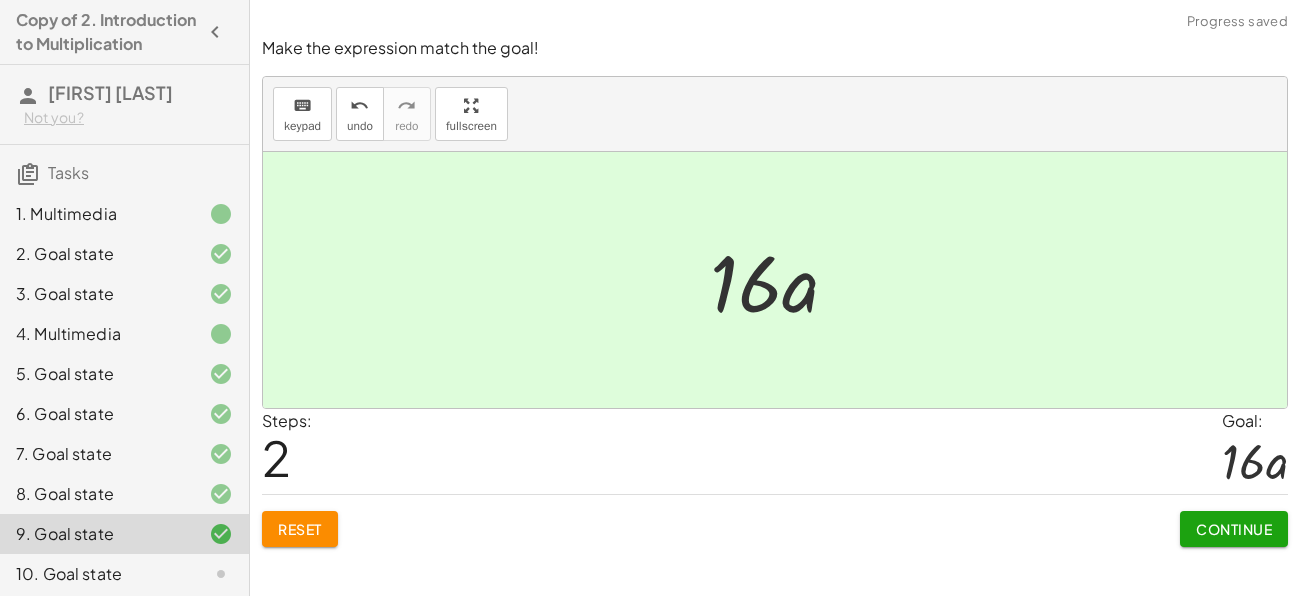 click on "Continue" 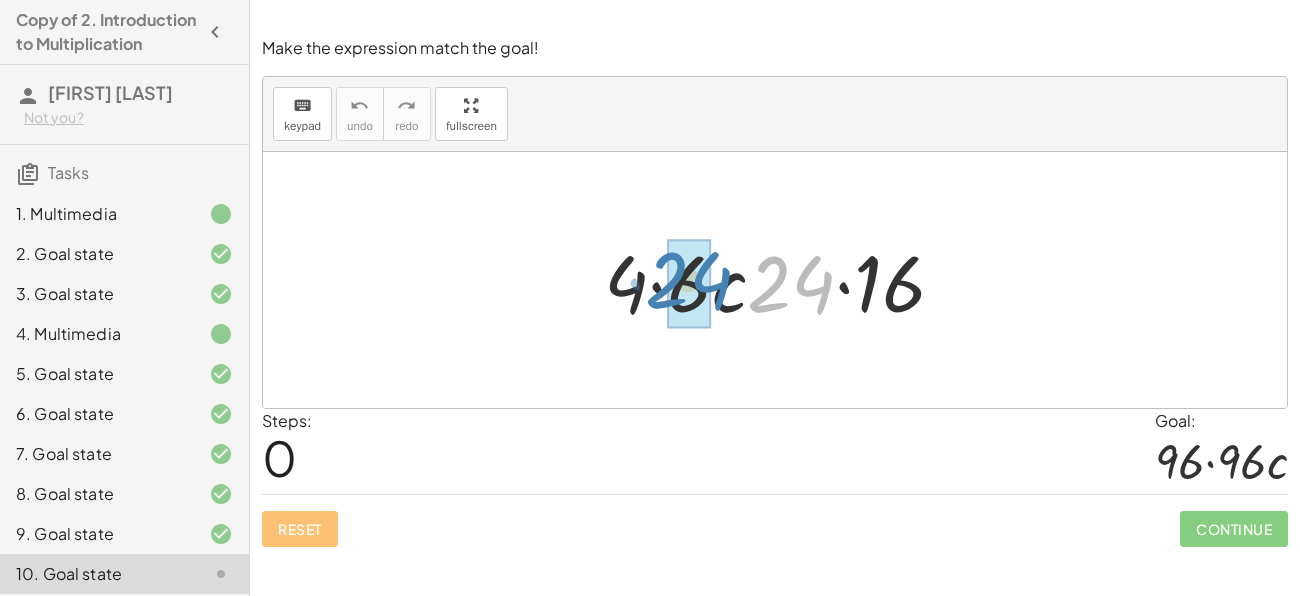 drag, startPoint x: 790, startPoint y: 298, endPoint x: 687, endPoint y: 296, distance: 103.01942 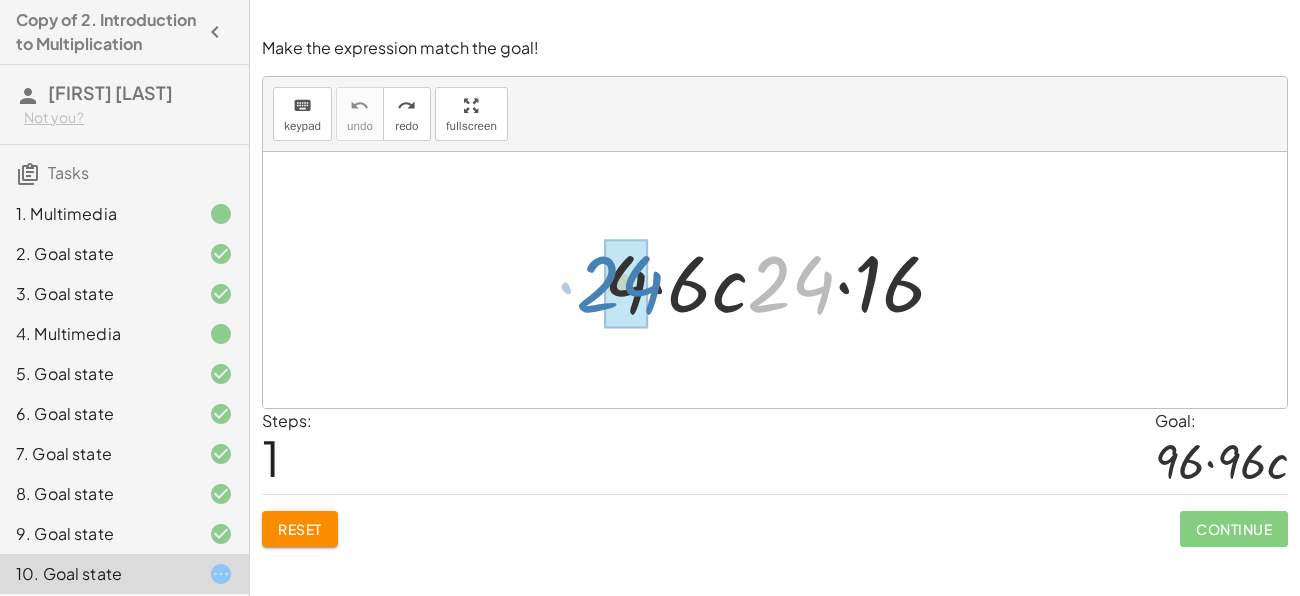 drag, startPoint x: 784, startPoint y: 296, endPoint x: 612, endPoint y: 297, distance: 172.00291 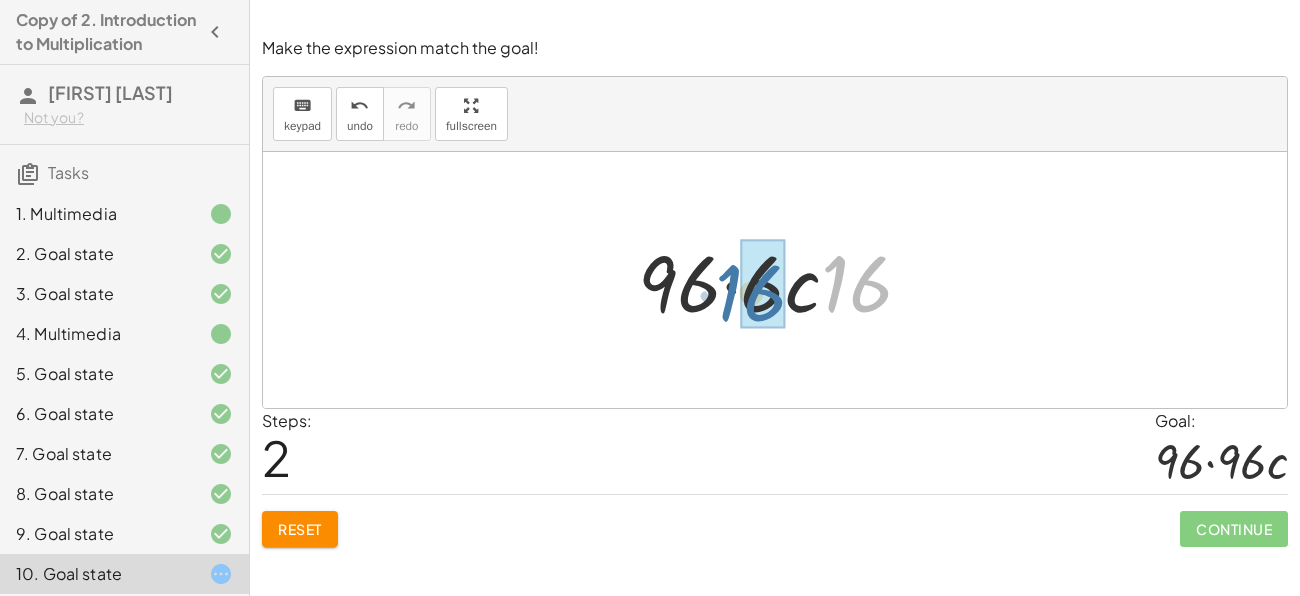 drag, startPoint x: 851, startPoint y: 290, endPoint x: 747, endPoint y: 299, distance: 104.388695 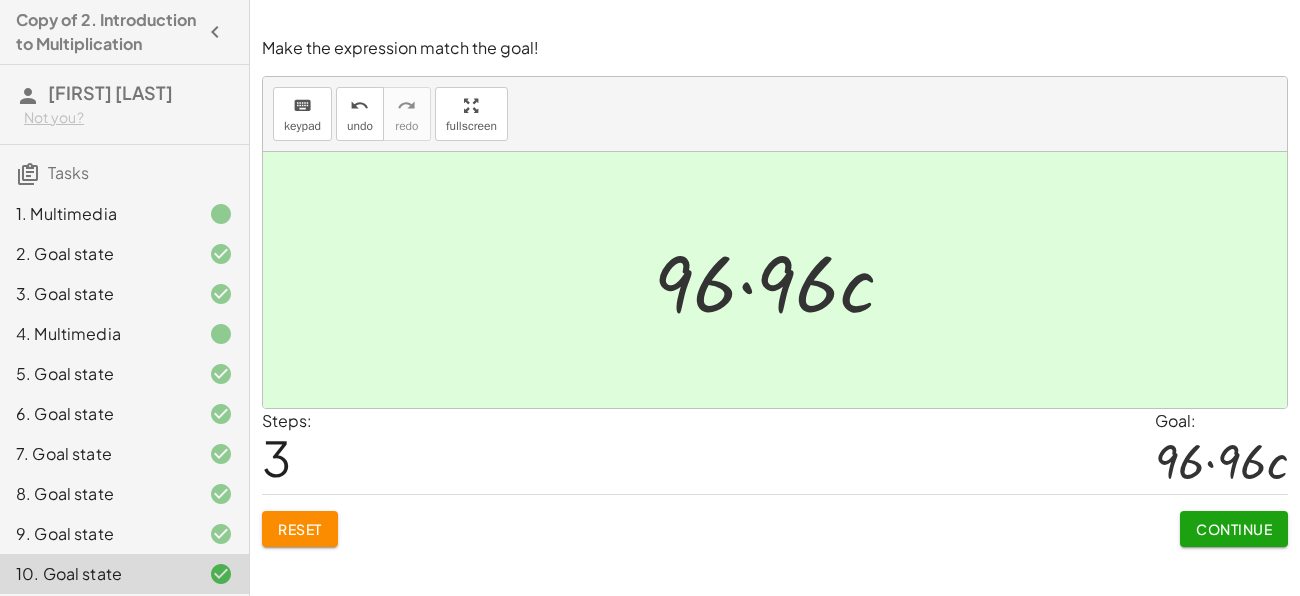 click on "Continue" 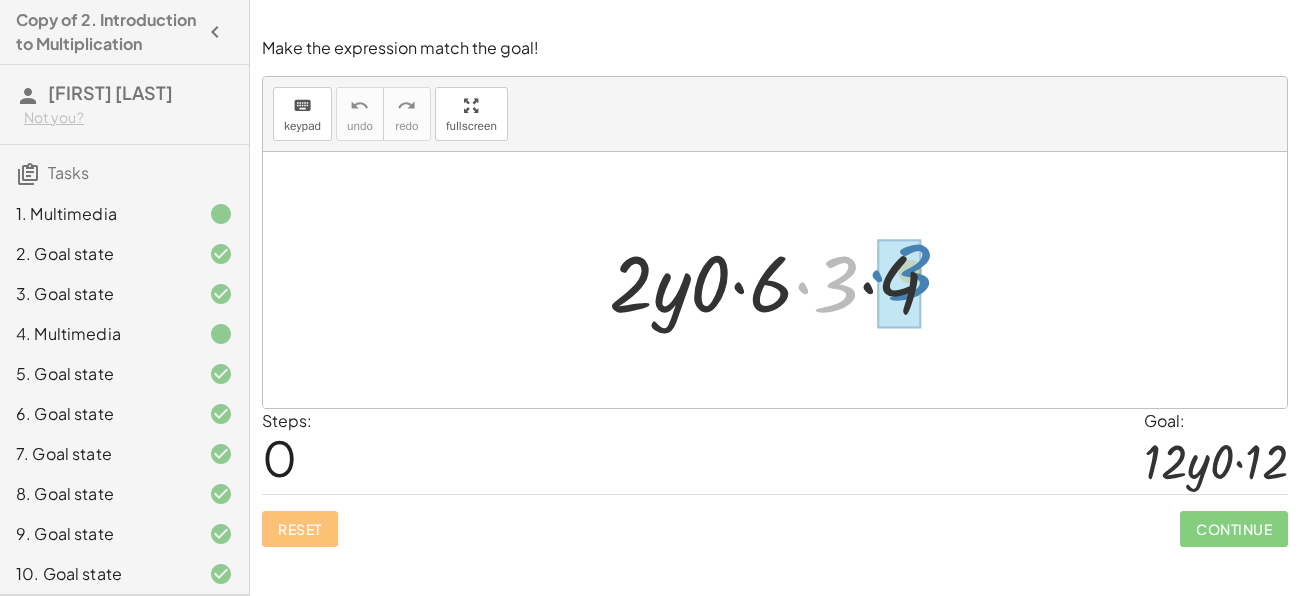 drag, startPoint x: 835, startPoint y: 298, endPoint x: 909, endPoint y: 286, distance: 74.96666 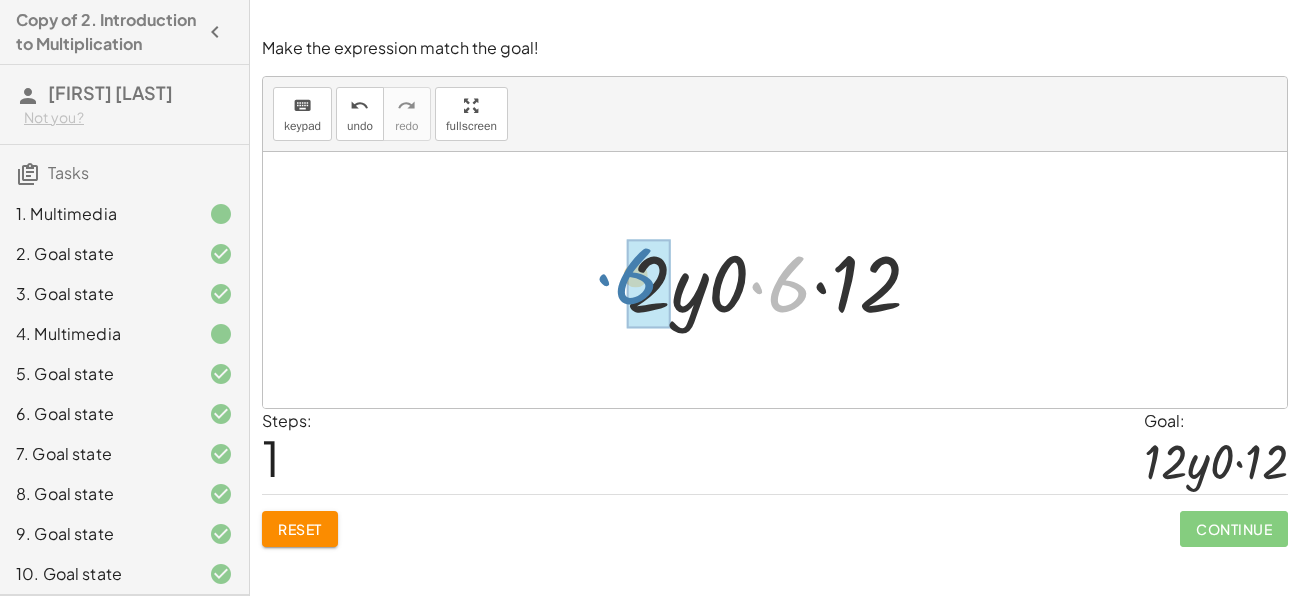 drag, startPoint x: 792, startPoint y: 286, endPoint x: 639, endPoint y: 276, distance: 153.32645 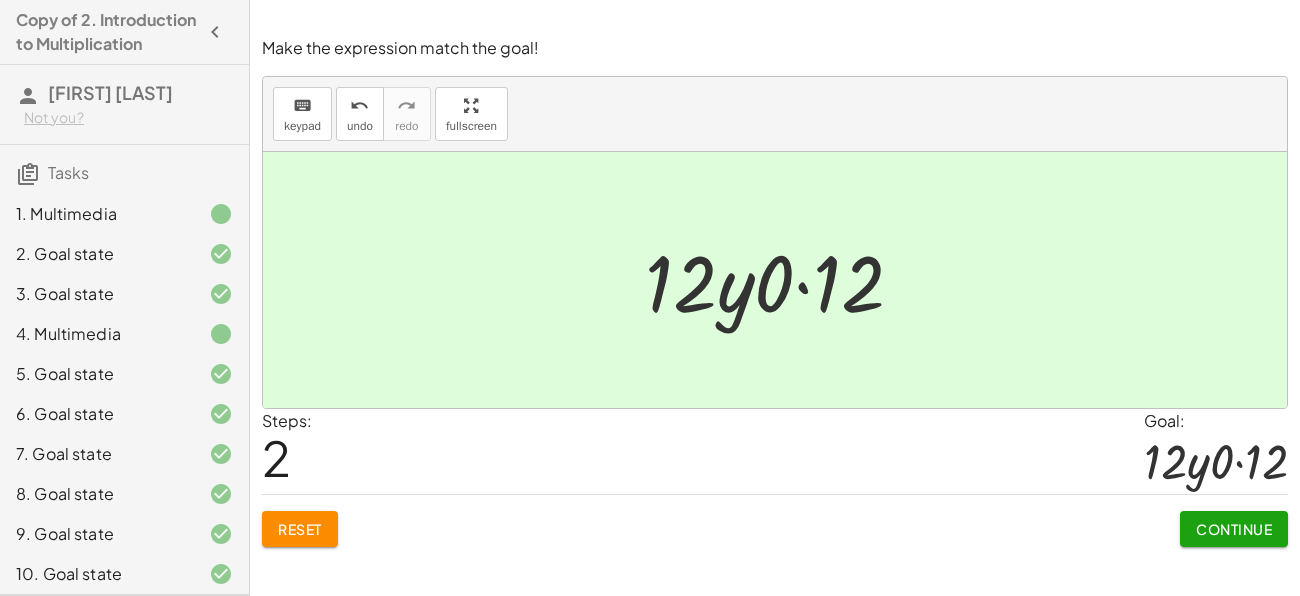 click on "Continue" 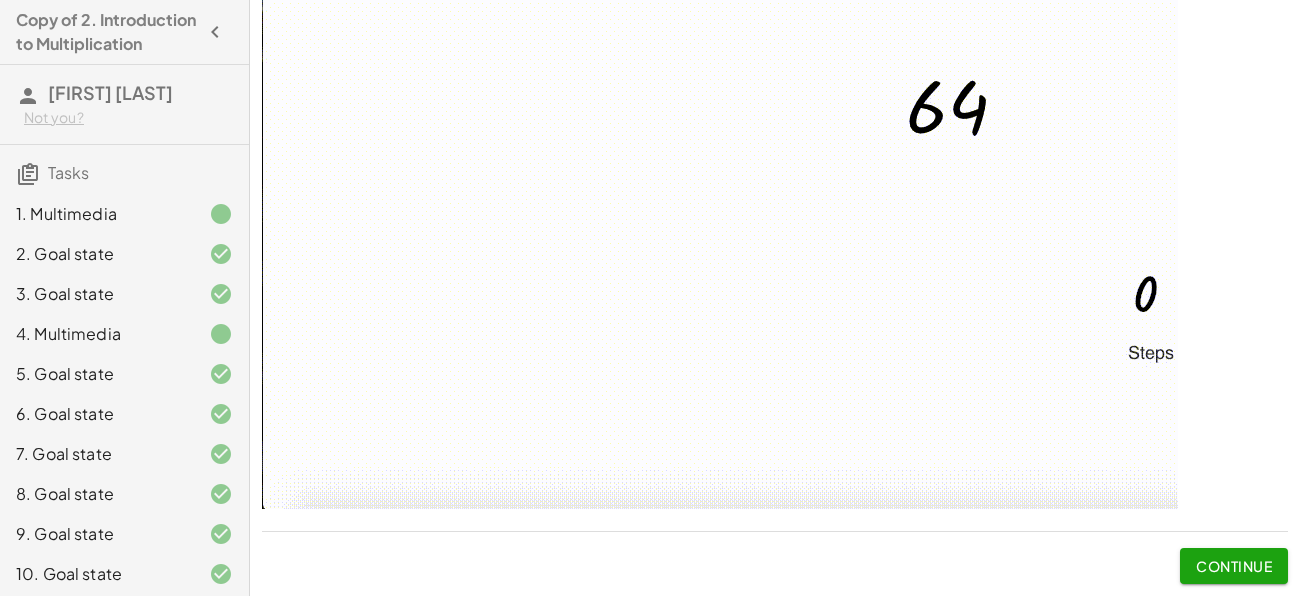 scroll, scrollTop: 0, scrollLeft: 0, axis: both 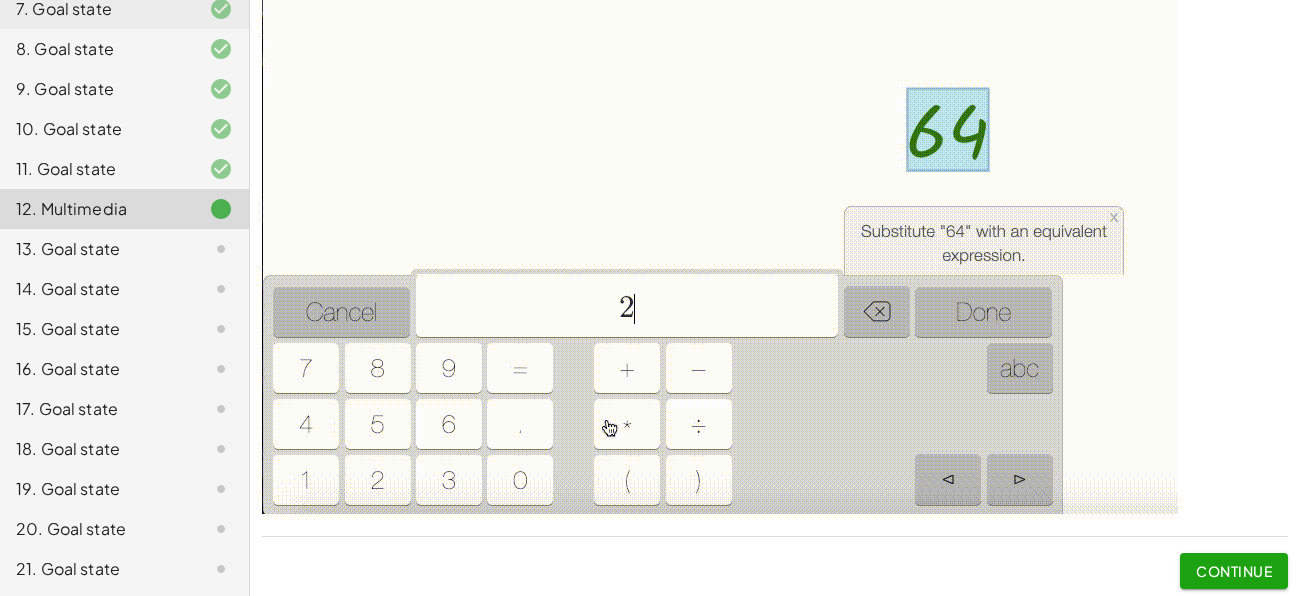 click on "Continue" 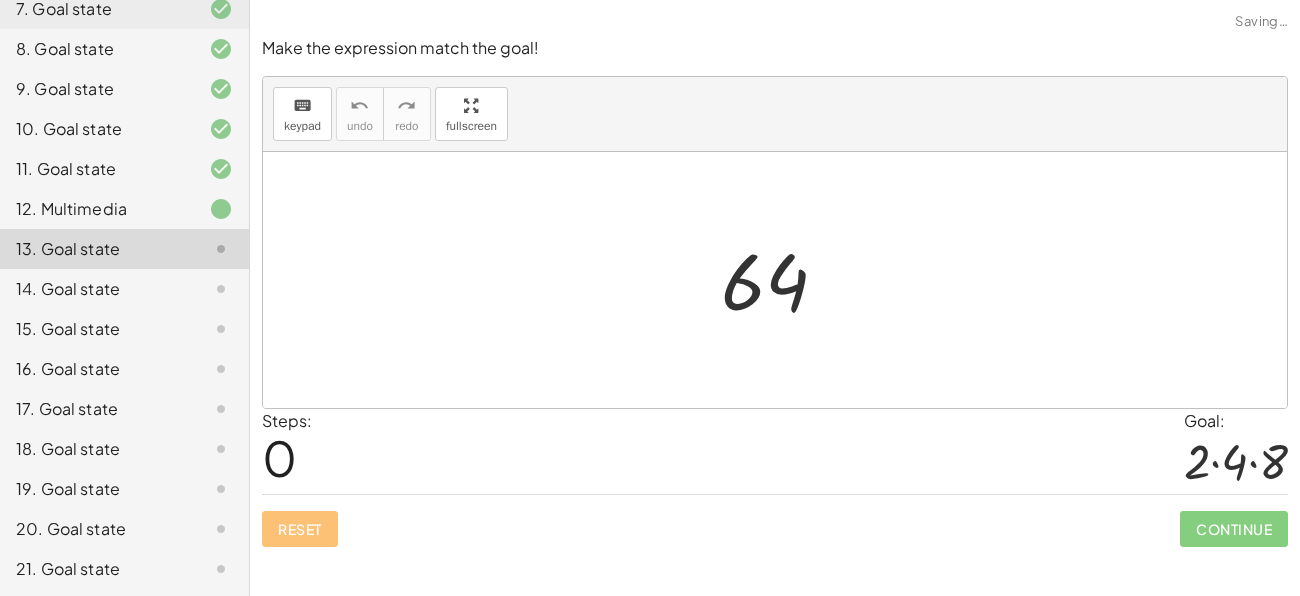 scroll, scrollTop: 0, scrollLeft: 0, axis: both 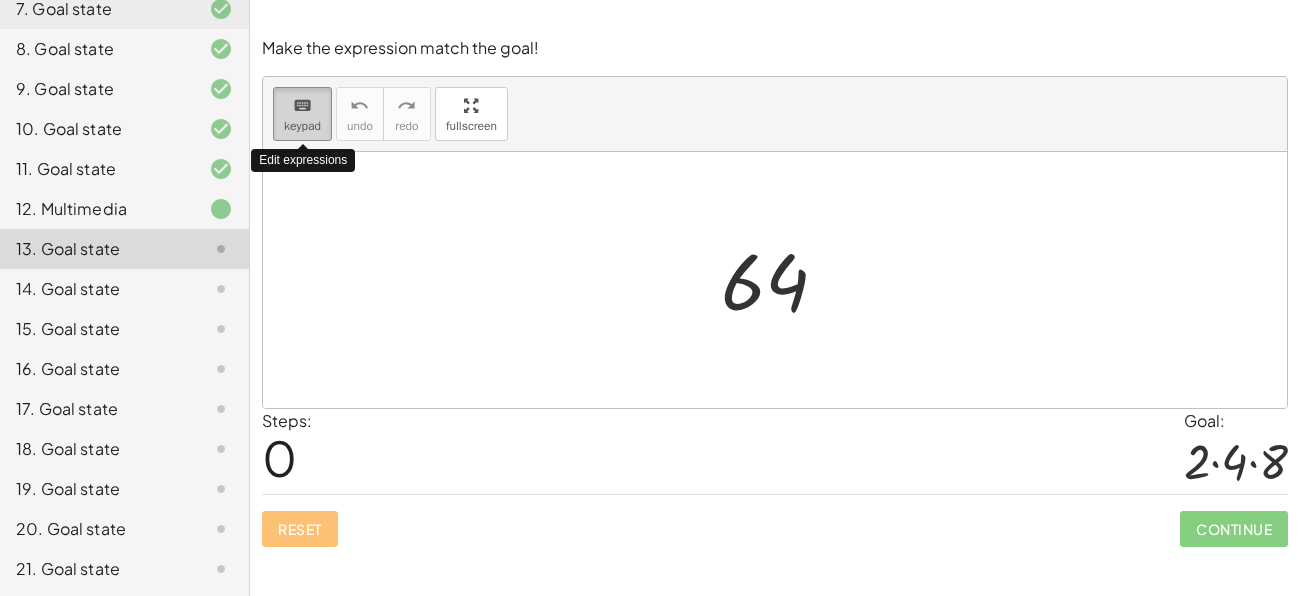 click on "keyboard" at bounding box center [302, 106] 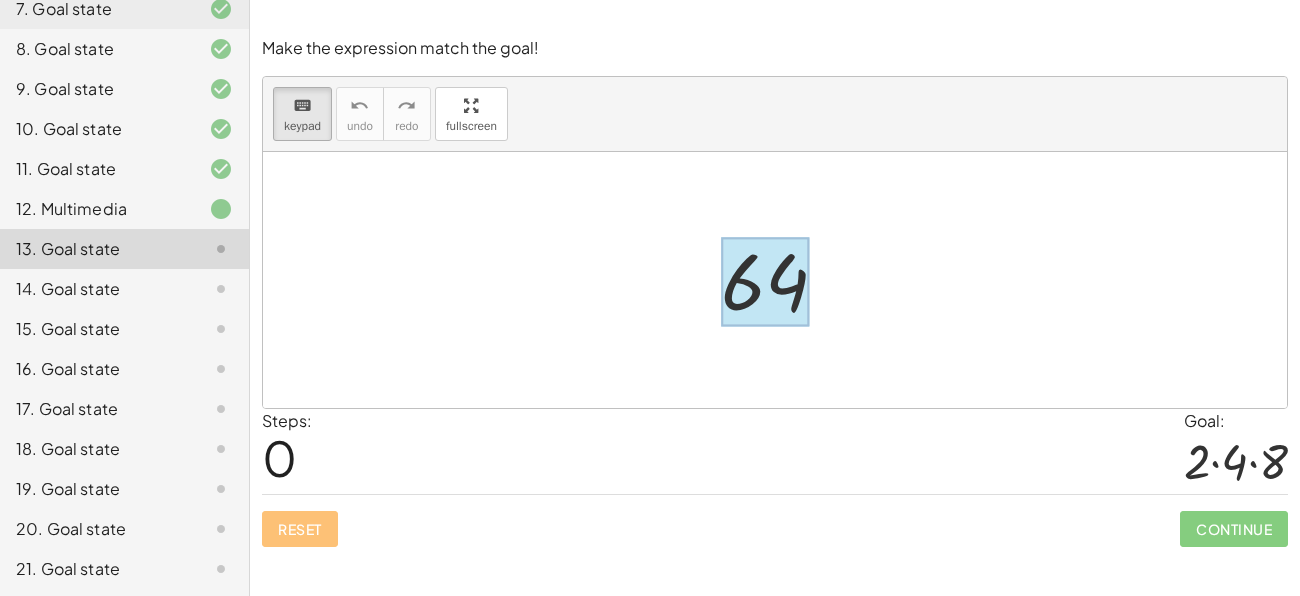 click at bounding box center (765, 282) 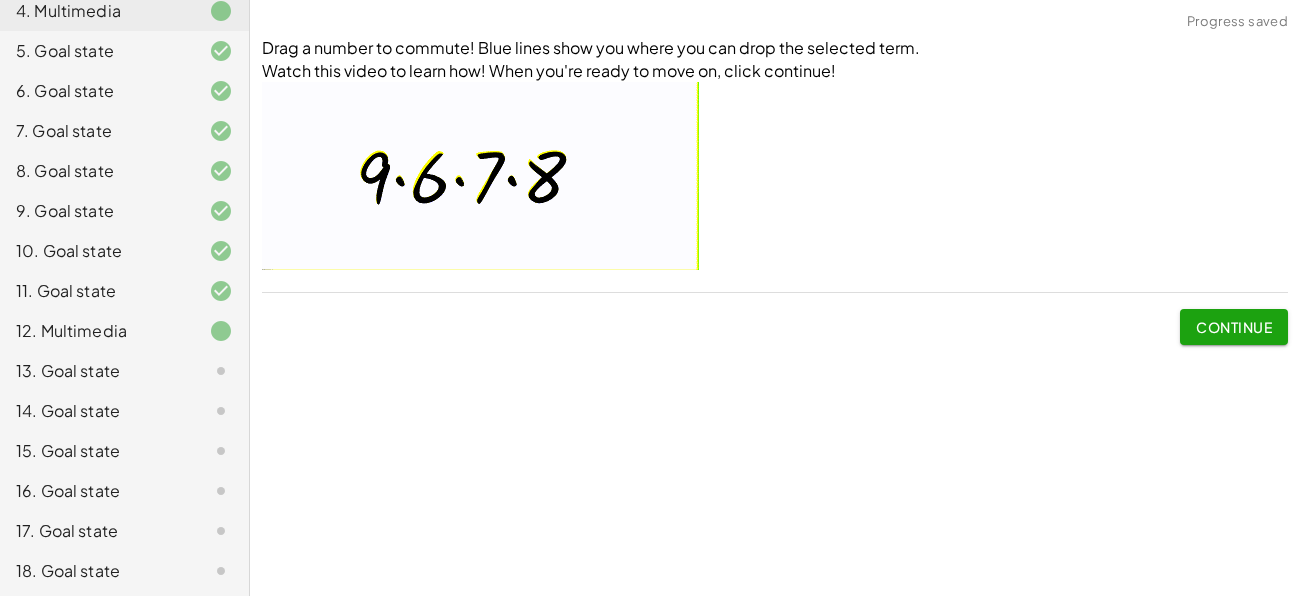 scroll, scrollTop: 347, scrollLeft: 0, axis: vertical 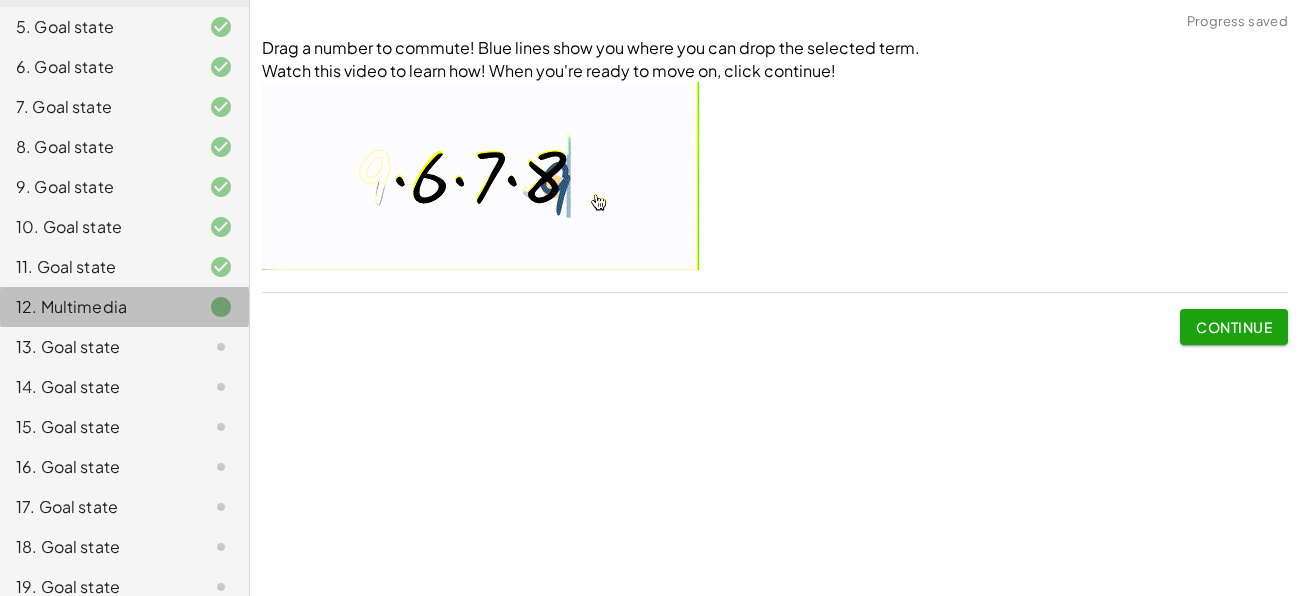 click on "12. Multimedia" 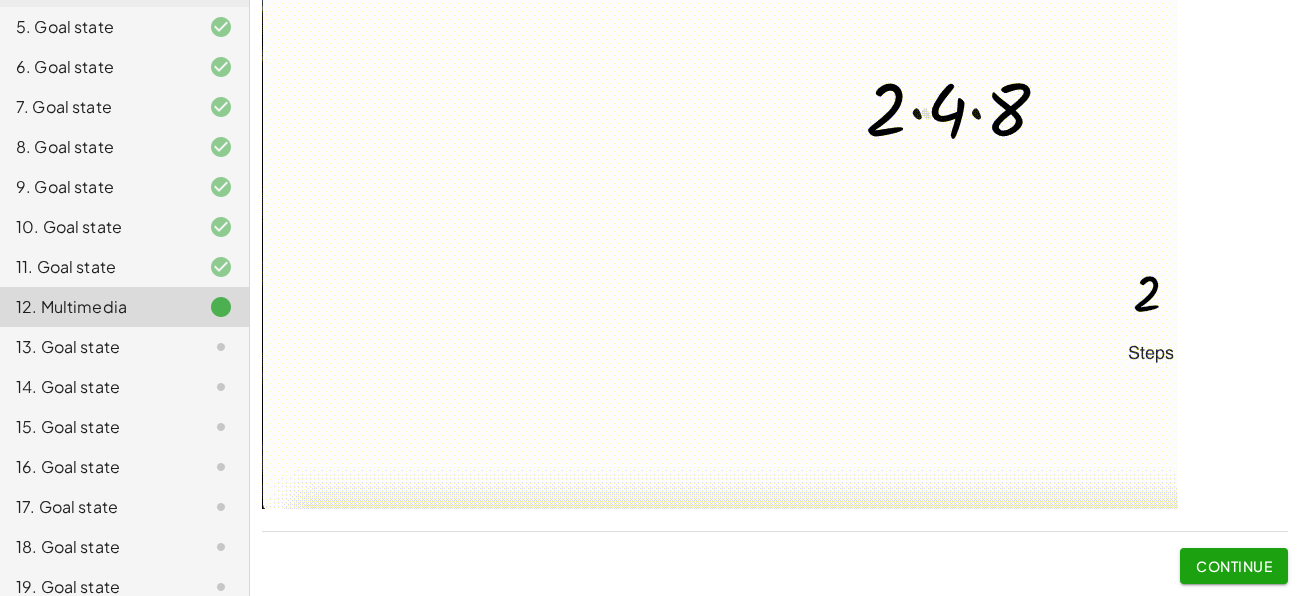 scroll, scrollTop: 233, scrollLeft: 0, axis: vertical 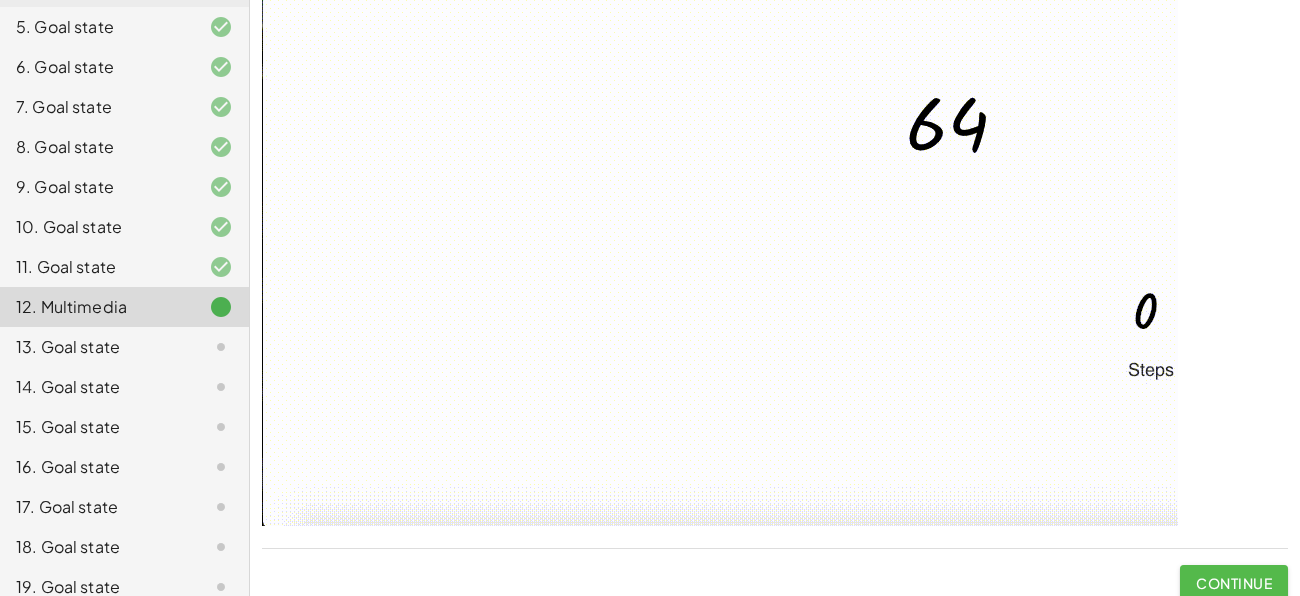 click on "Continue" 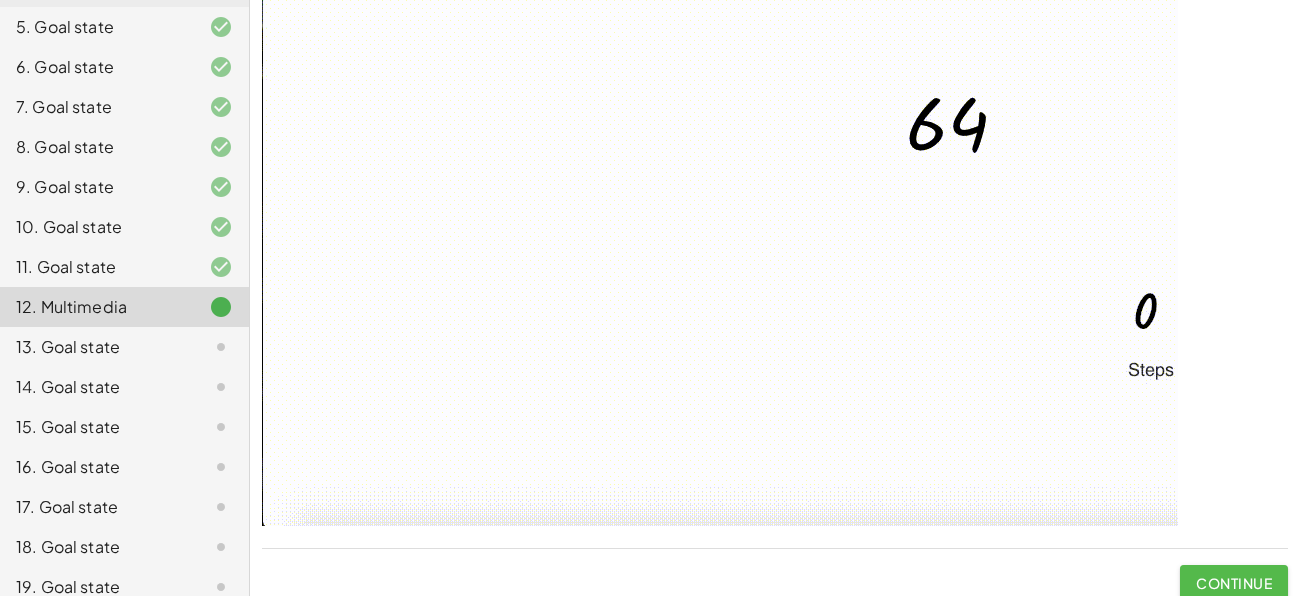 scroll, scrollTop: 0, scrollLeft: 0, axis: both 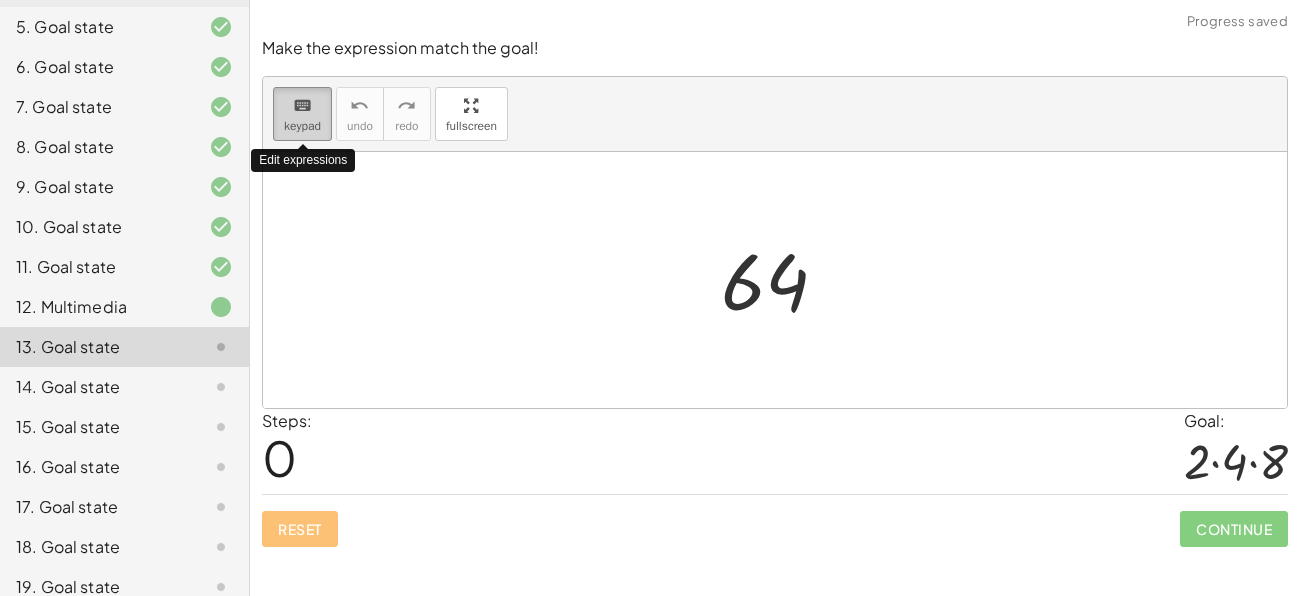 click on "keyboard keypad" at bounding box center (302, 114) 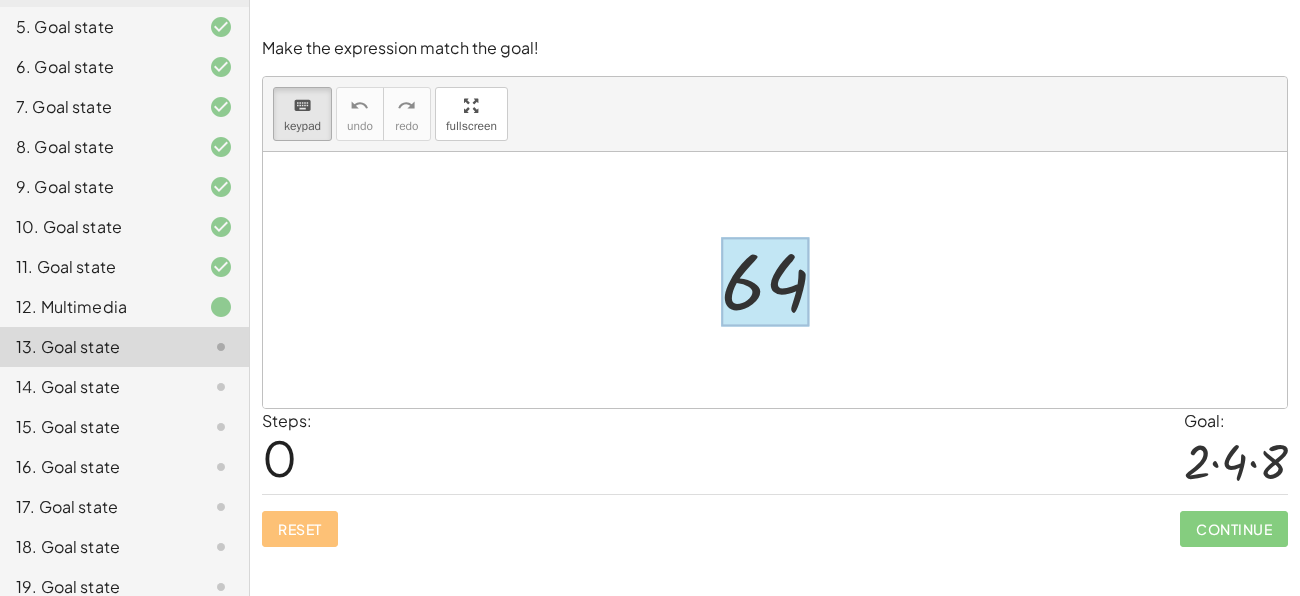 click at bounding box center [765, 282] 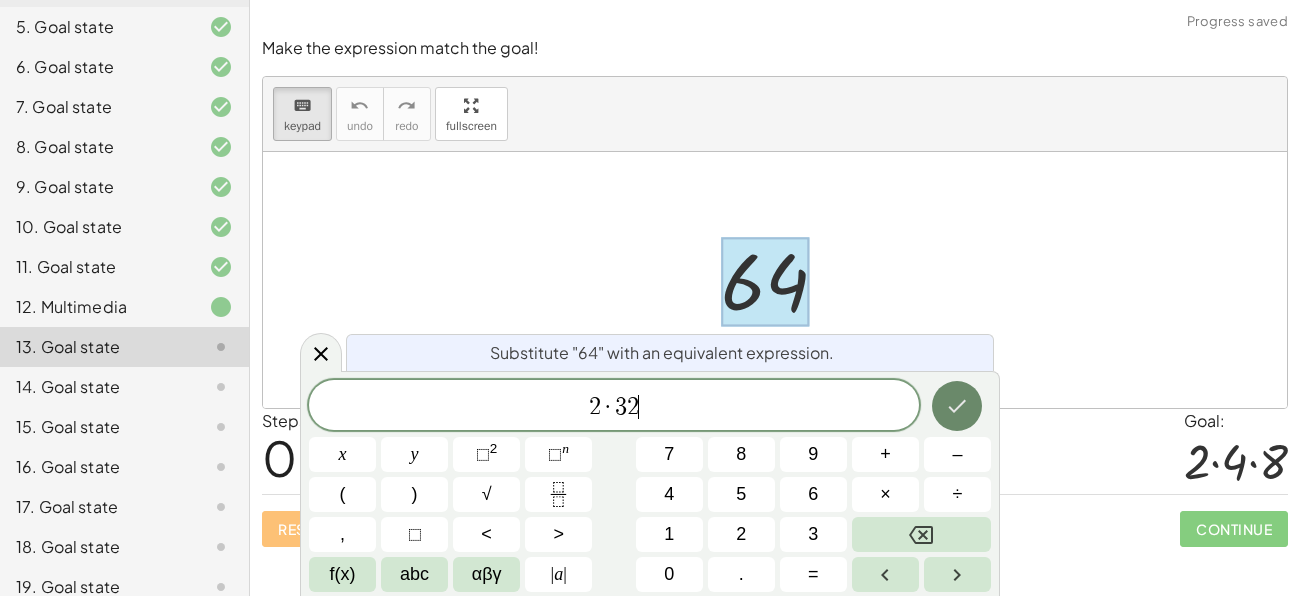click 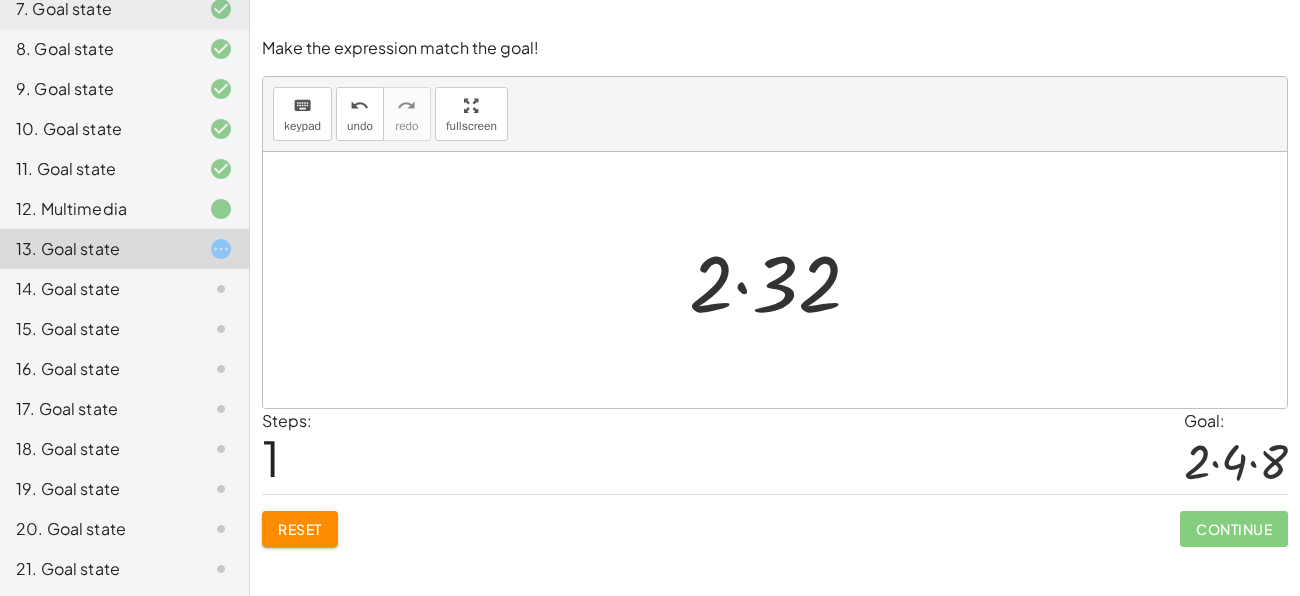 scroll, scrollTop: 0, scrollLeft: 0, axis: both 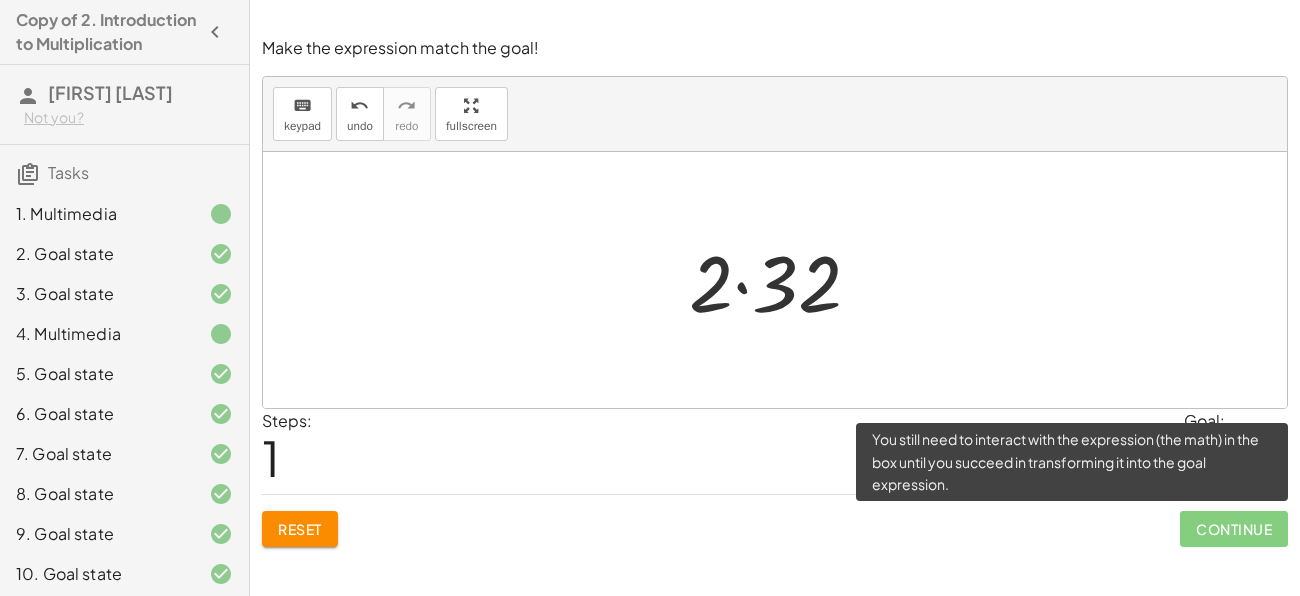 click on "Continue" 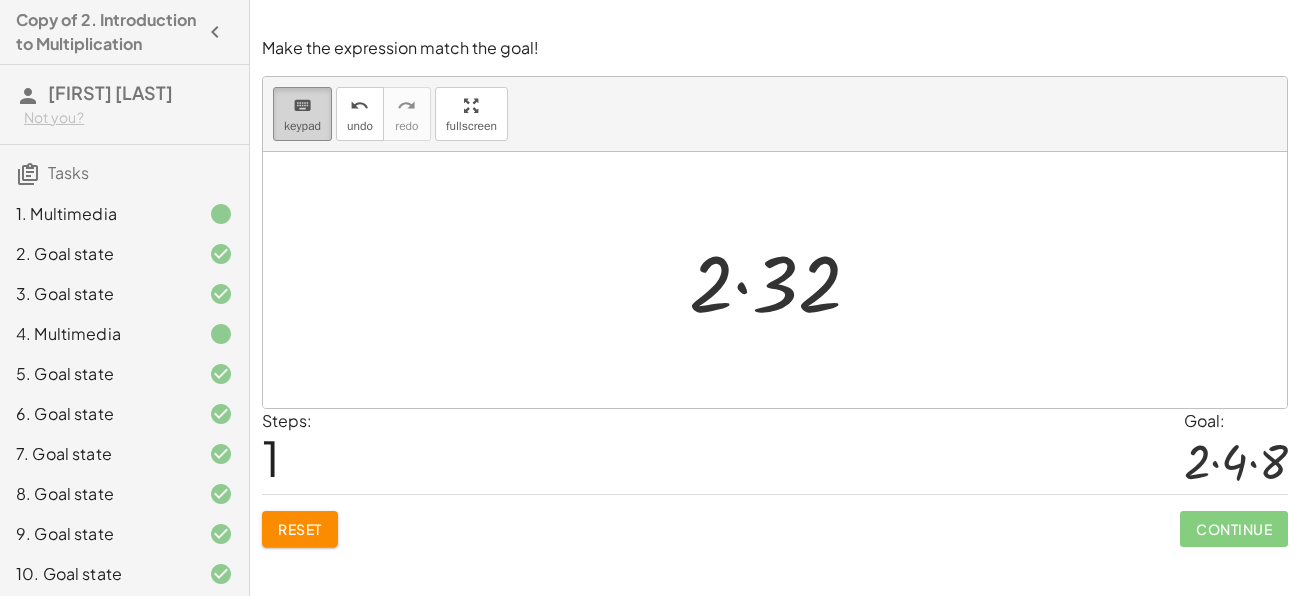 click on "keypad" at bounding box center [302, 126] 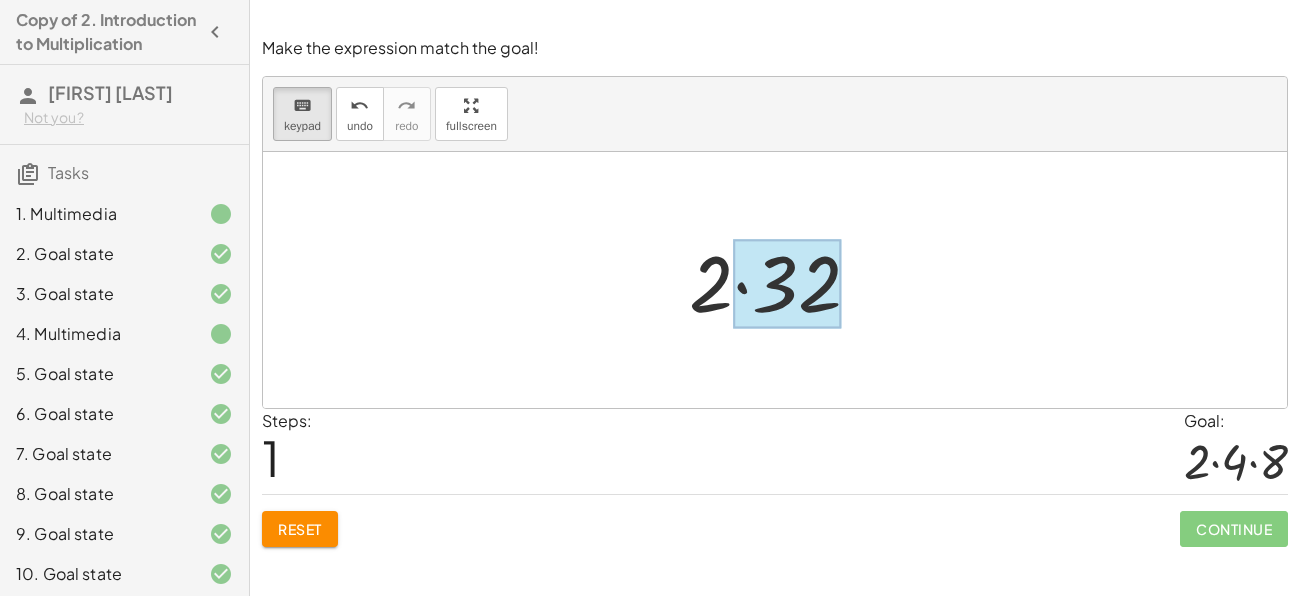 click at bounding box center (787, 284) 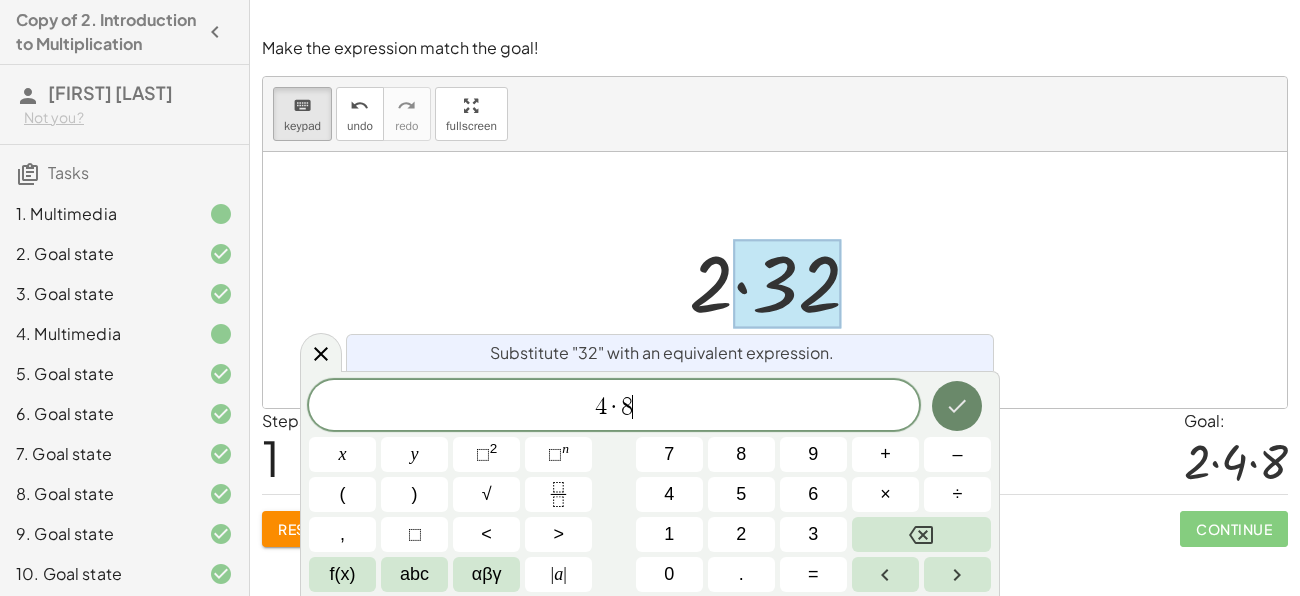 click 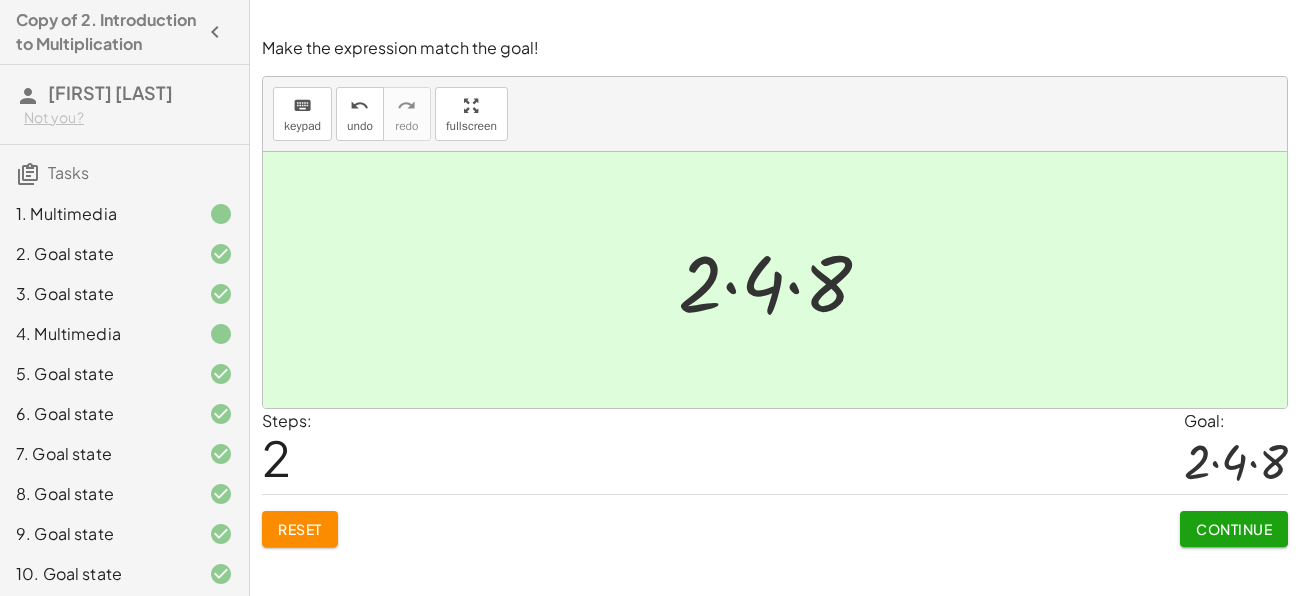 click on "Continue" 